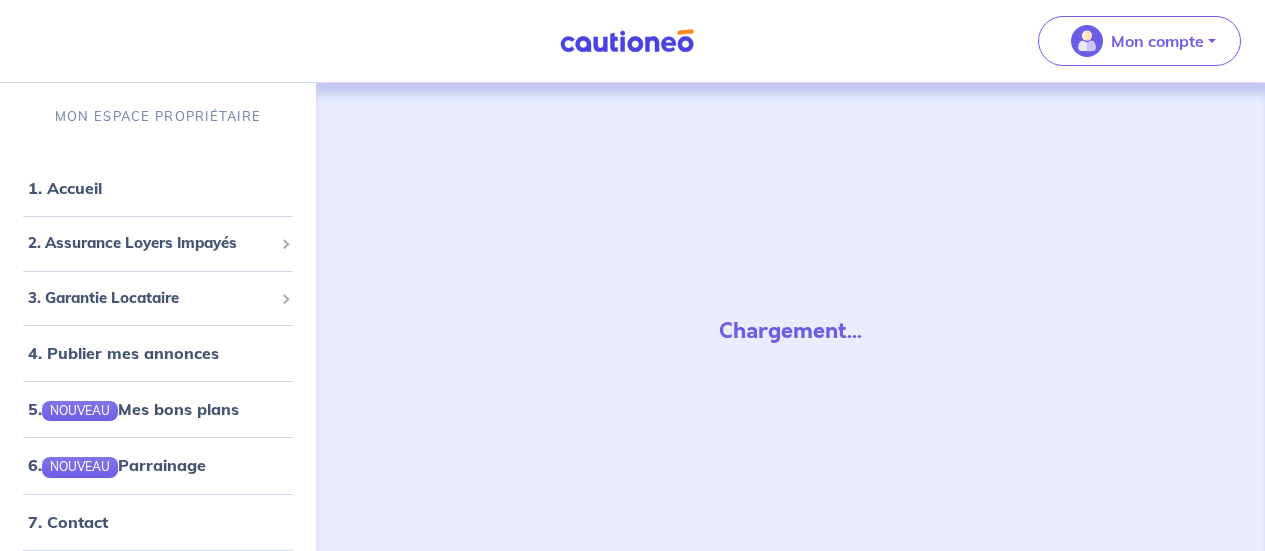 scroll, scrollTop: 0, scrollLeft: 0, axis: both 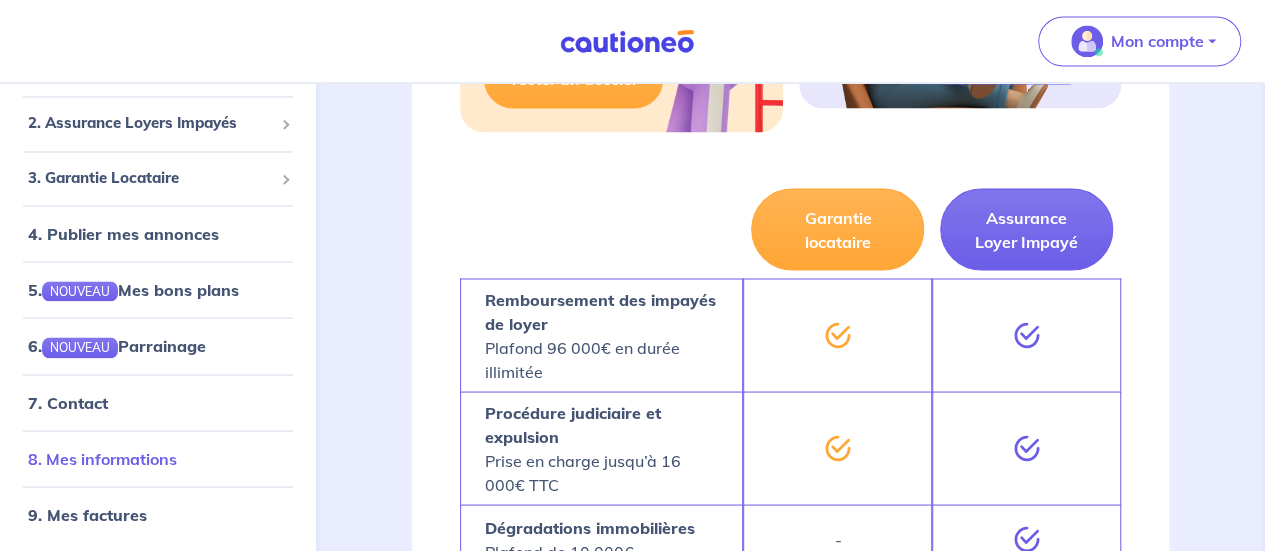 click on "8. Mes informations" at bounding box center [102, 458] 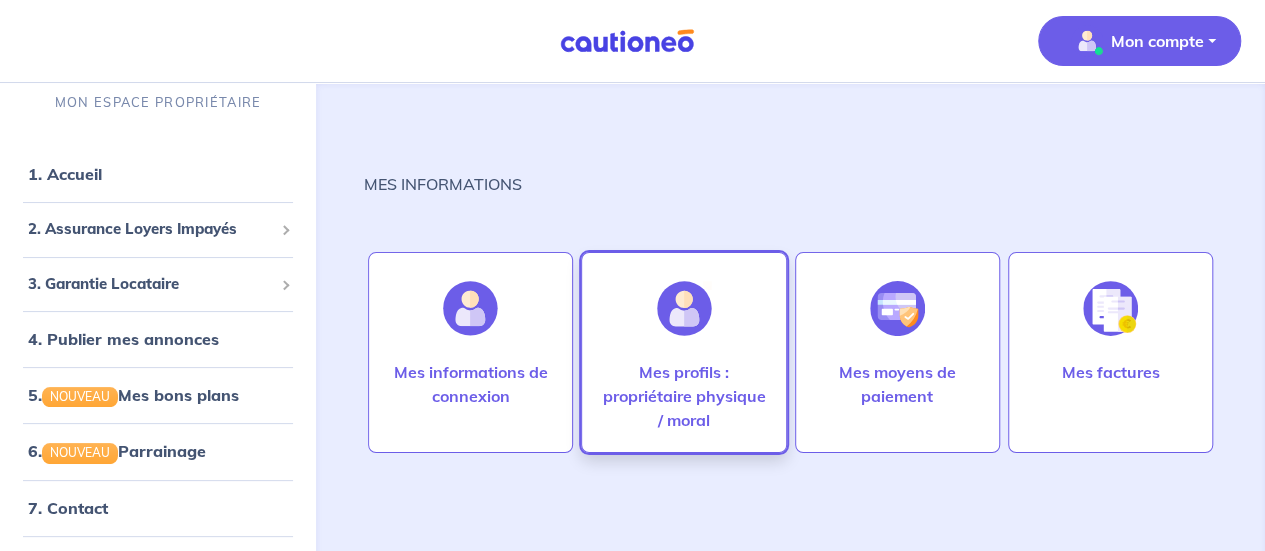 scroll, scrollTop: 26, scrollLeft: 0, axis: vertical 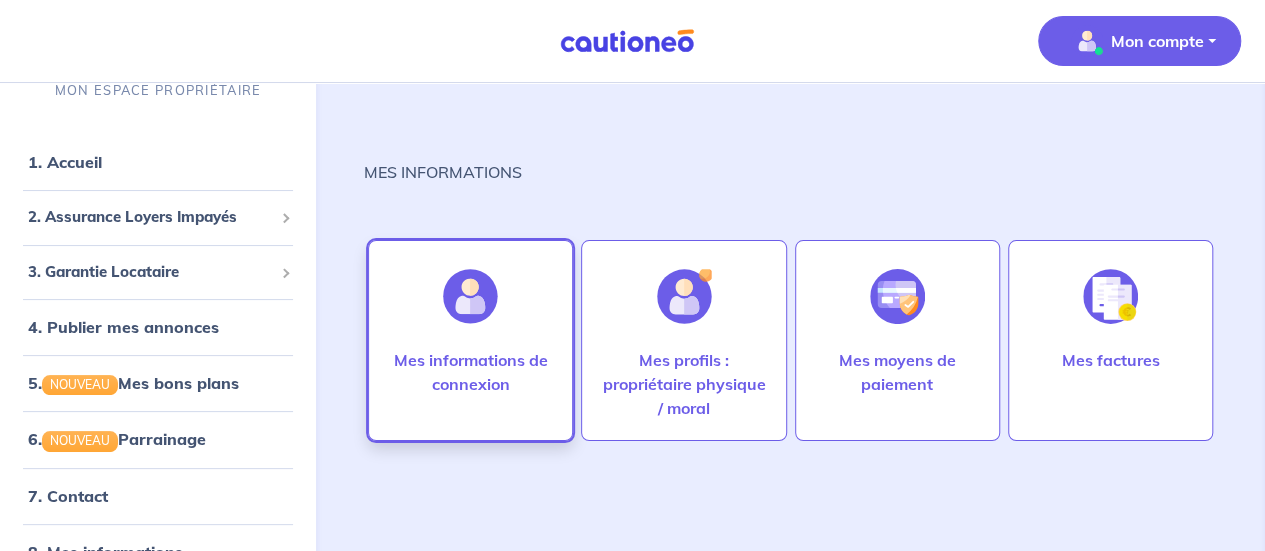 click at bounding box center (470, 296) 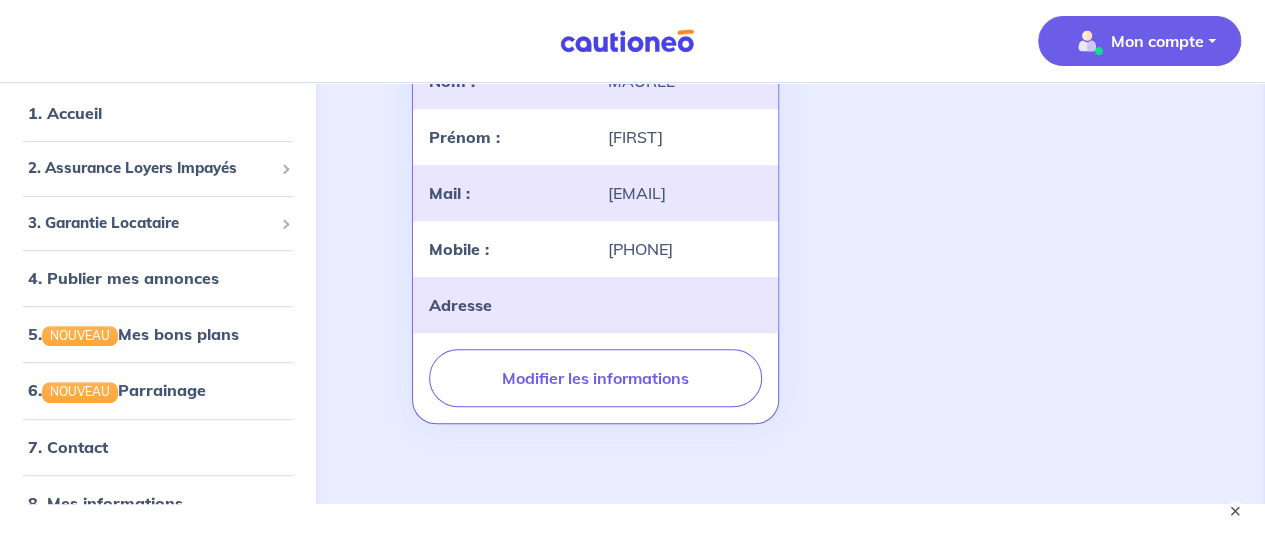 scroll, scrollTop: 342, scrollLeft: 0, axis: vertical 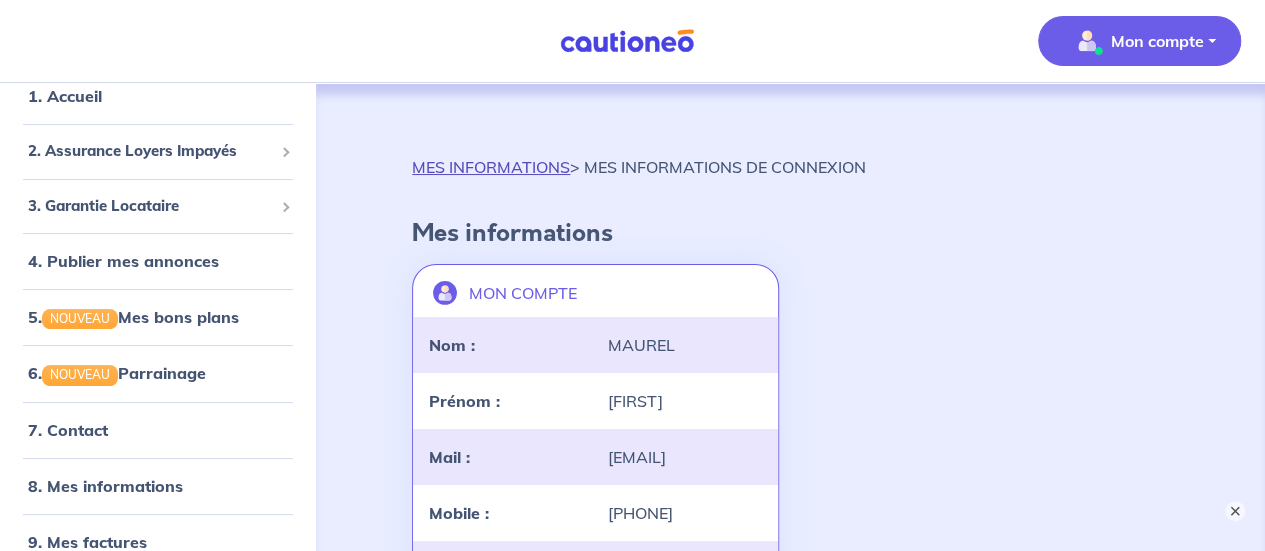 click on "MES INFORMATIONS" at bounding box center [491, 167] 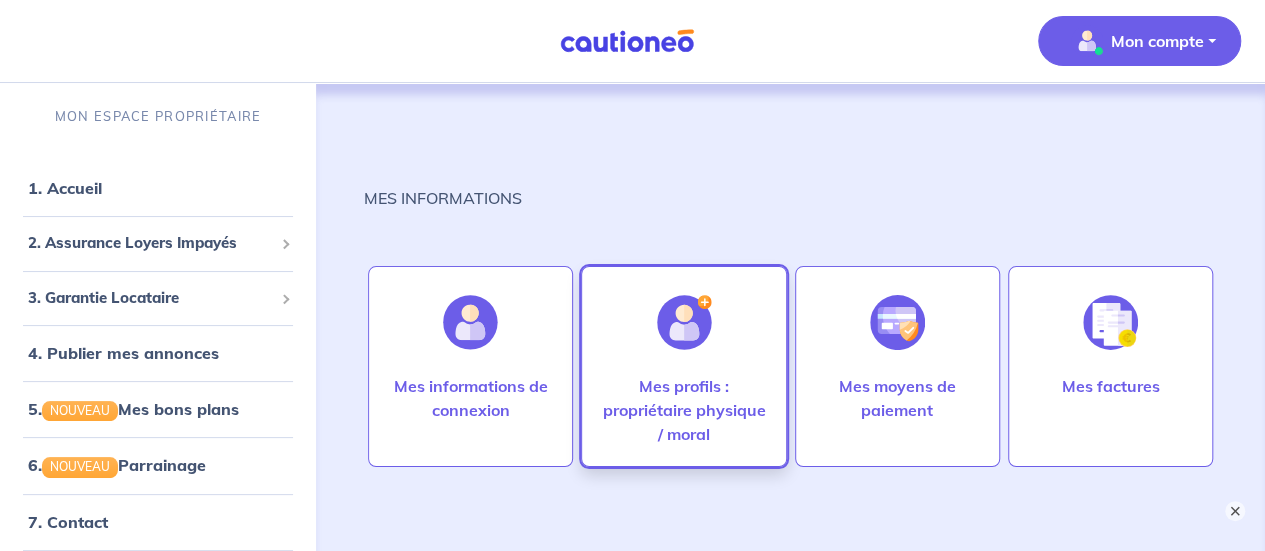 click on "Mes profils : propriétaire physique / moral" at bounding box center [470, 398] 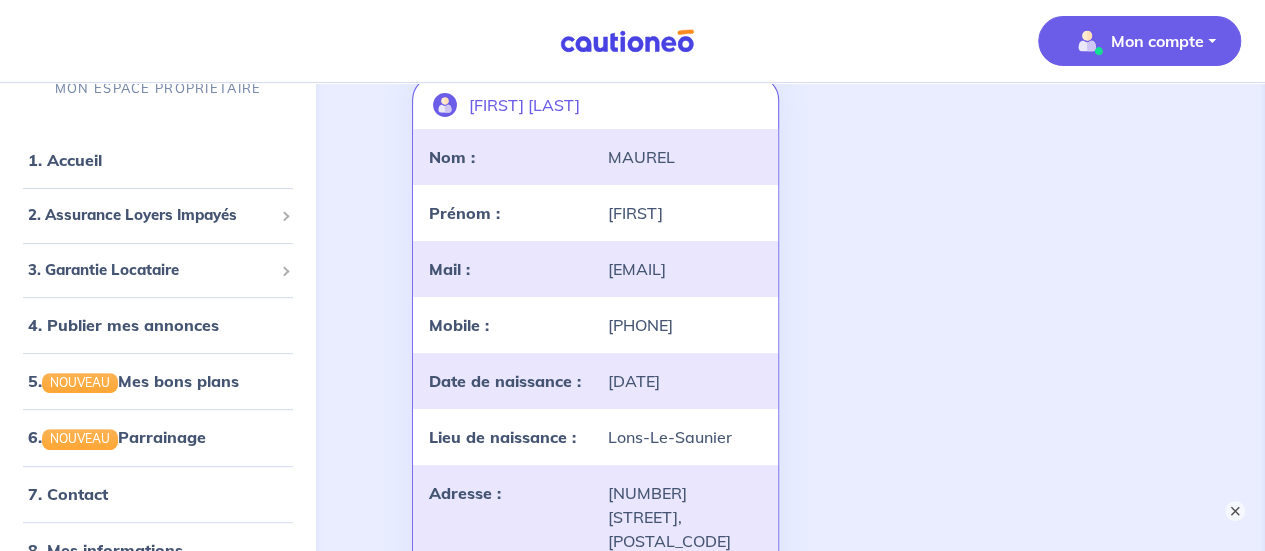 scroll, scrollTop: 0, scrollLeft: 0, axis: both 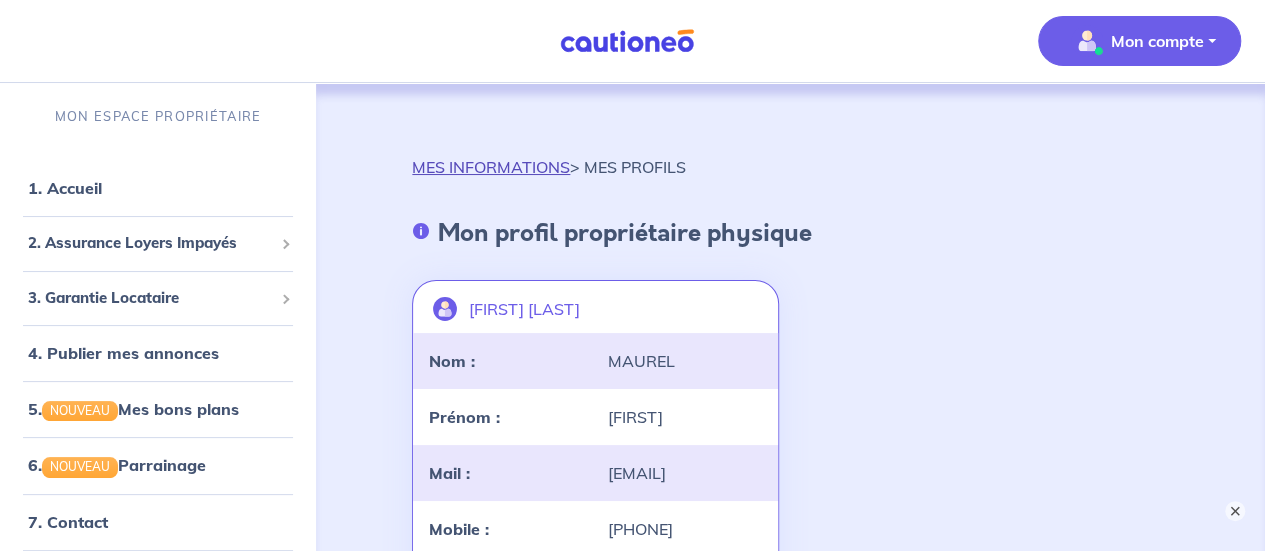 click on "MES INFORMATIONS" at bounding box center (491, 167) 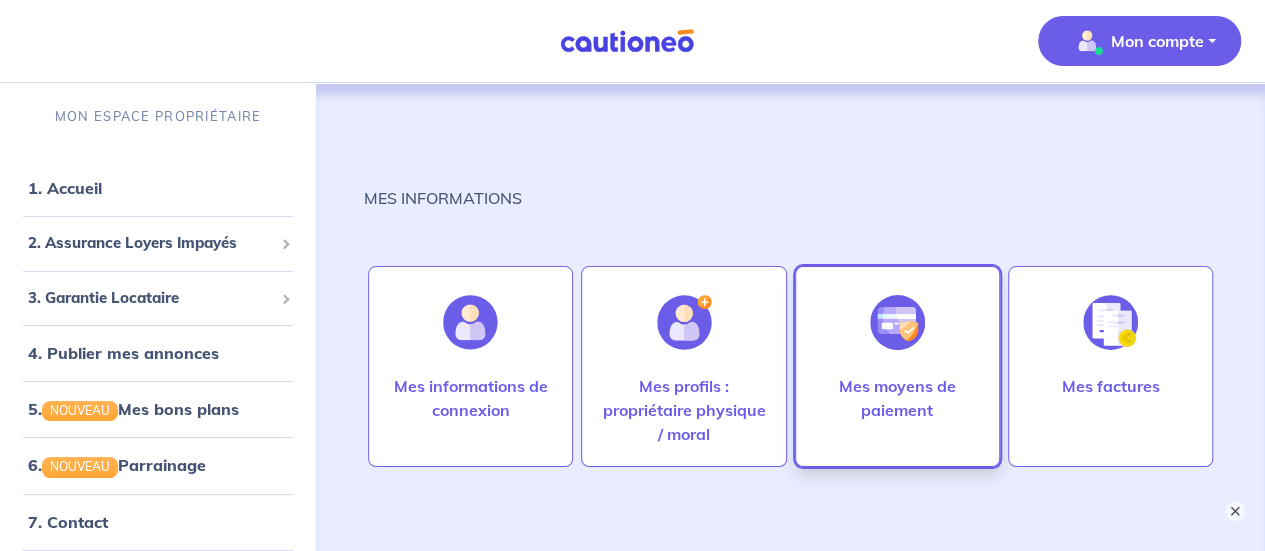click on "Mes moyens de paiement" at bounding box center (470, 398) 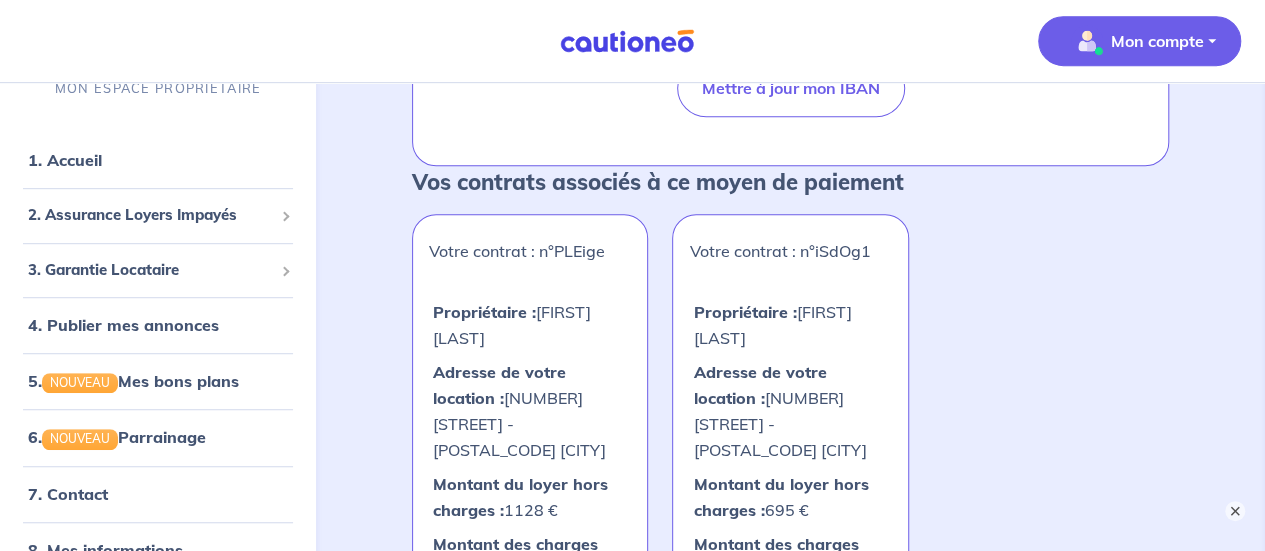 scroll, scrollTop: 500, scrollLeft: 0, axis: vertical 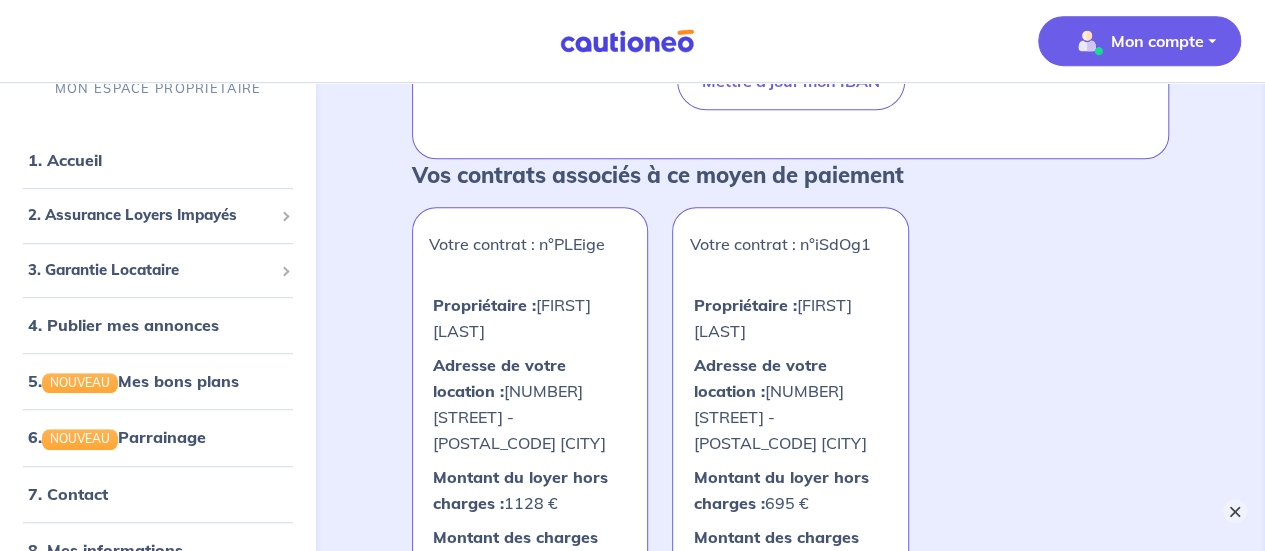 click on "×" at bounding box center (1235, 511) 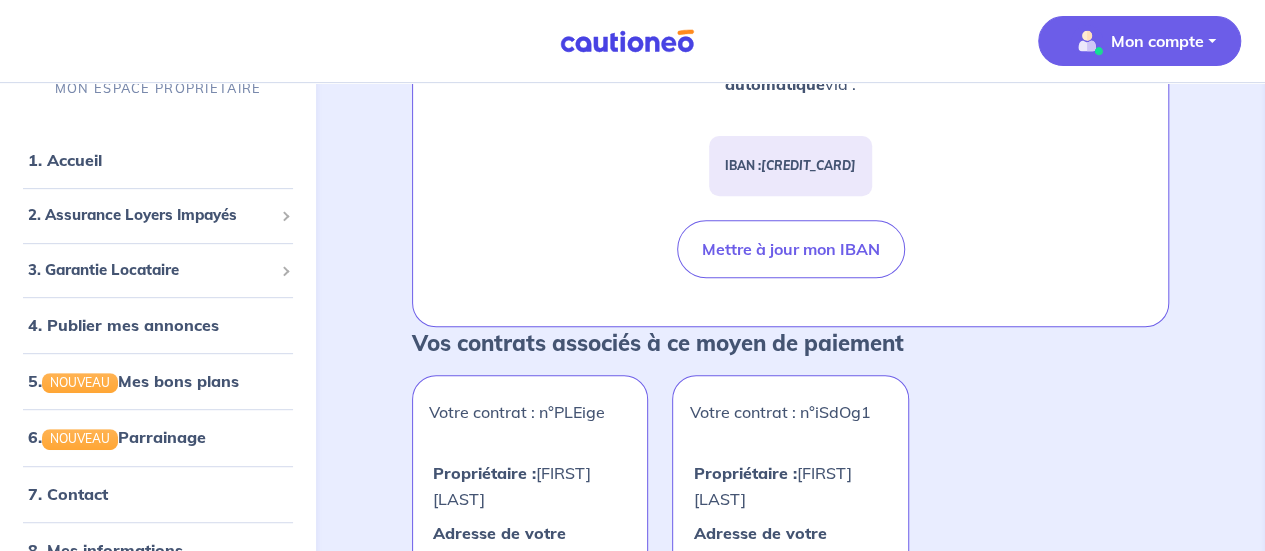 scroll, scrollTop: 0, scrollLeft: 0, axis: both 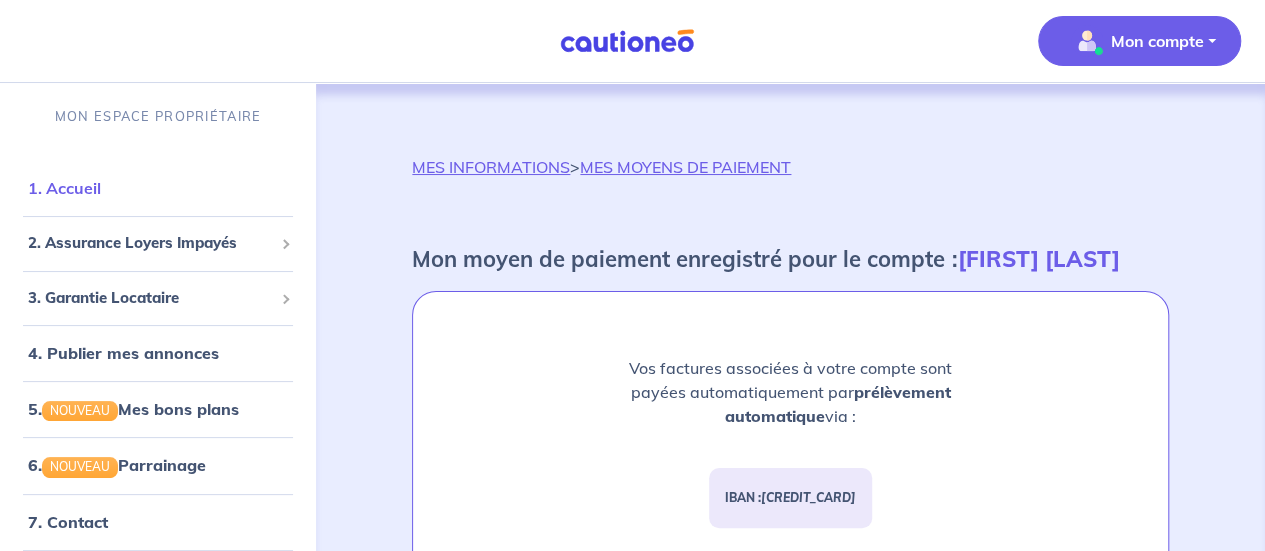 click on "1. Accueil" at bounding box center (64, 188) 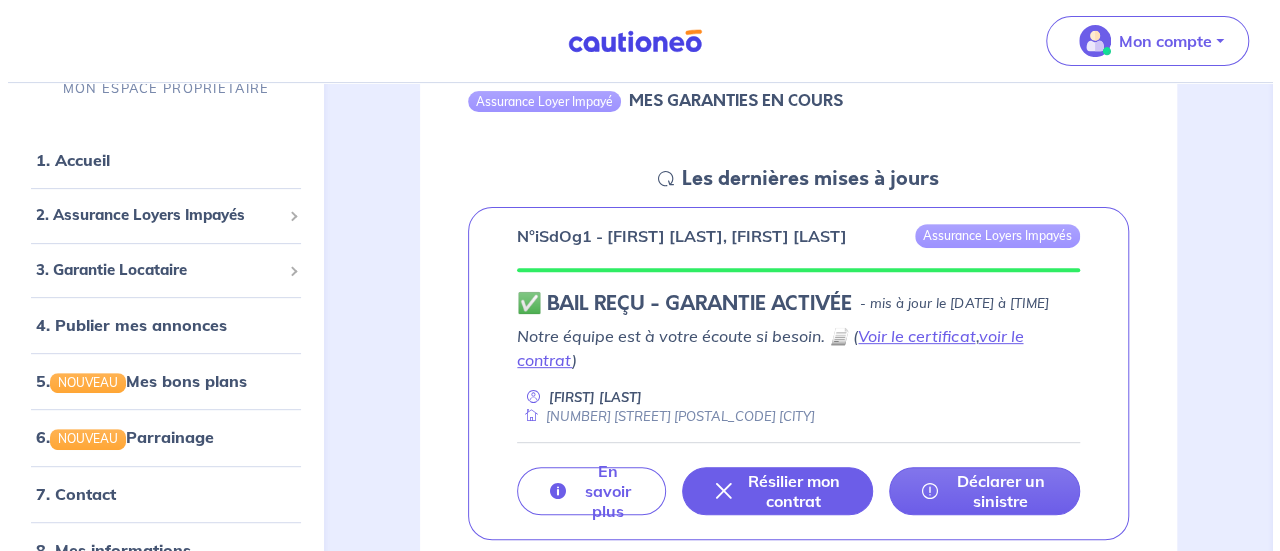 scroll, scrollTop: 300, scrollLeft: 0, axis: vertical 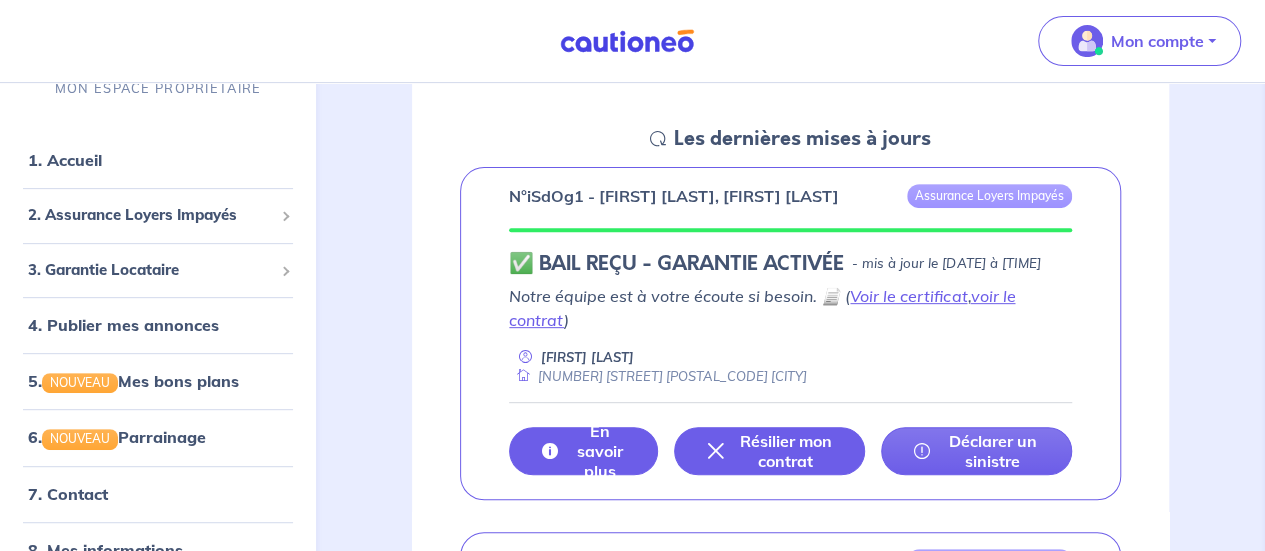 click on "En savoir plus" at bounding box center [599, 451] 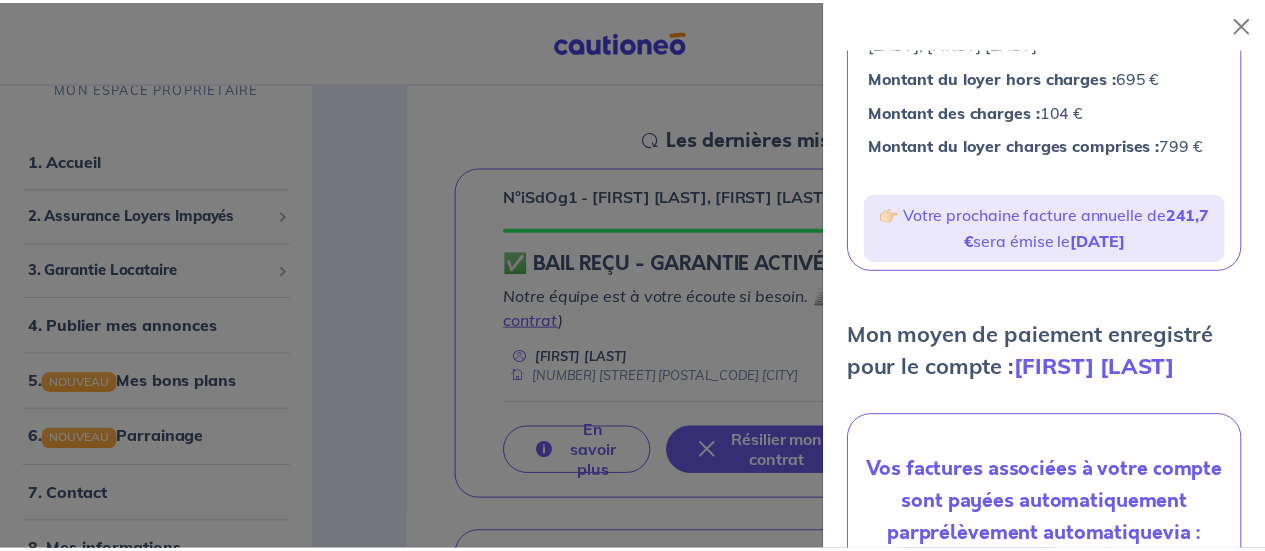 scroll, scrollTop: 150, scrollLeft: 0, axis: vertical 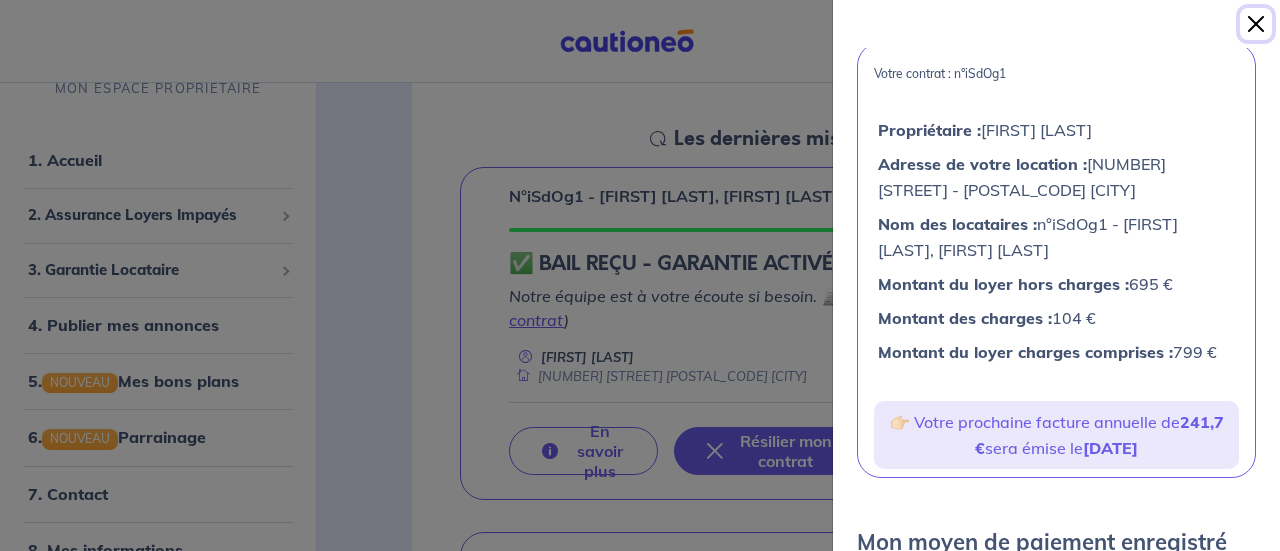 click at bounding box center (1256, 24) 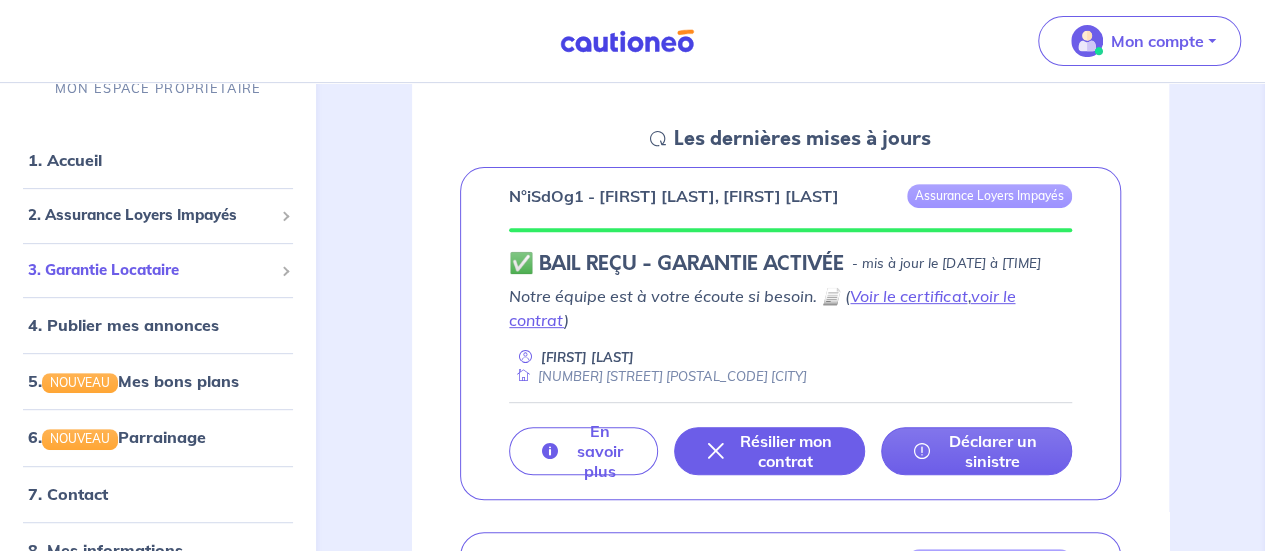 click on "3. Garantie Locataire" at bounding box center [150, 215] 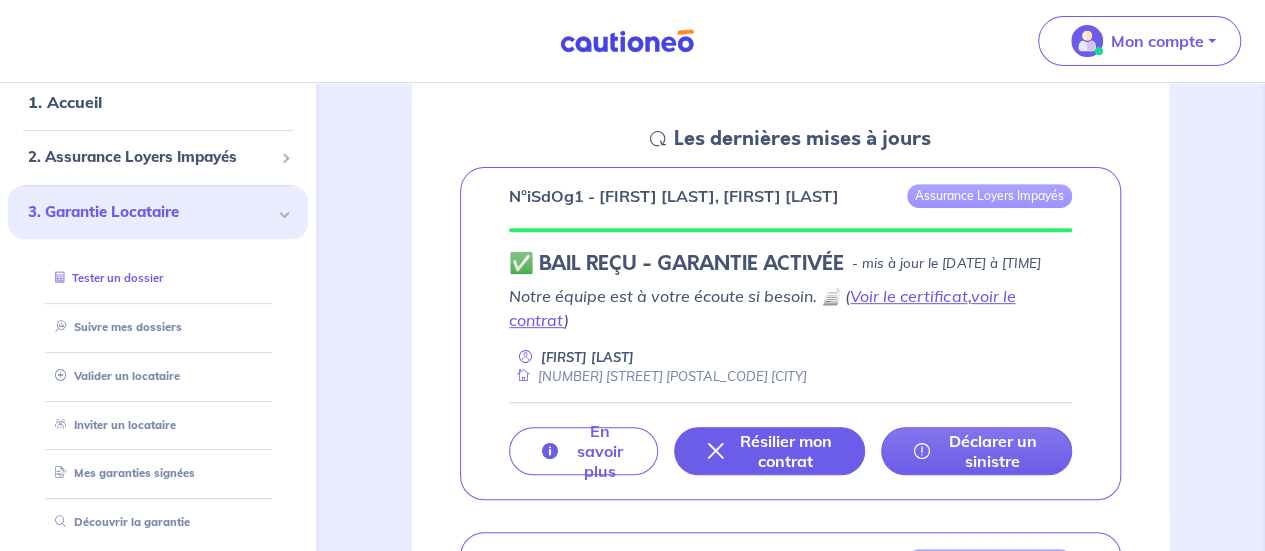 scroll, scrollTop: 100, scrollLeft: 0, axis: vertical 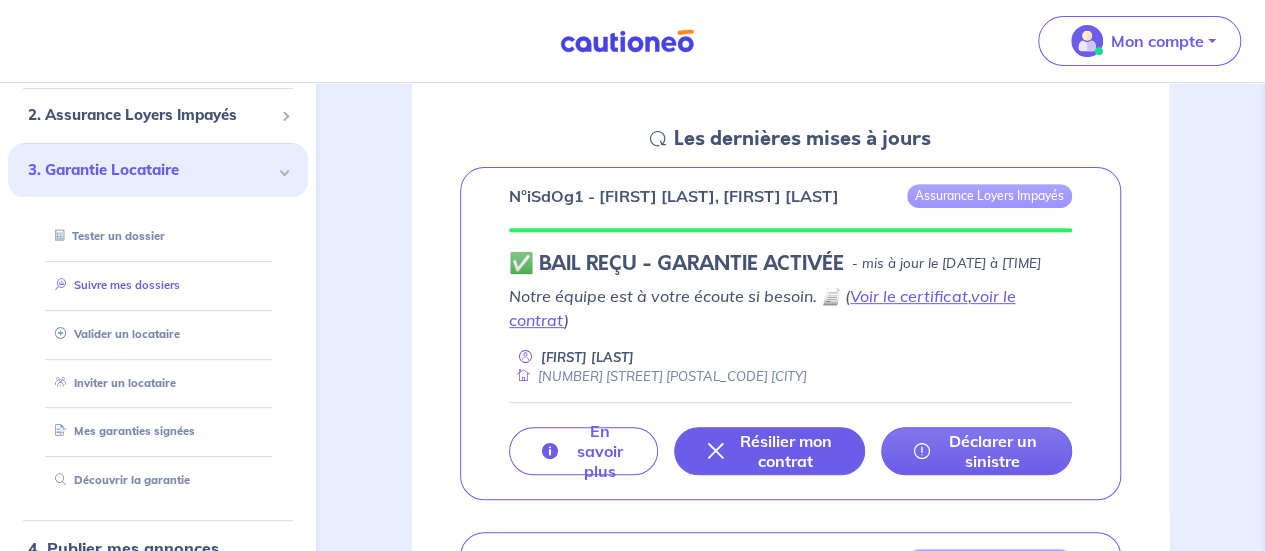 click on "Suivre mes dossiers" at bounding box center (113, 285) 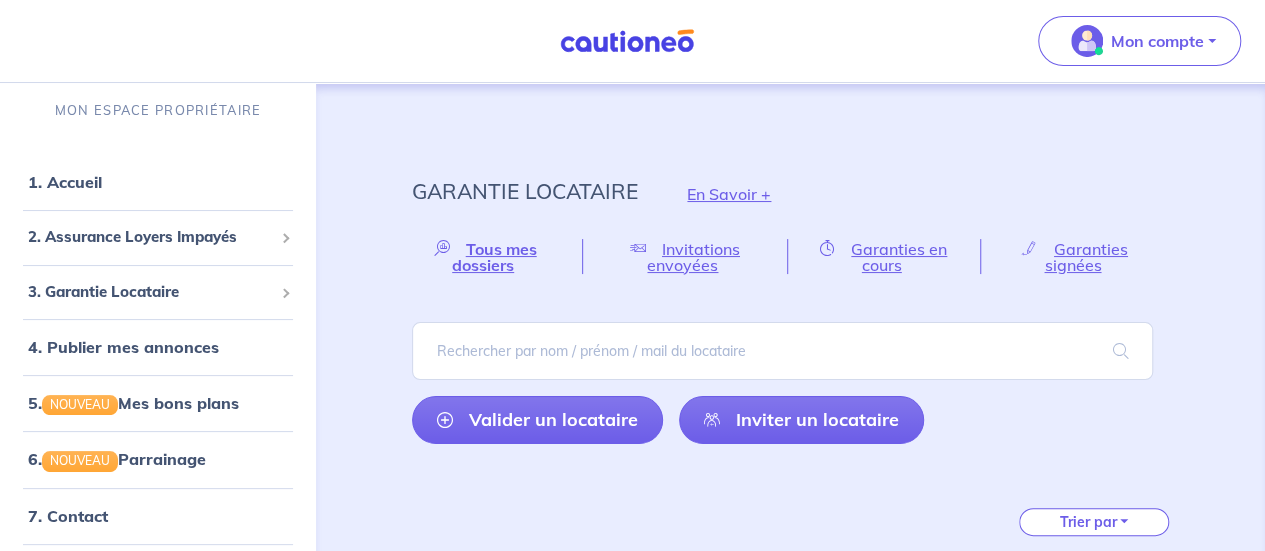 scroll, scrollTop: 0, scrollLeft: 0, axis: both 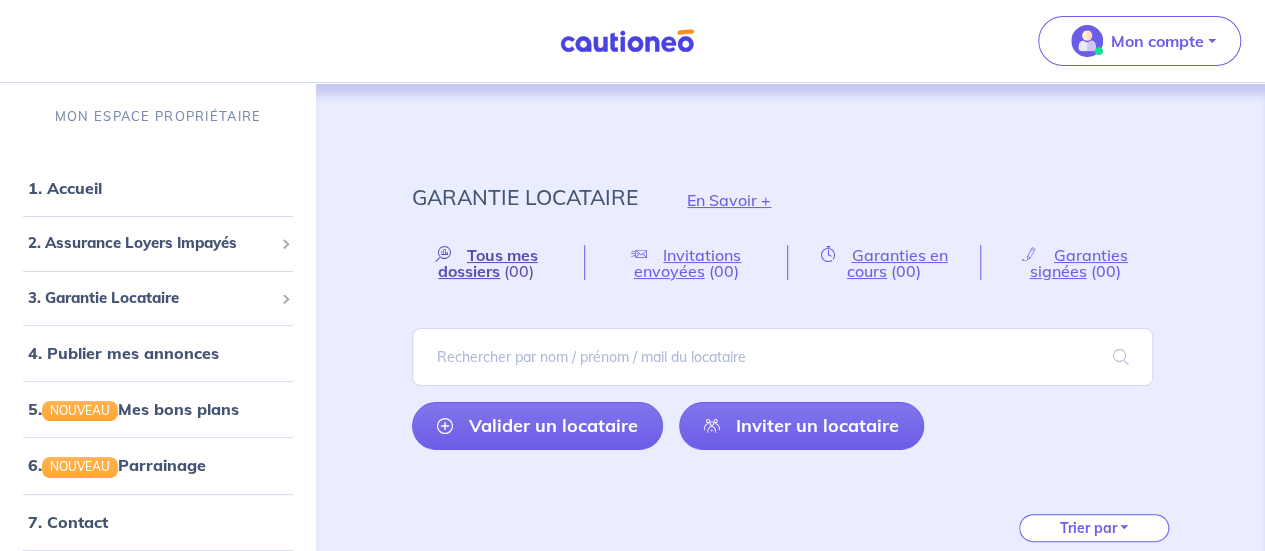 click on "Tous mes dossiers" at bounding box center (488, 263) 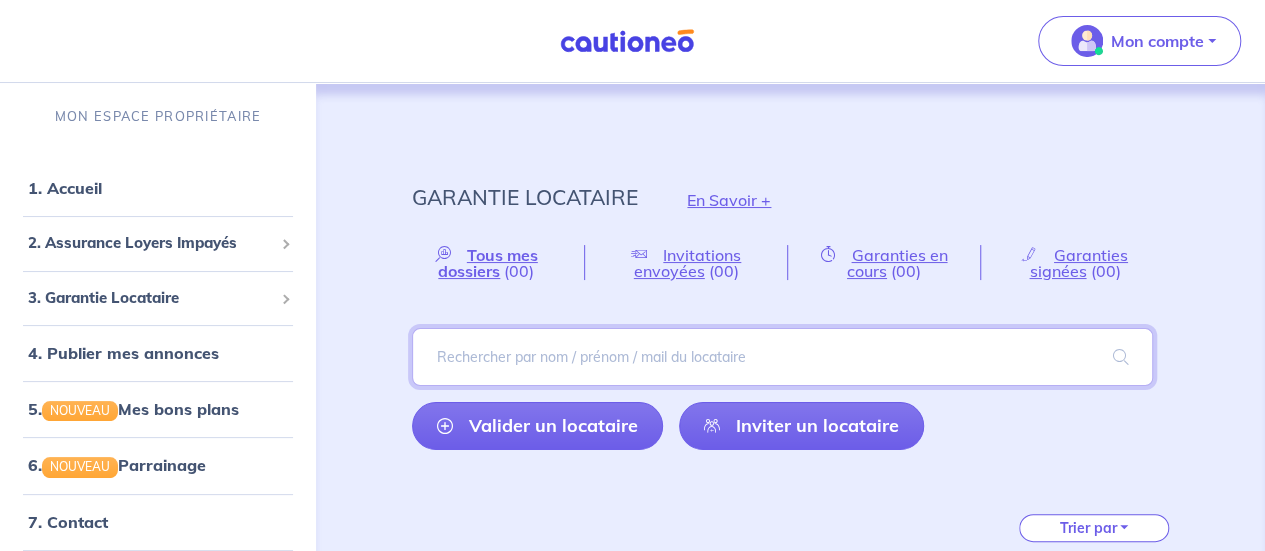 click at bounding box center (782, 357) 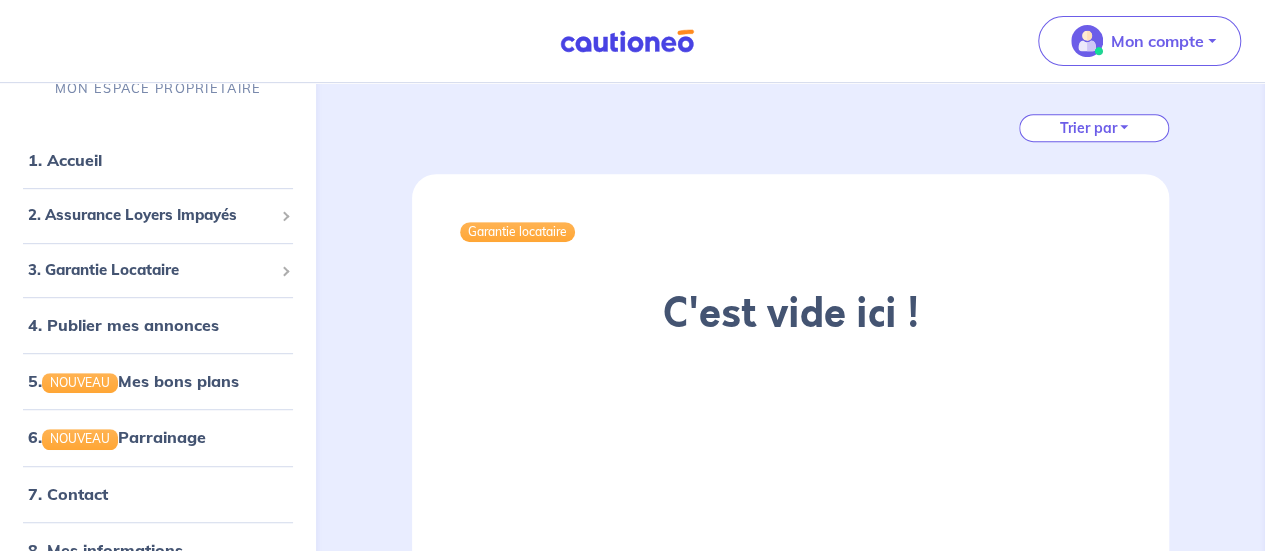 scroll, scrollTop: 200, scrollLeft: 0, axis: vertical 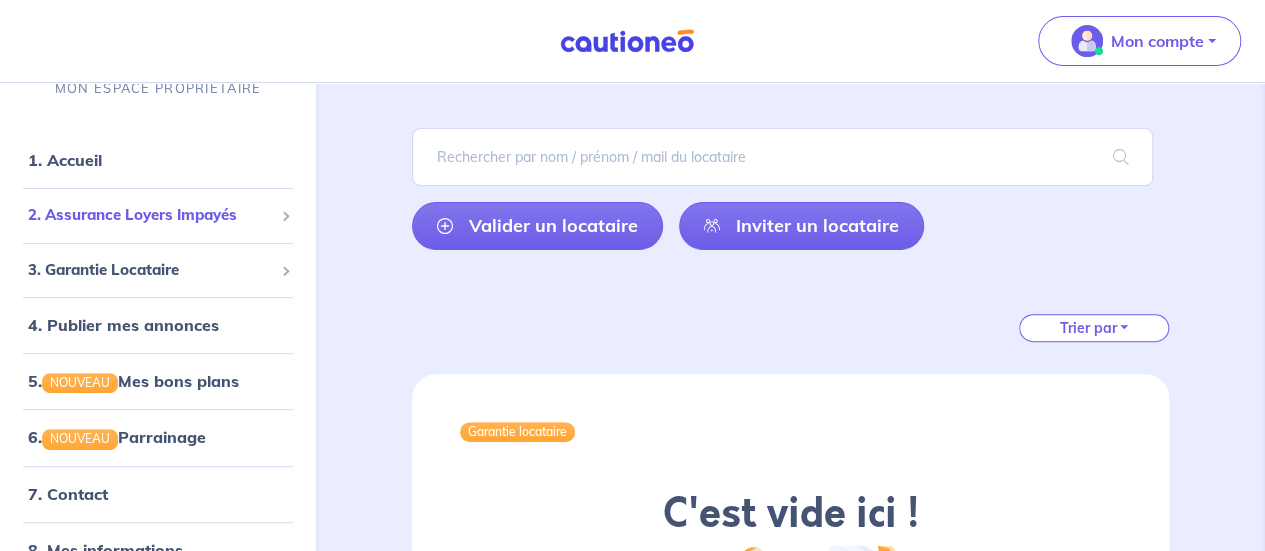 click on "2. Assurance Loyers Impayés" at bounding box center (150, 215) 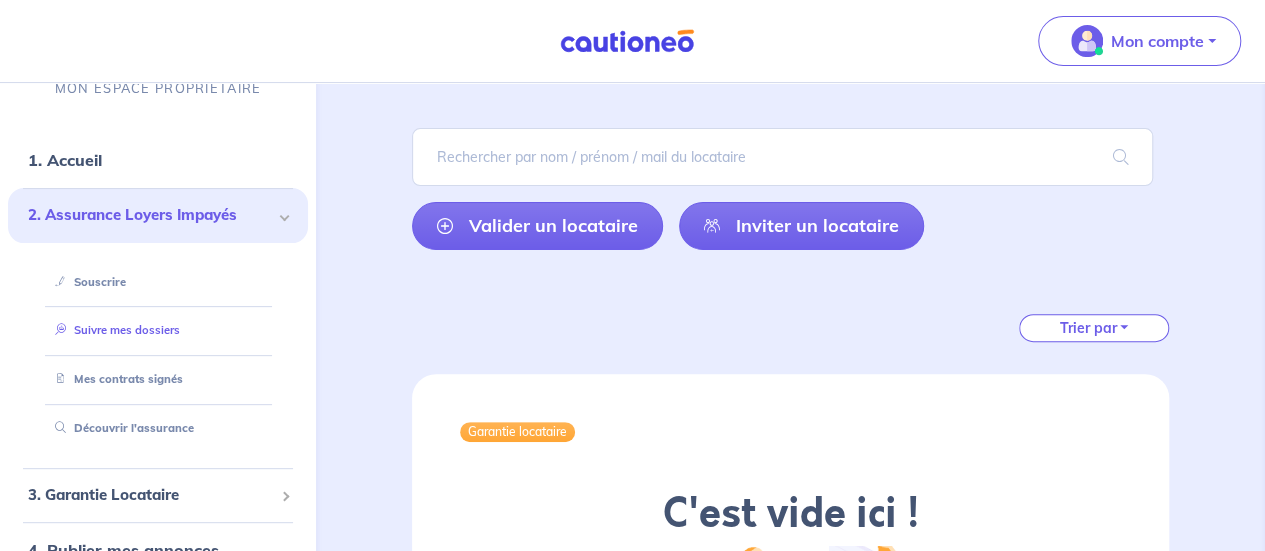 click on "Suivre mes dossiers" at bounding box center [113, 331] 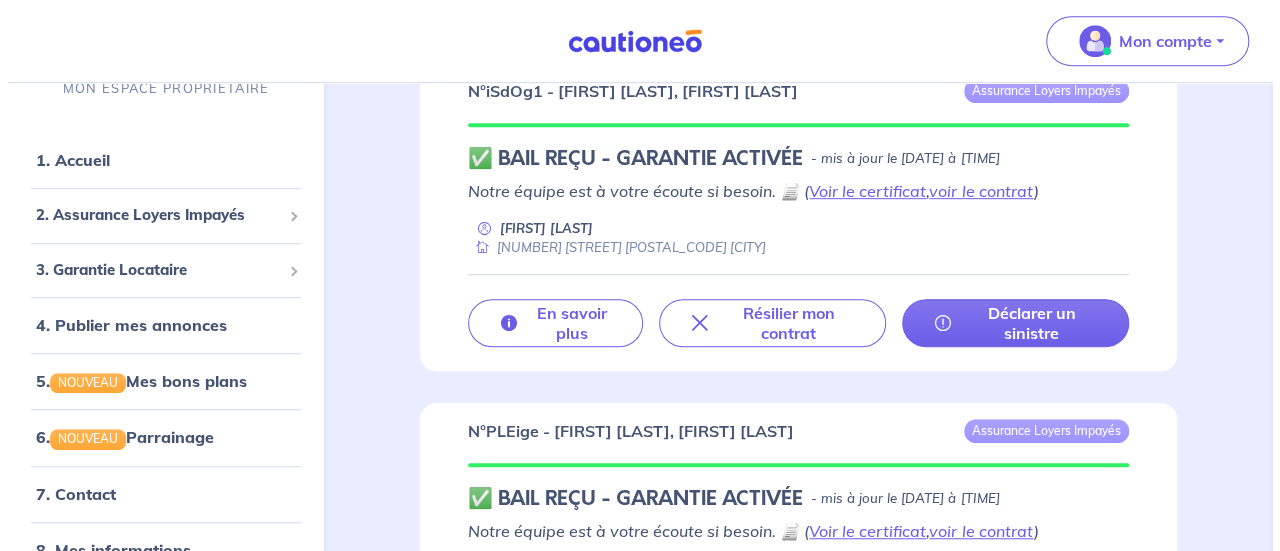 scroll, scrollTop: 400, scrollLeft: 0, axis: vertical 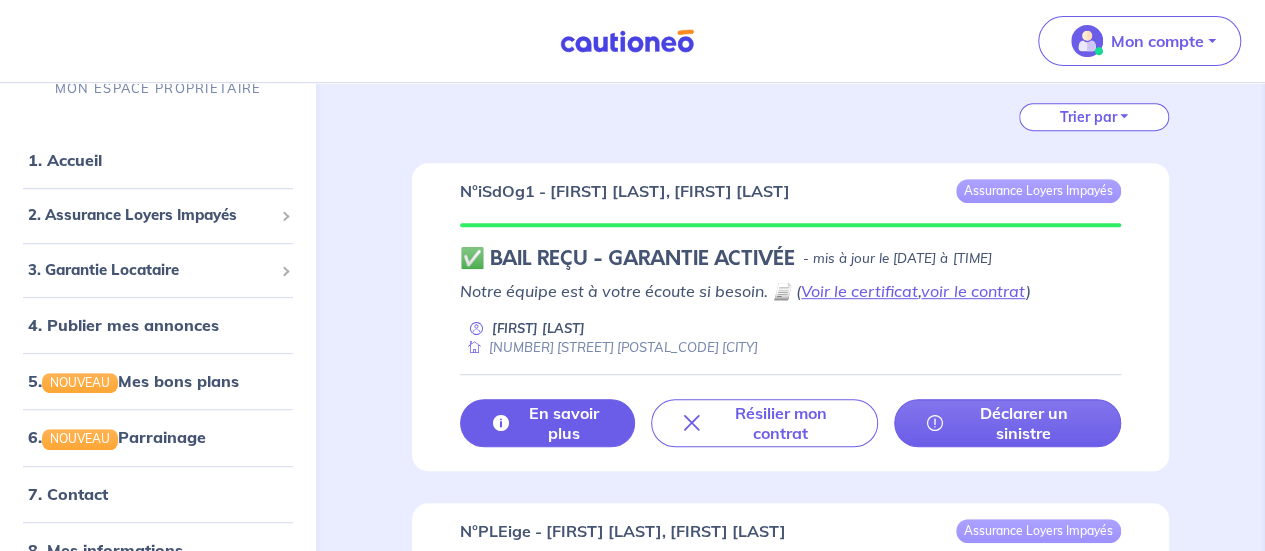 click on "En savoir plus" at bounding box center [563, 423] 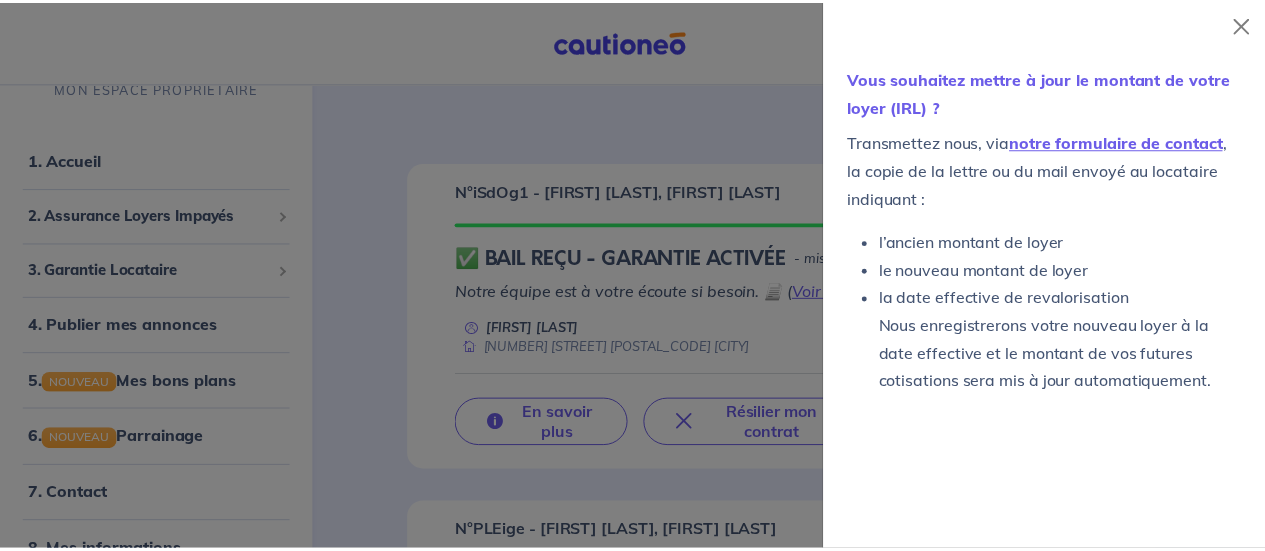 scroll, scrollTop: 1150, scrollLeft: 0, axis: vertical 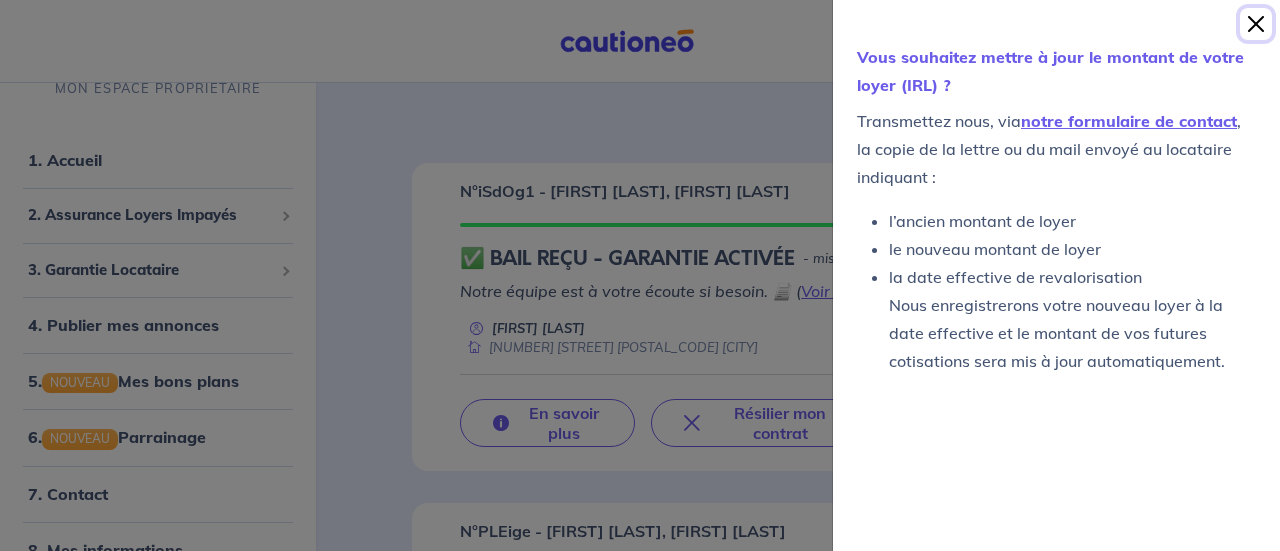 click at bounding box center (1256, 24) 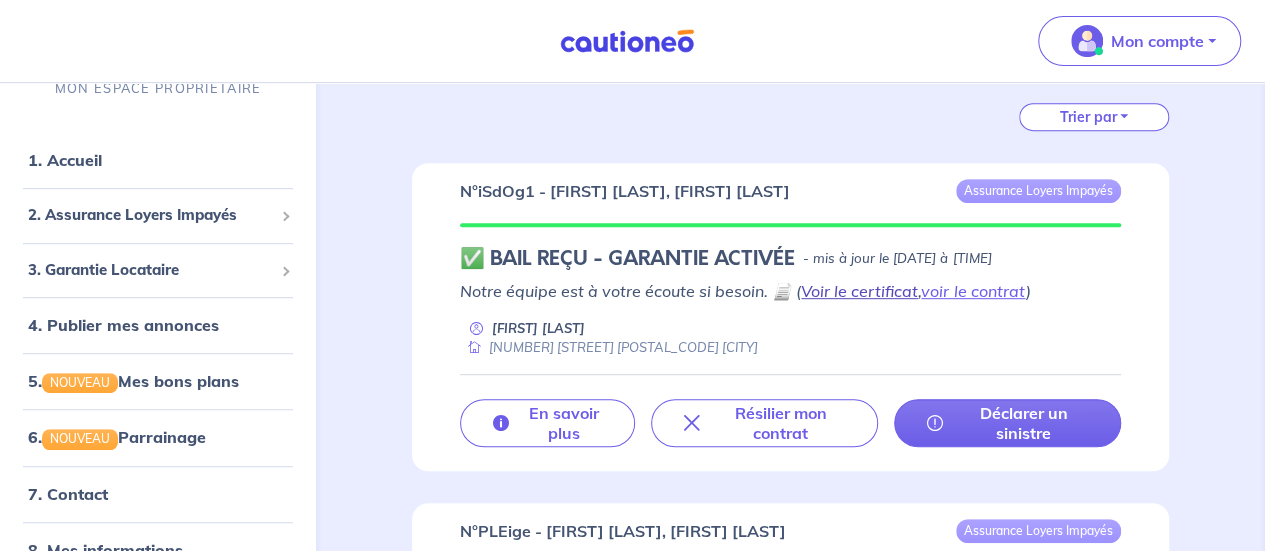 click on "Voir le certificat" at bounding box center [859, 291] 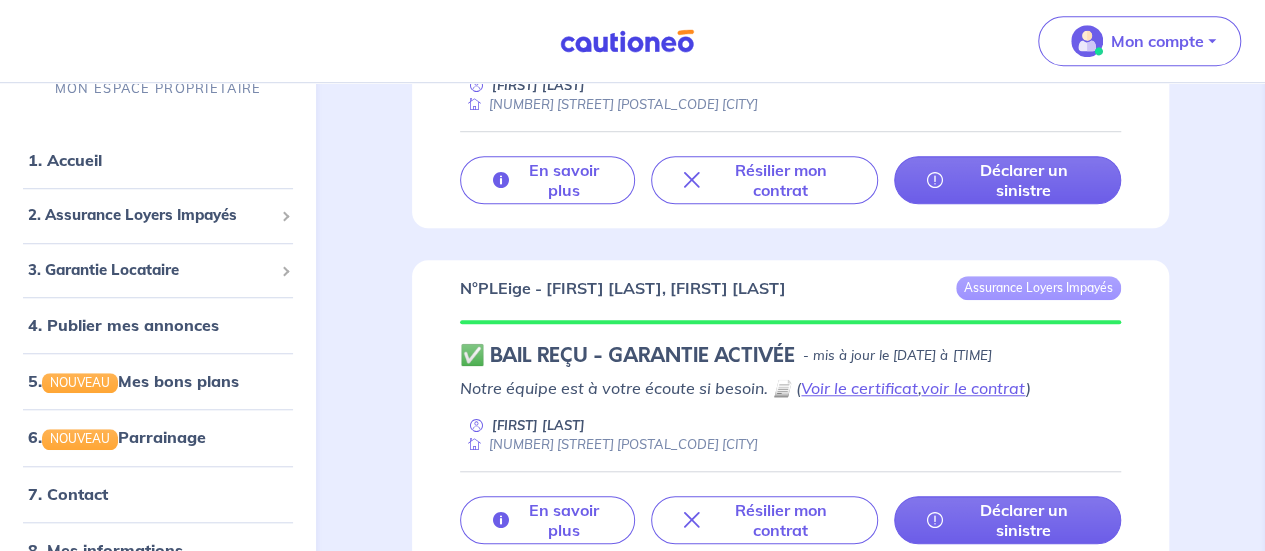 scroll, scrollTop: 143, scrollLeft: 0, axis: vertical 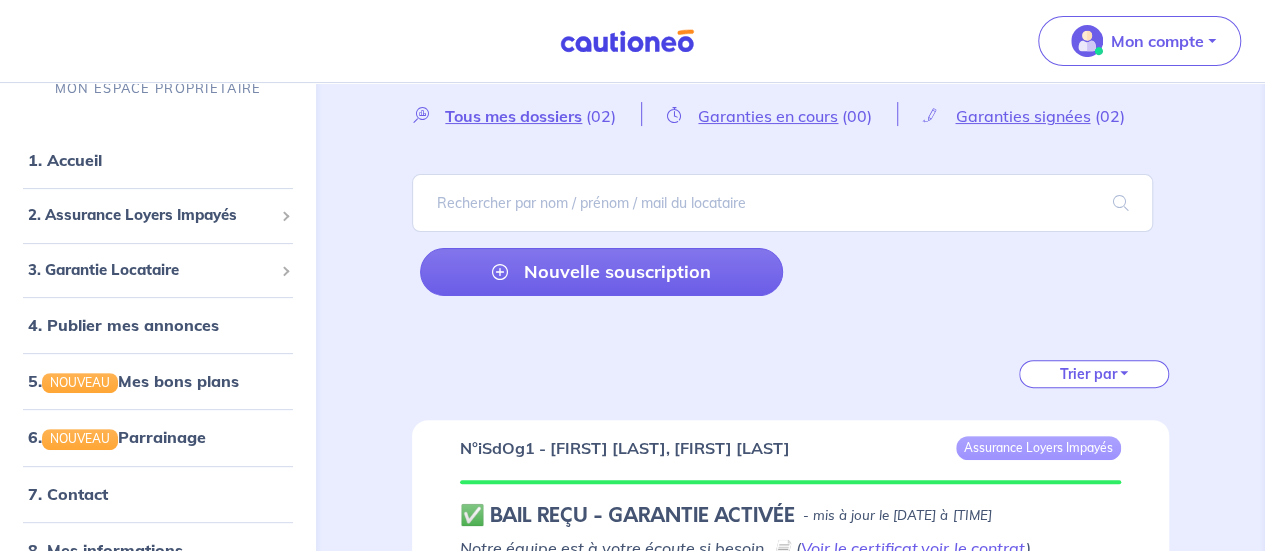 click on "Assurance Loyers Impayés" at bounding box center (1038, 448) 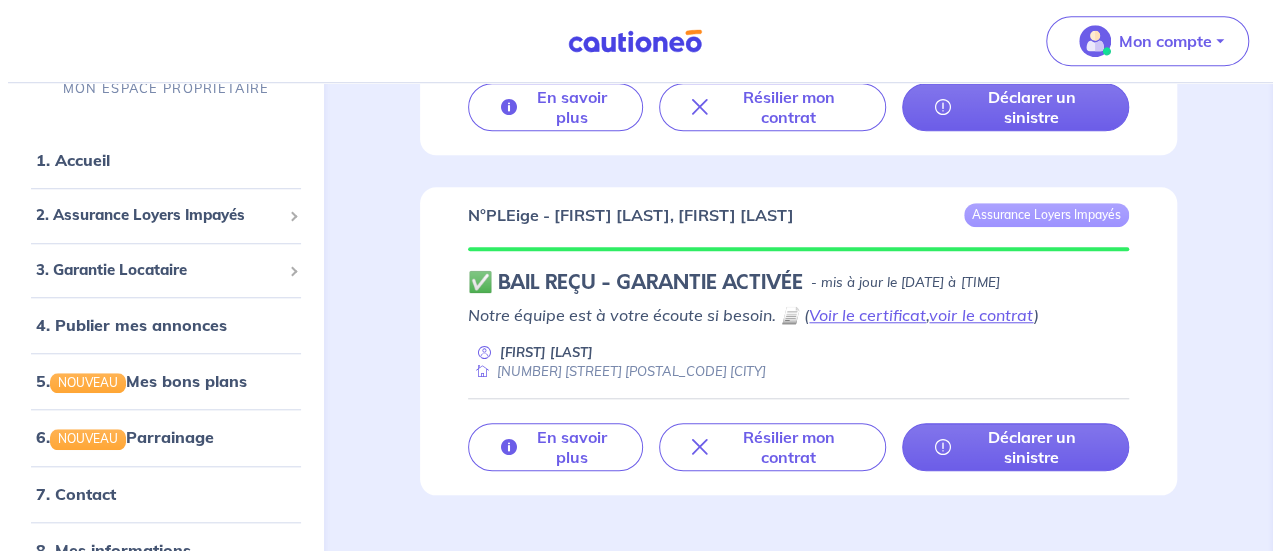 scroll, scrollTop: 743, scrollLeft: 0, axis: vertical 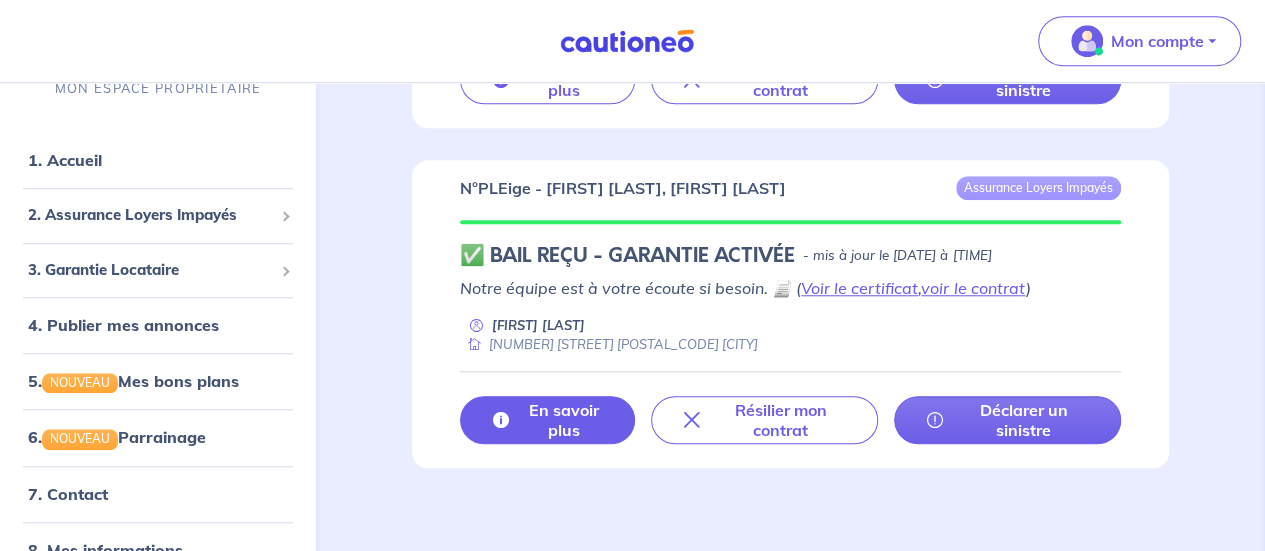 click on "En savoir plus" at bounding box center (563, 80) 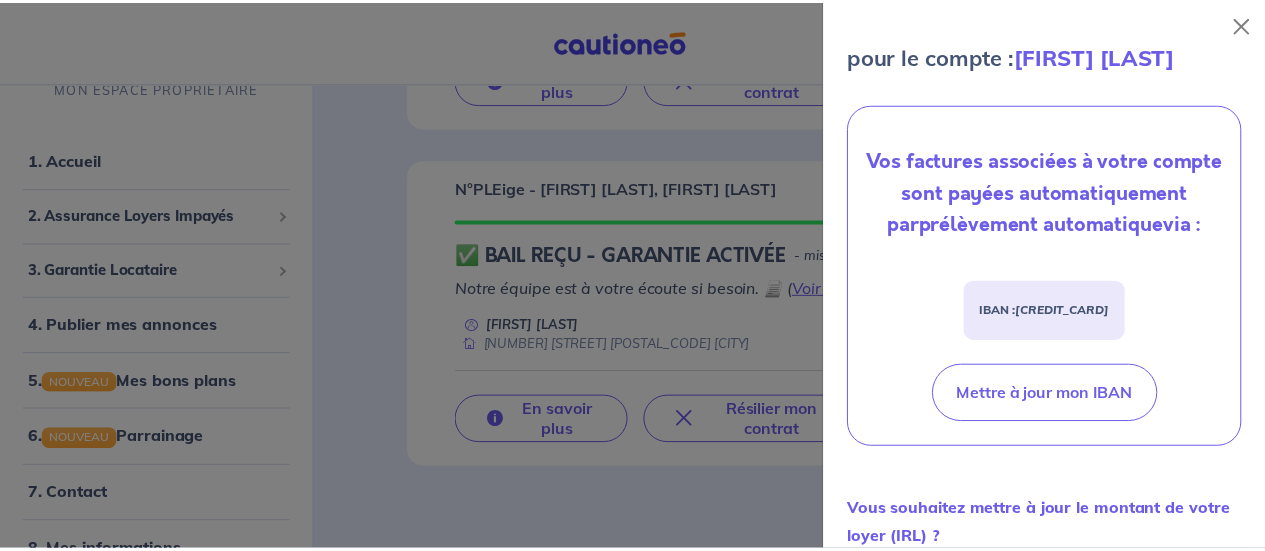 scroll, scrollTop: 700, scrollLeft: 0, axis: vertical 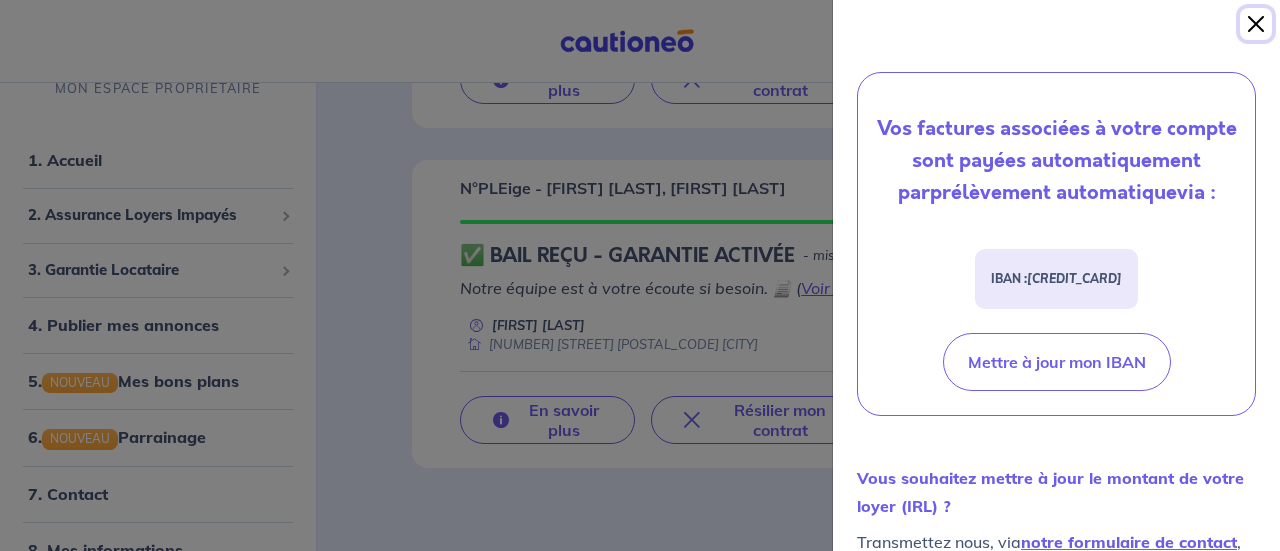 click at bounding box center [1256, 24] 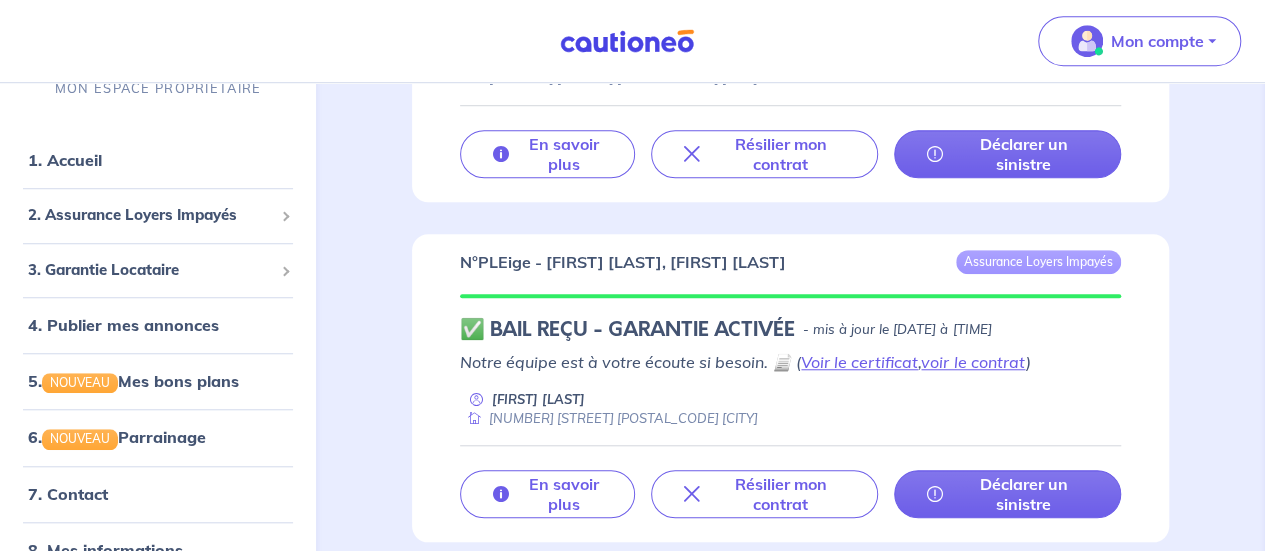 scroll, scrollTop: 643, scrollLeft: 0, axis: vertical 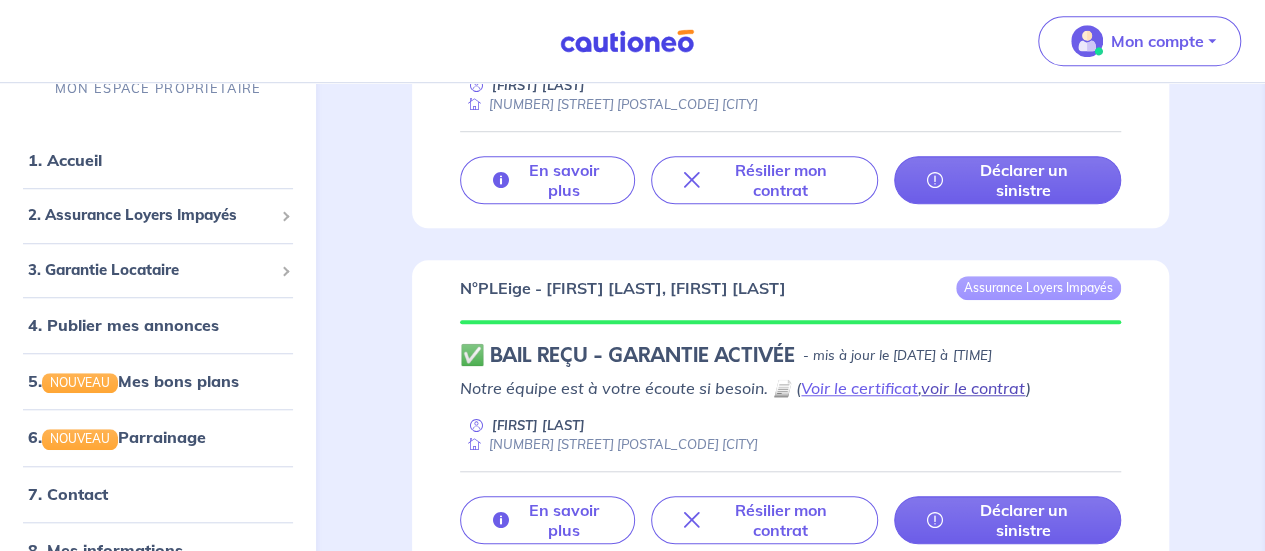 click on "voir le contrat" at bounding box center [973, 388] 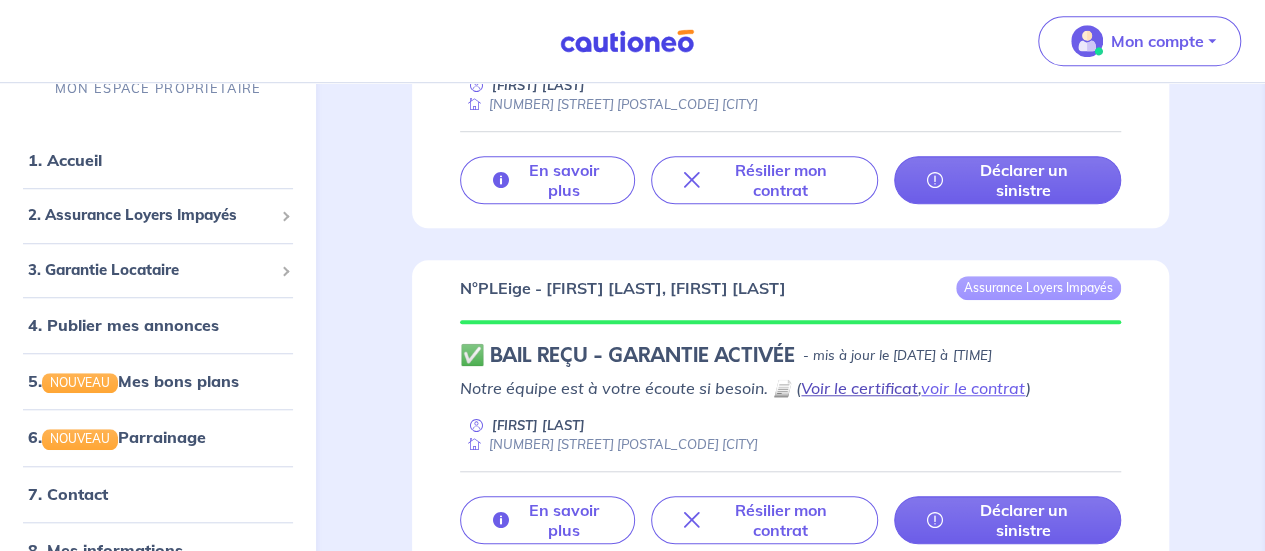click on "Voir le certificat" at bounding box center [859, 388] 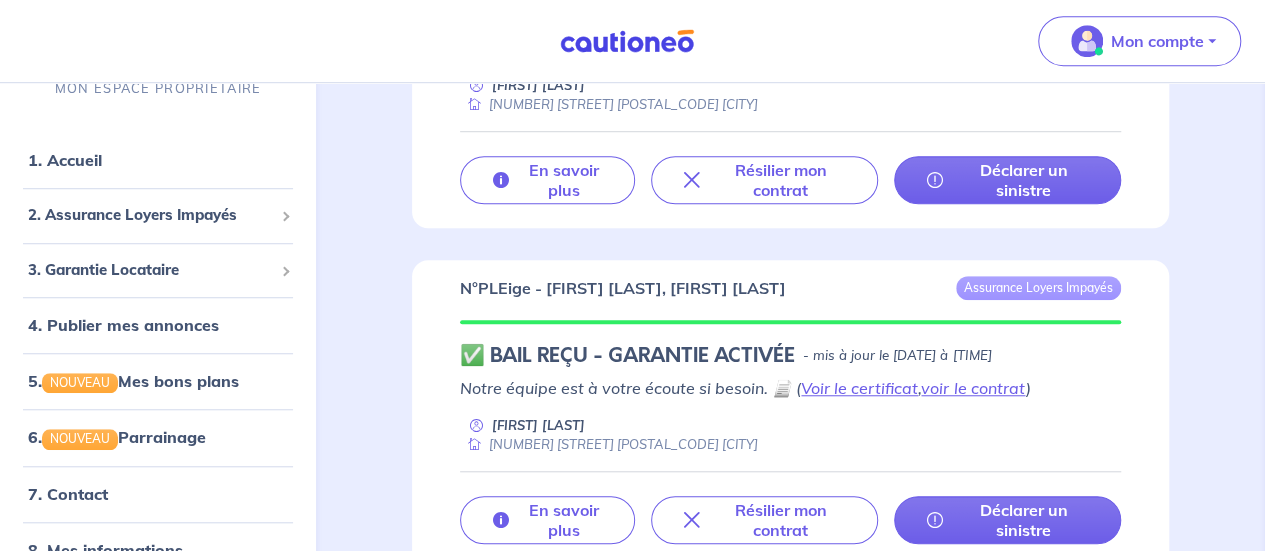 scroll, scrollTop: 92, scrollLeft: 0, axis: vertical 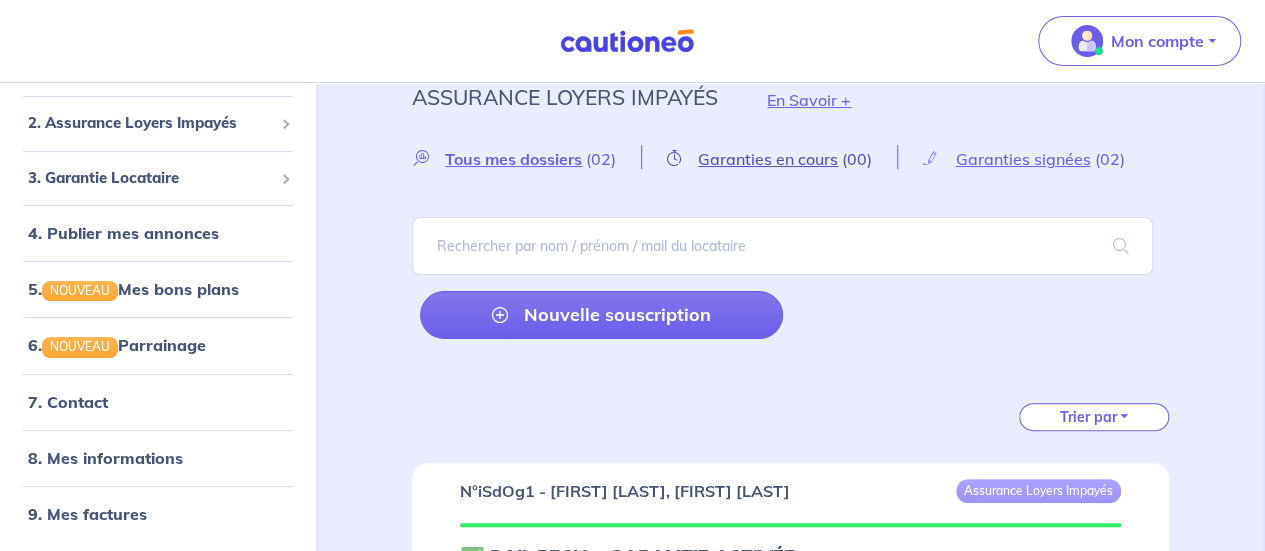 click on "Garanties en cours" at bounding box center (513, 159) 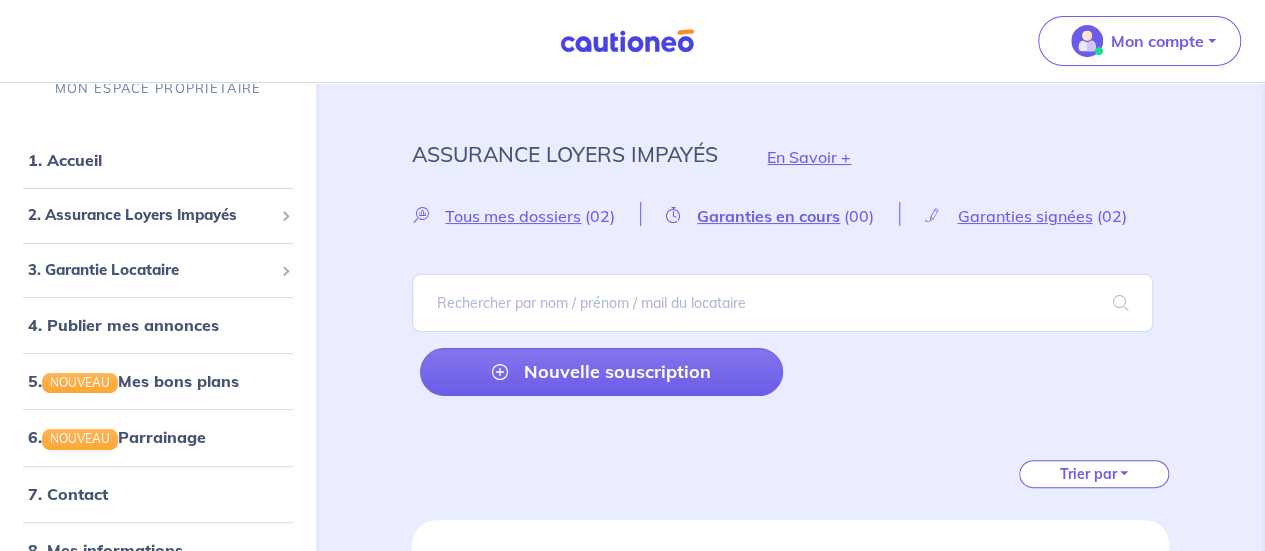 scroll, scrollTop: 0, scrollLeft: 0, axis: both 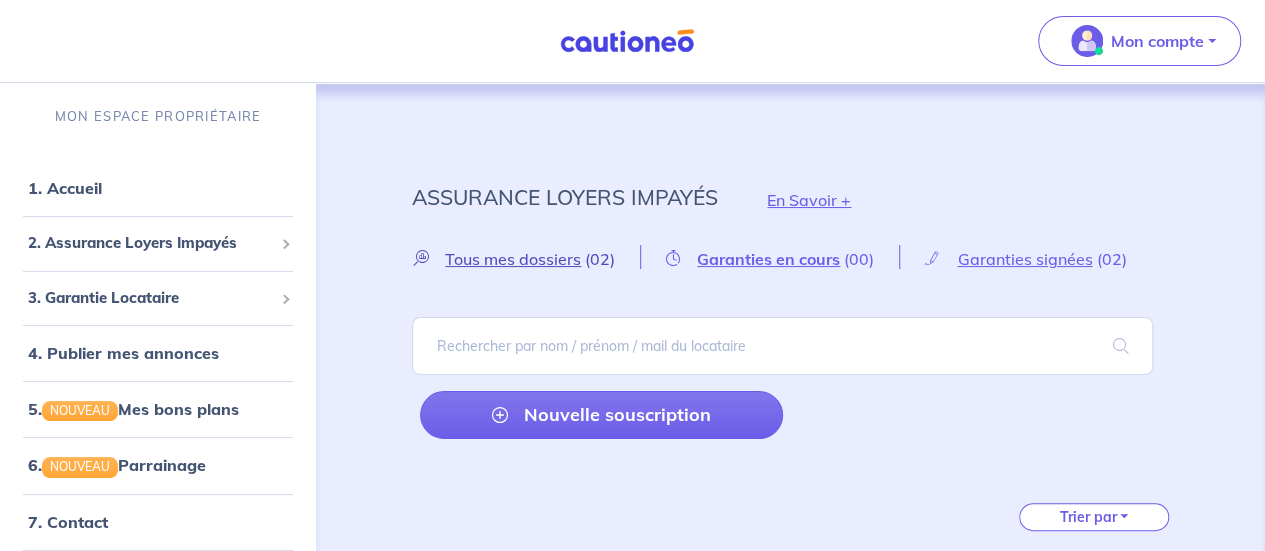 click on "Tous mes dossiers" at bounding box center [513, 259] 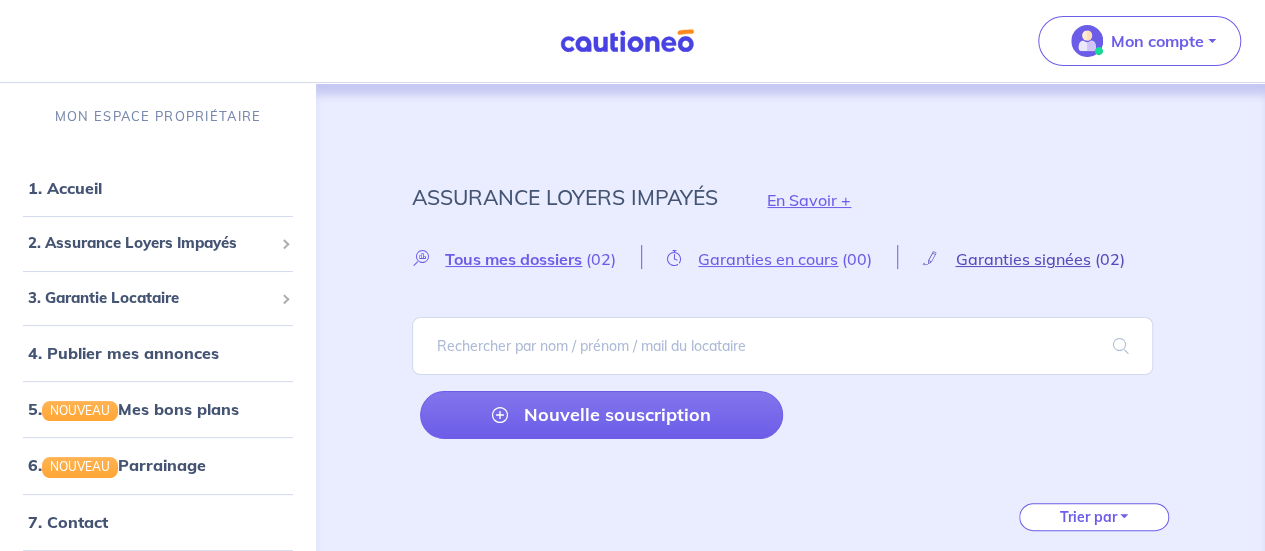click on "Garanties signées" at bounding box center (513, 259) 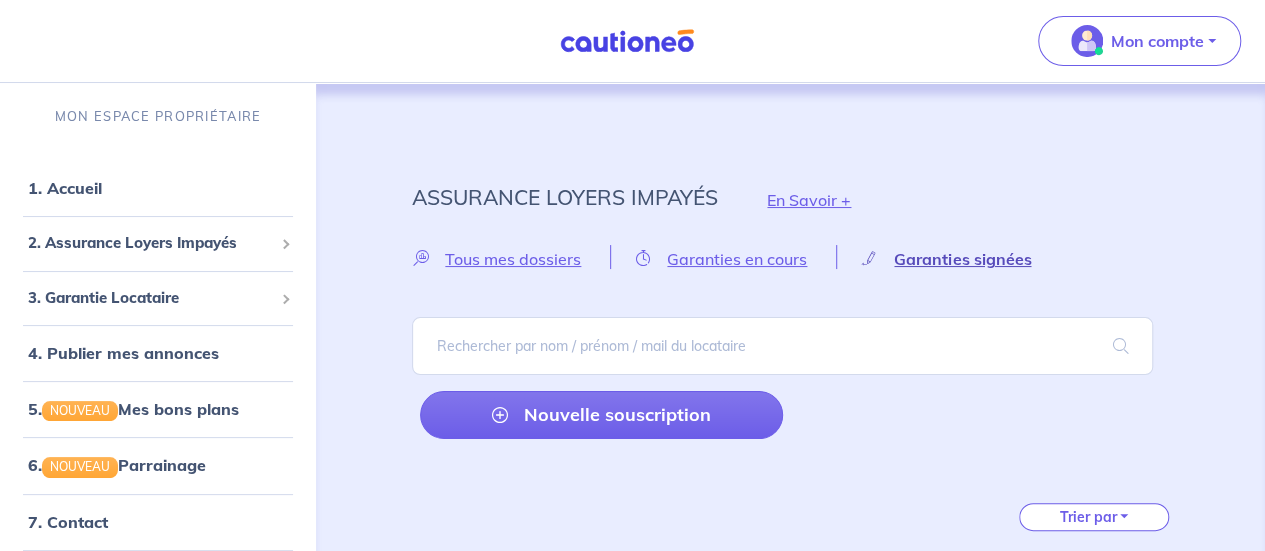 click on "Garanties signées" at bounding box center (962, 259) 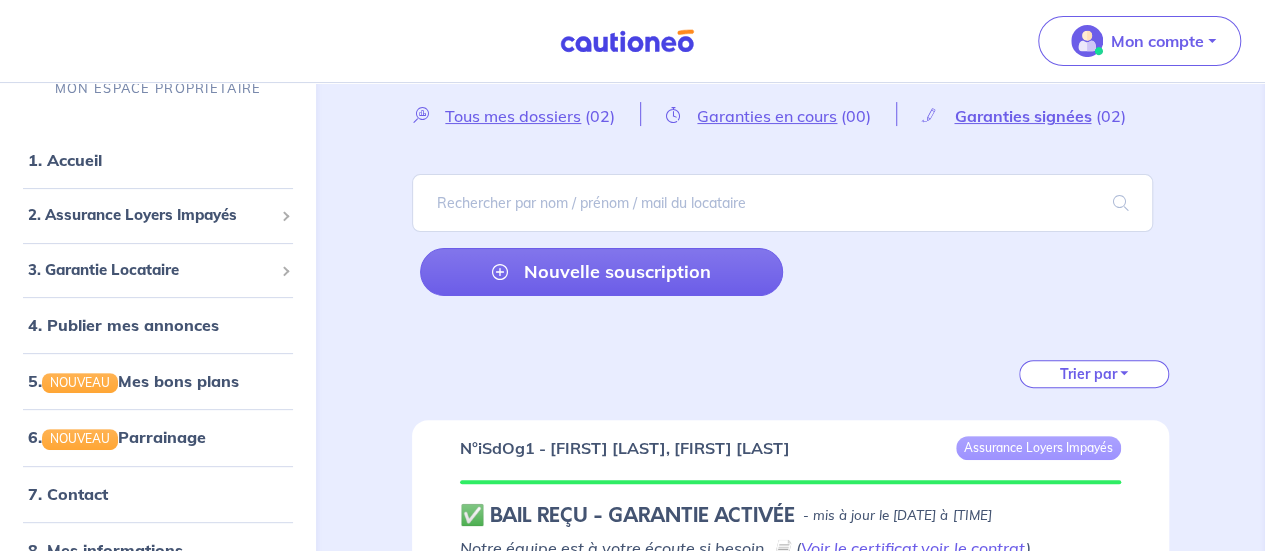 scroll, scrollTop: 0, scrollLeft: 0, axis: both 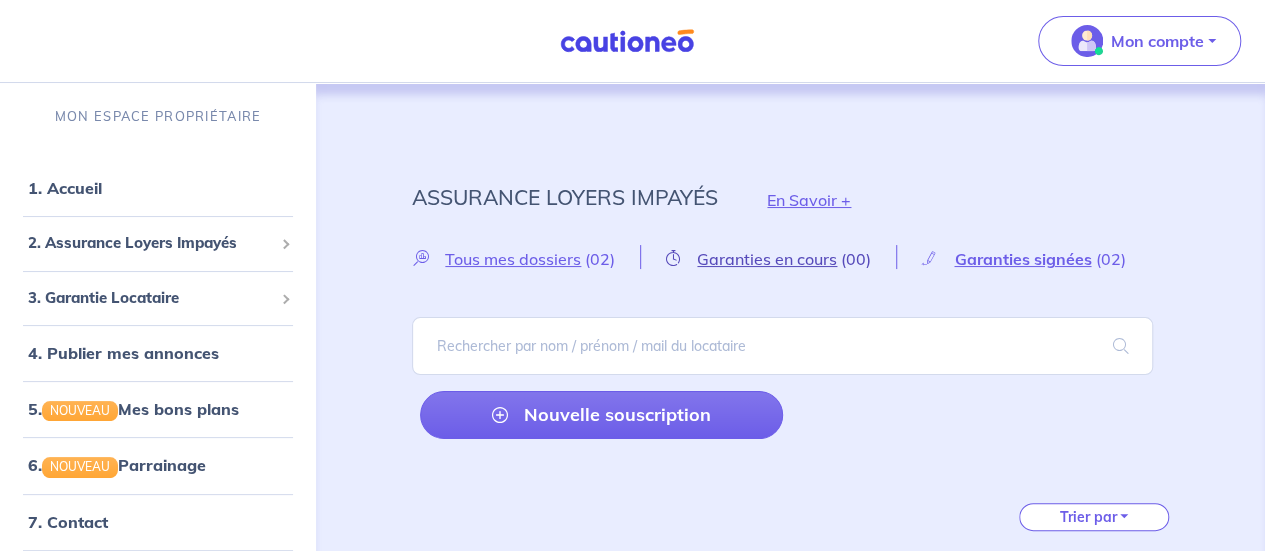 click on "Garanties en cours" at bounding box center [513, 259] 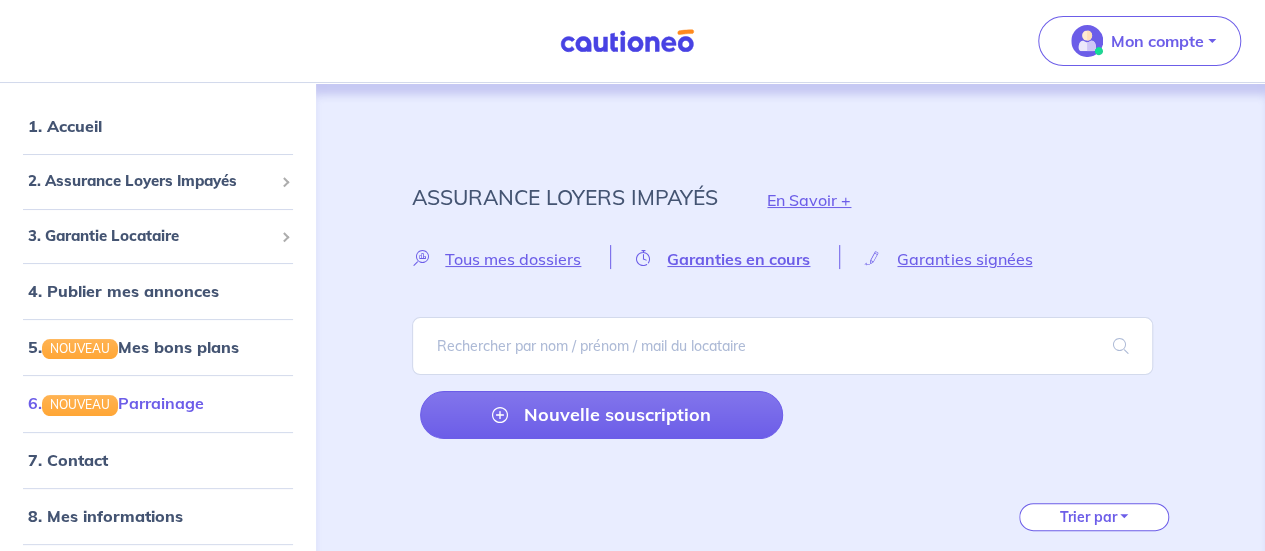 scroll, scrollTop: 92, scrollLeft: 0, axis: vertical 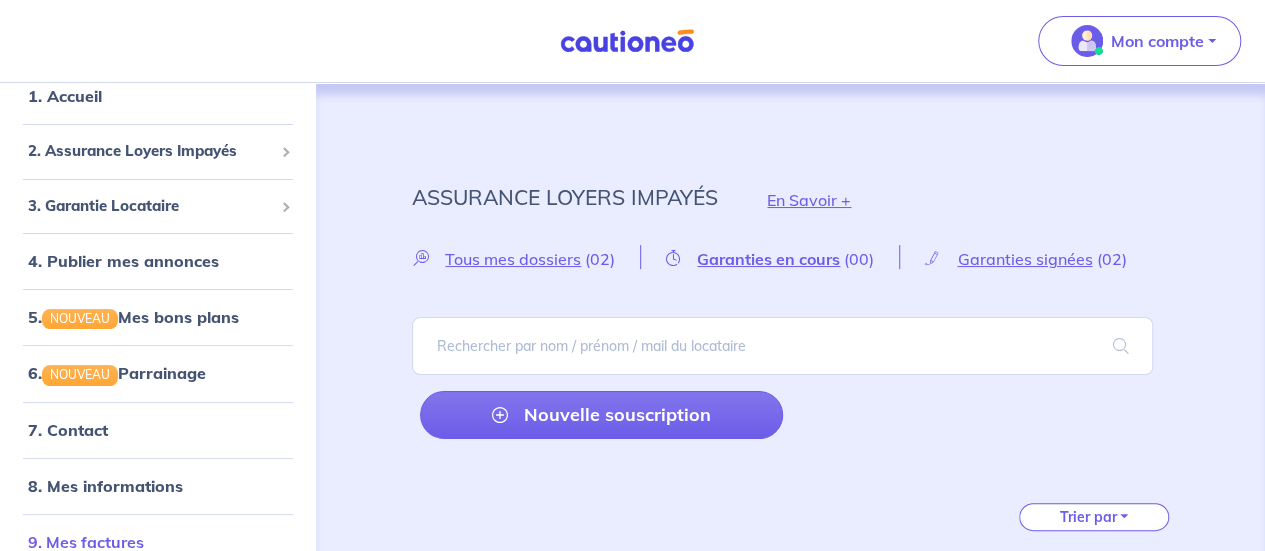 click on "9. Mes factures" at bounding box center [86, 542] 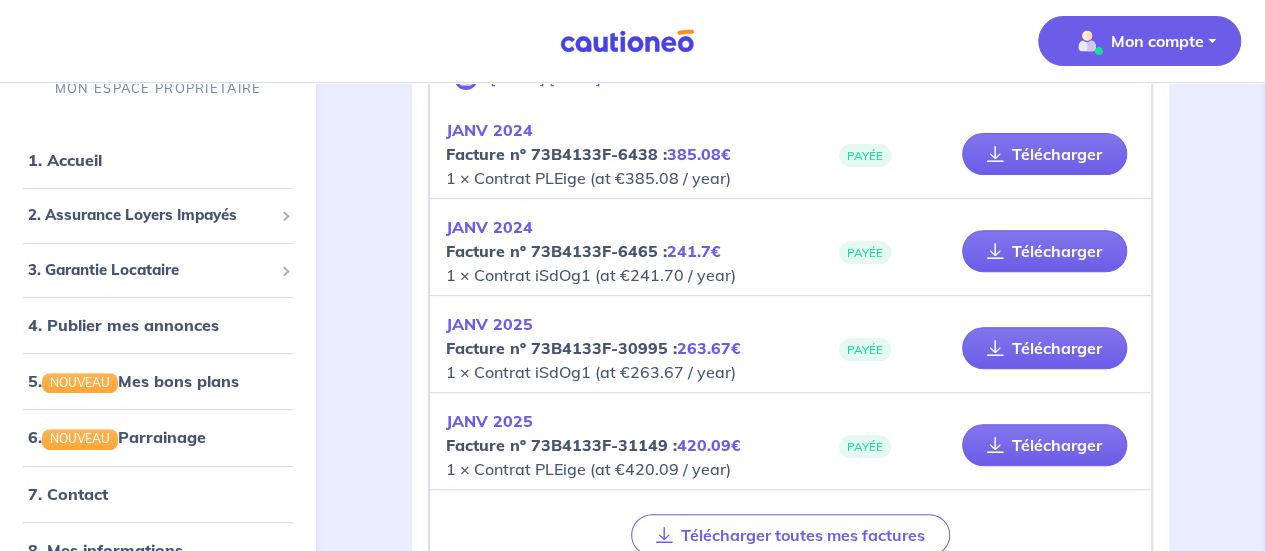 scroll, scrollTop: 300, scrollLeft: 0, axis: vertical 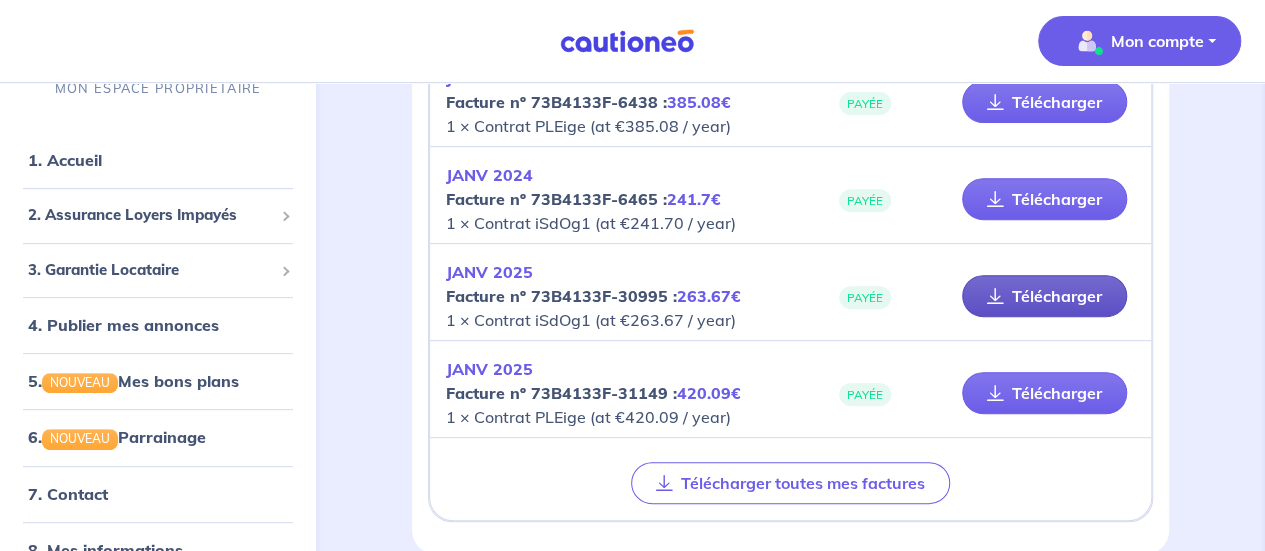 click on "Télécharger" at bounding box center (1044, 296) 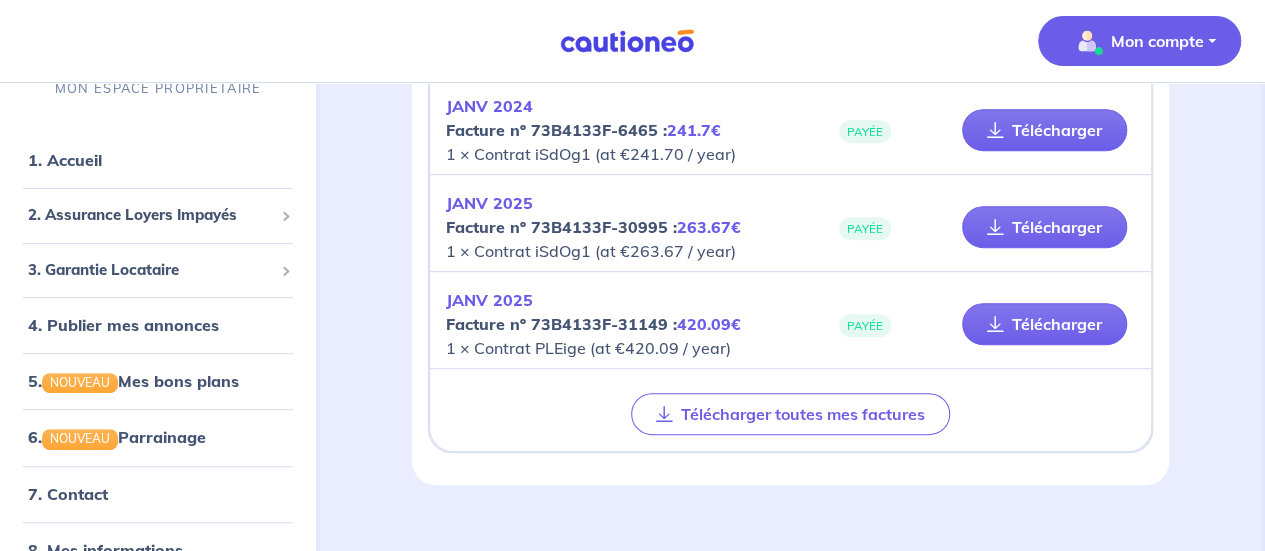 scroll, scrollTop: 370, scrollLeft: 0, axis: vertical 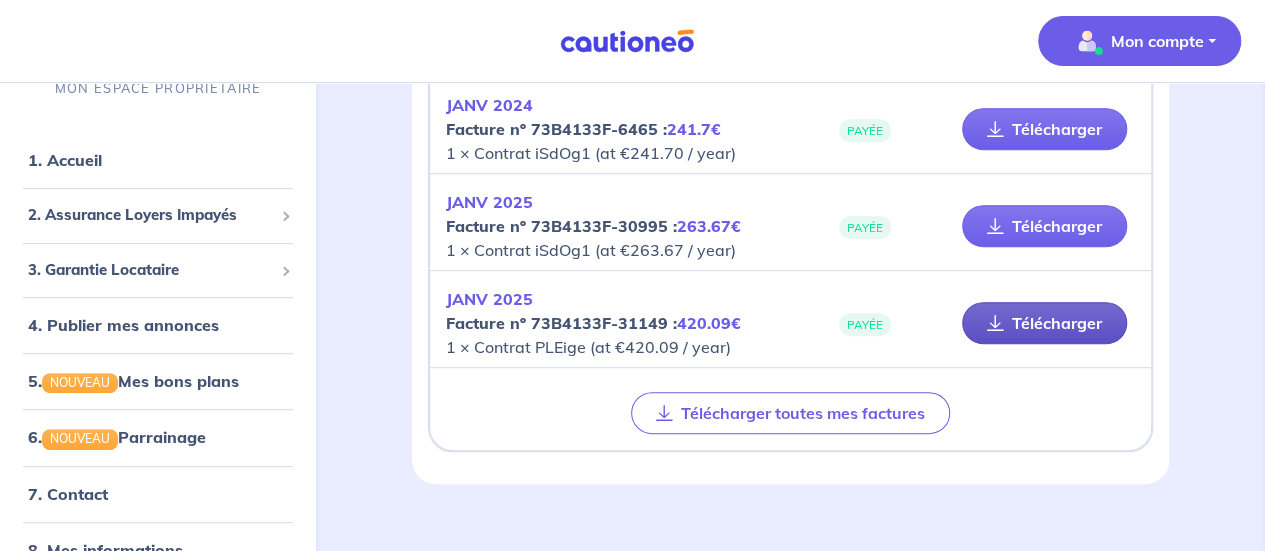 click on "Télécharger" at bounding box center (1044, 323) 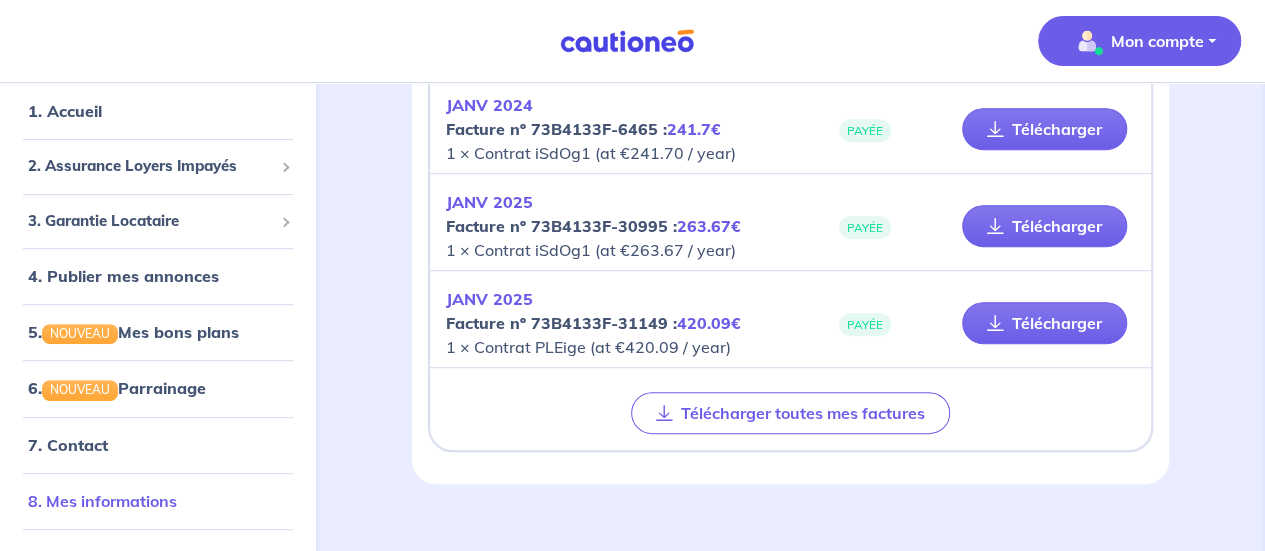 scroll, scrollTop: 92, scrollLeft: 0, axis: vertical 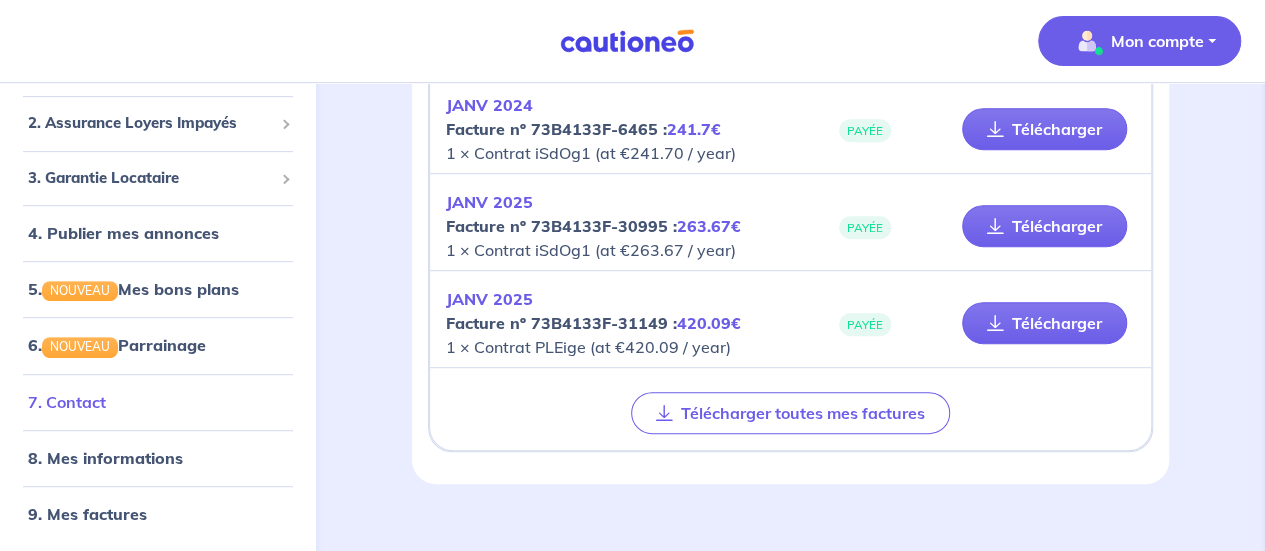 click on "7. Contact" at bounding box center [67, 402] 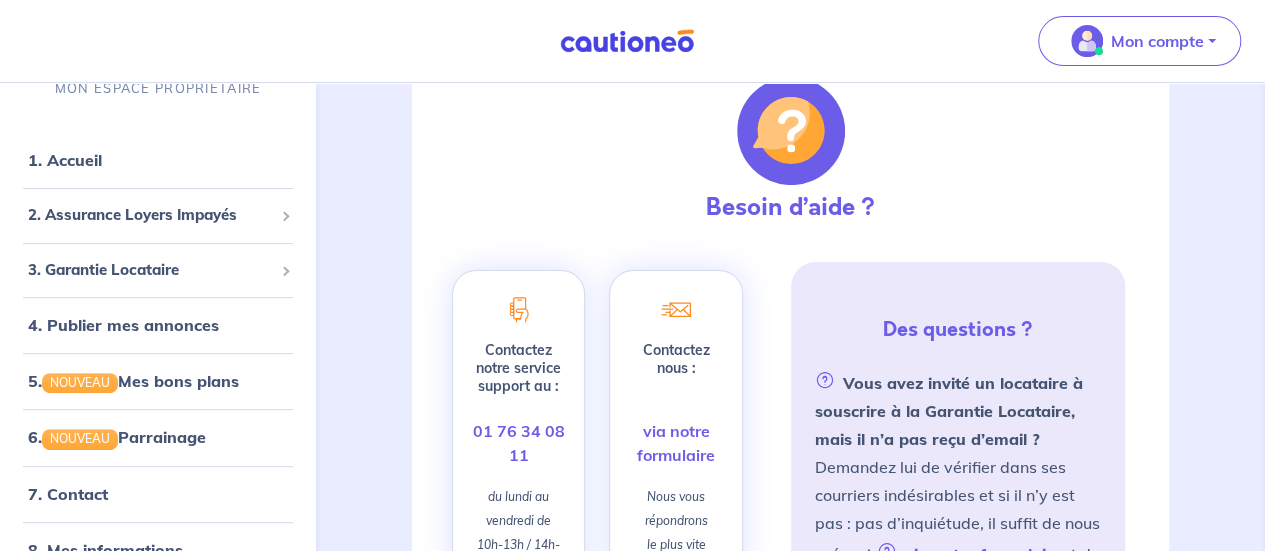 scroll, scrollTop: 200, scrollLeft: 0, axis: vertical 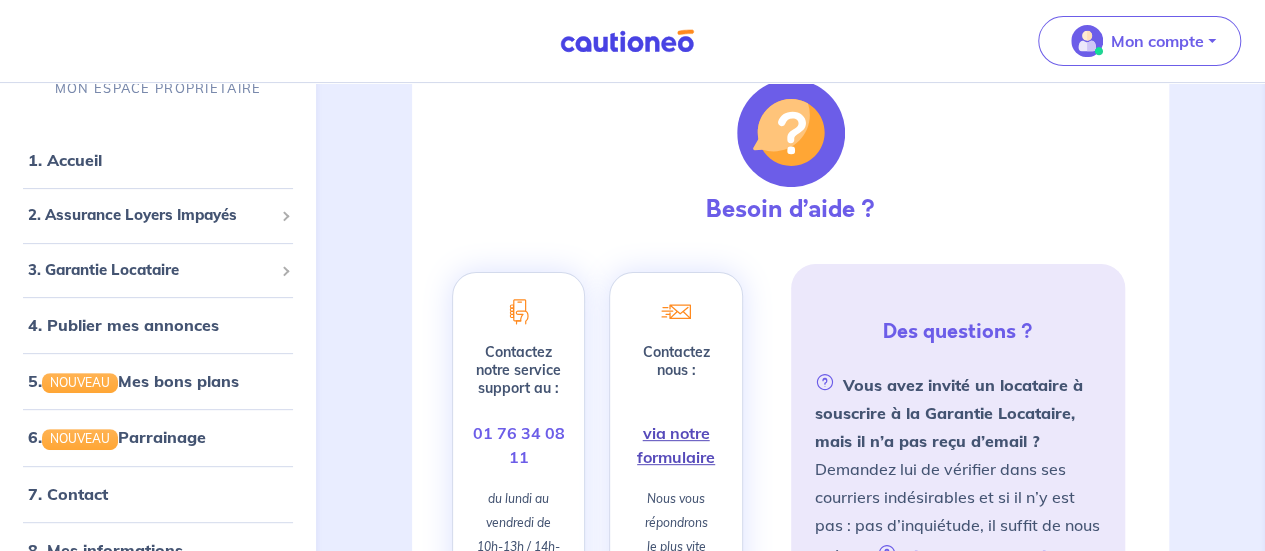 click on "via notre formulaire" at bounding box center (676, 445) 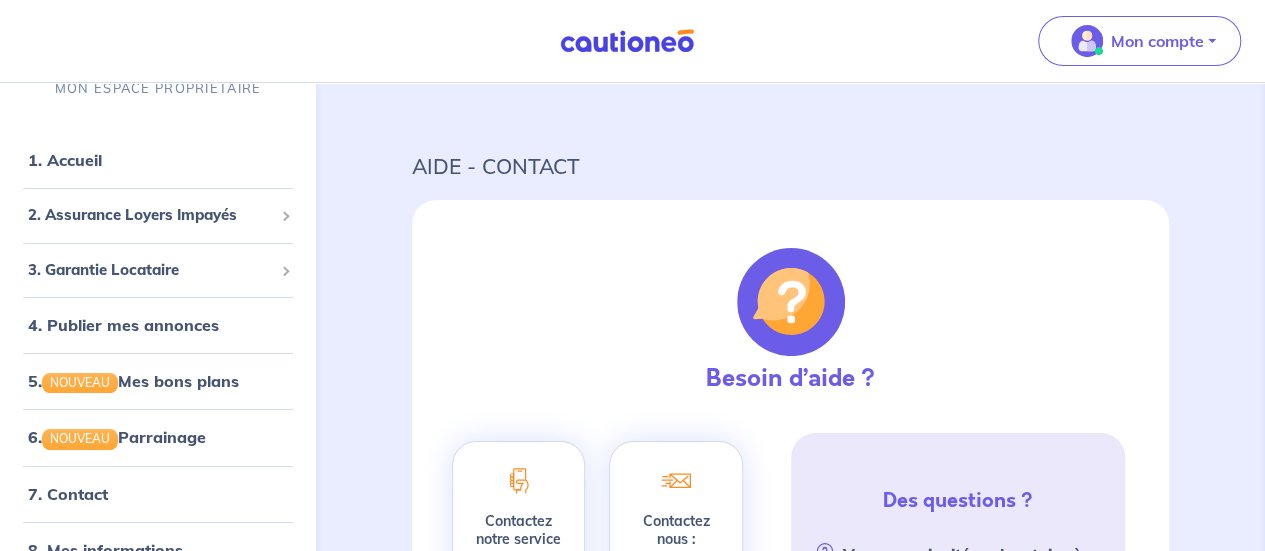 scroll, scrollTop: 0, scrollLeft: 0, axis: both 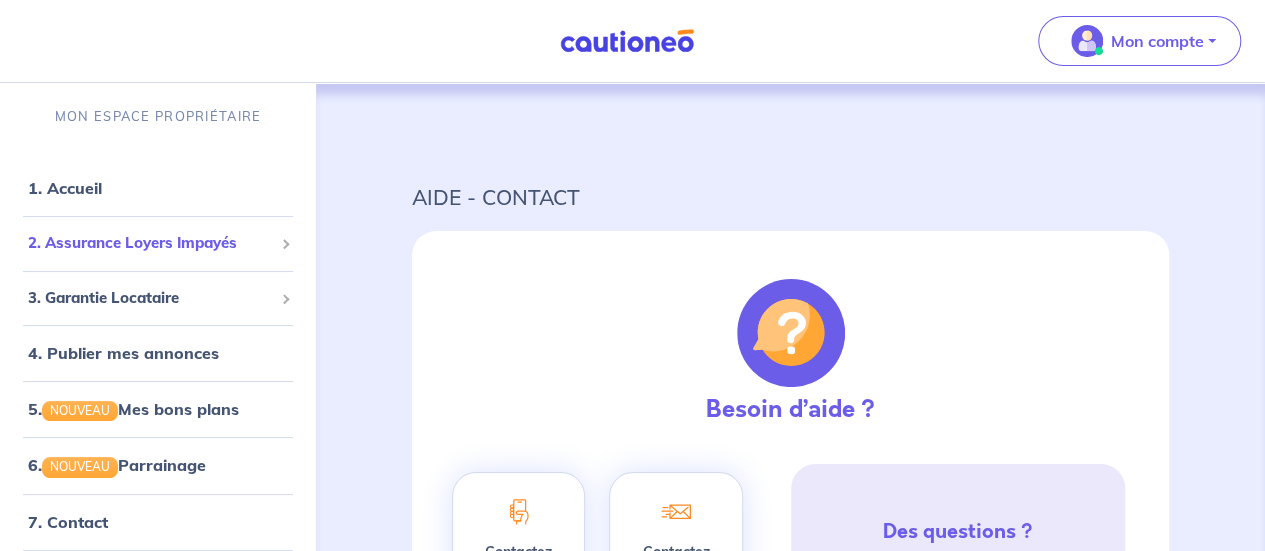 click on "2. Assurance Loyers Impayés" at bounding box center [150, 243] 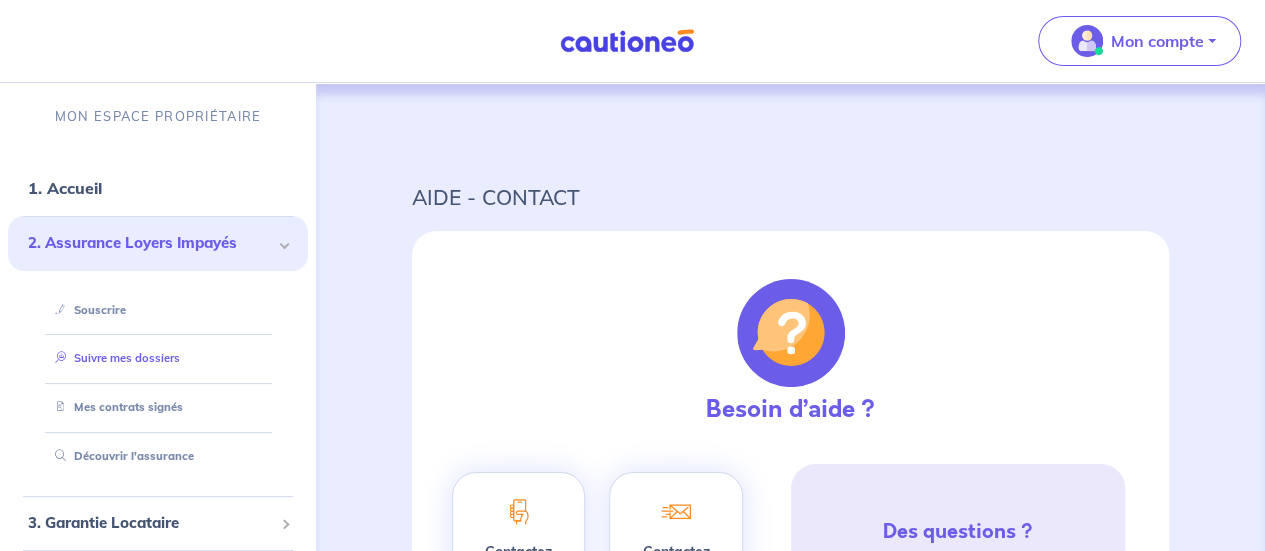 click on "Suivre mes dossiers" at bounding box center [113, 358] 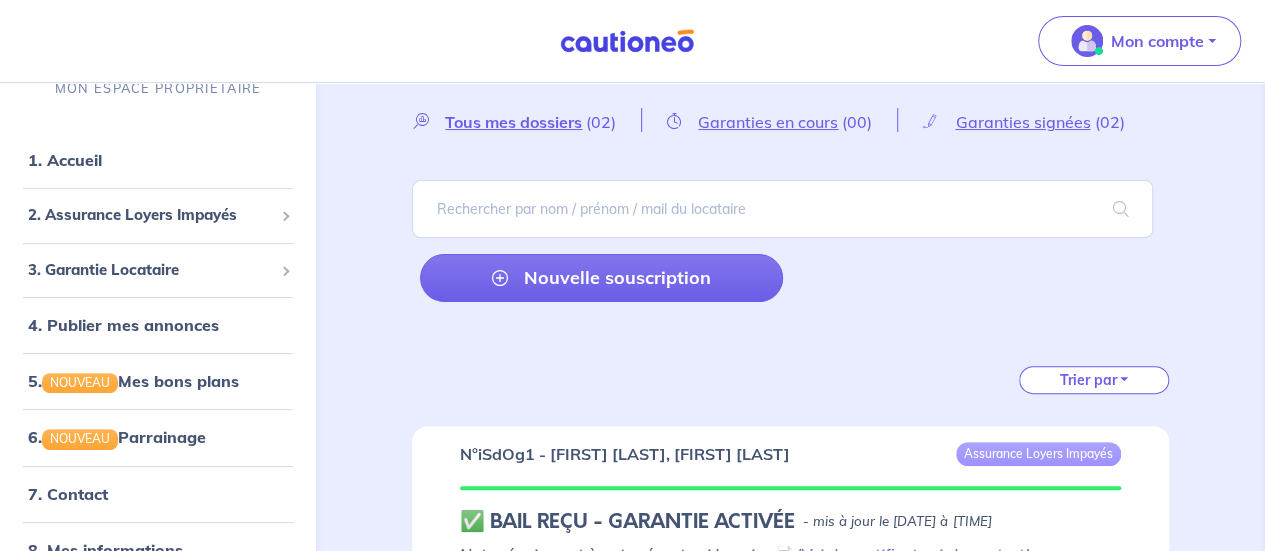 scroll, scrollTop: 0, scrollLeft: 0, axis: both 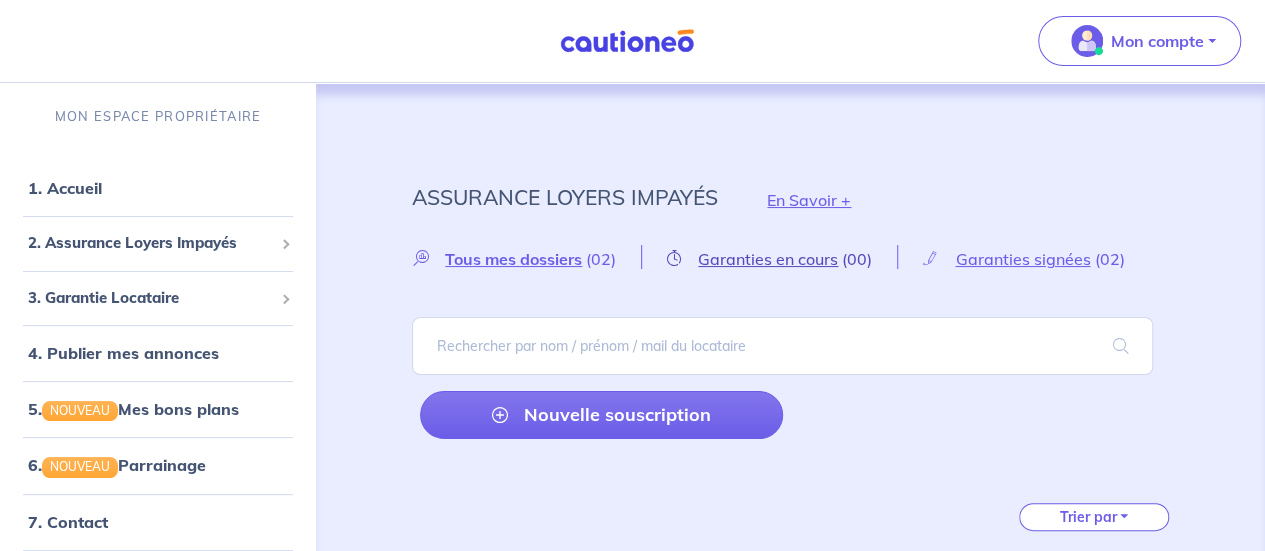 click on "Garanties en cours" at bounding box center (513, 259) 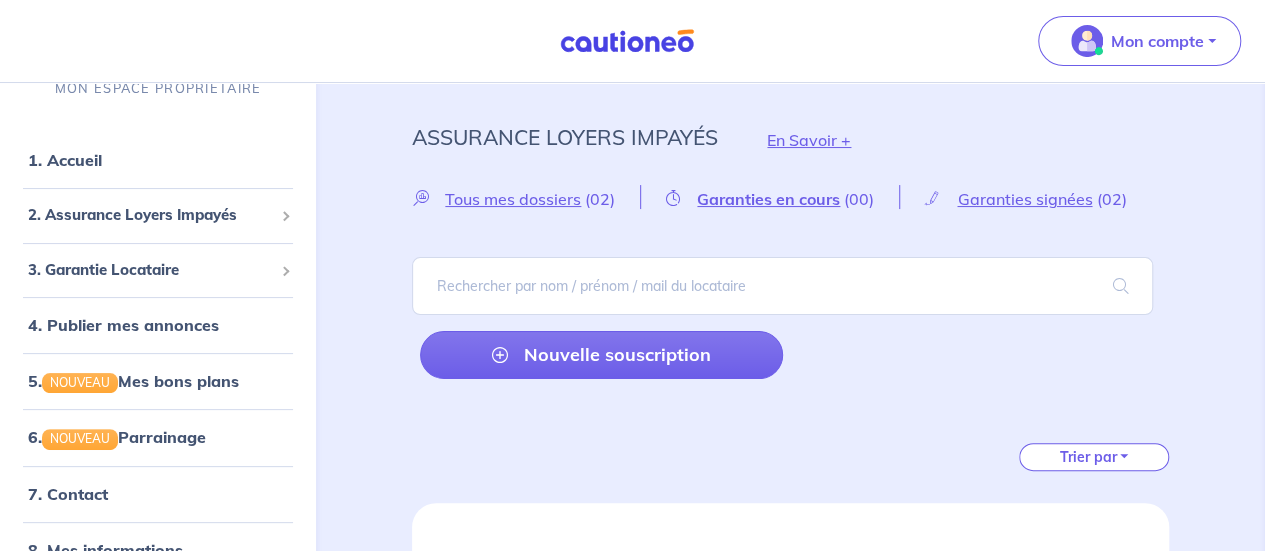 scroll, scrollTop: 0, scrollLeft: 0, axis: both 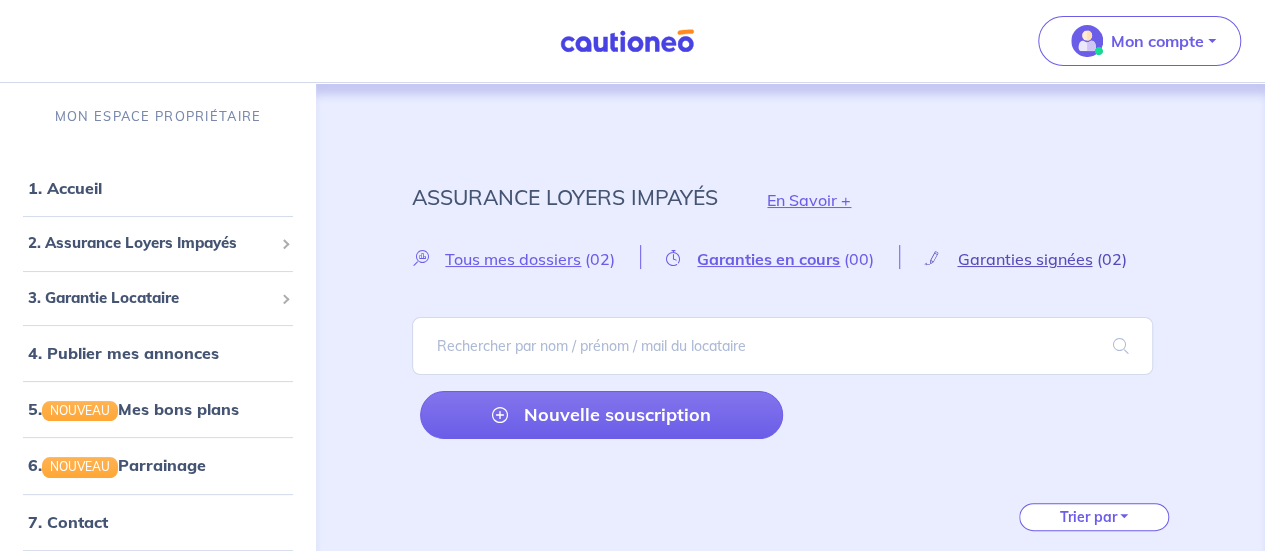 click on "Garanties signées" at bounding box center [513, 259] 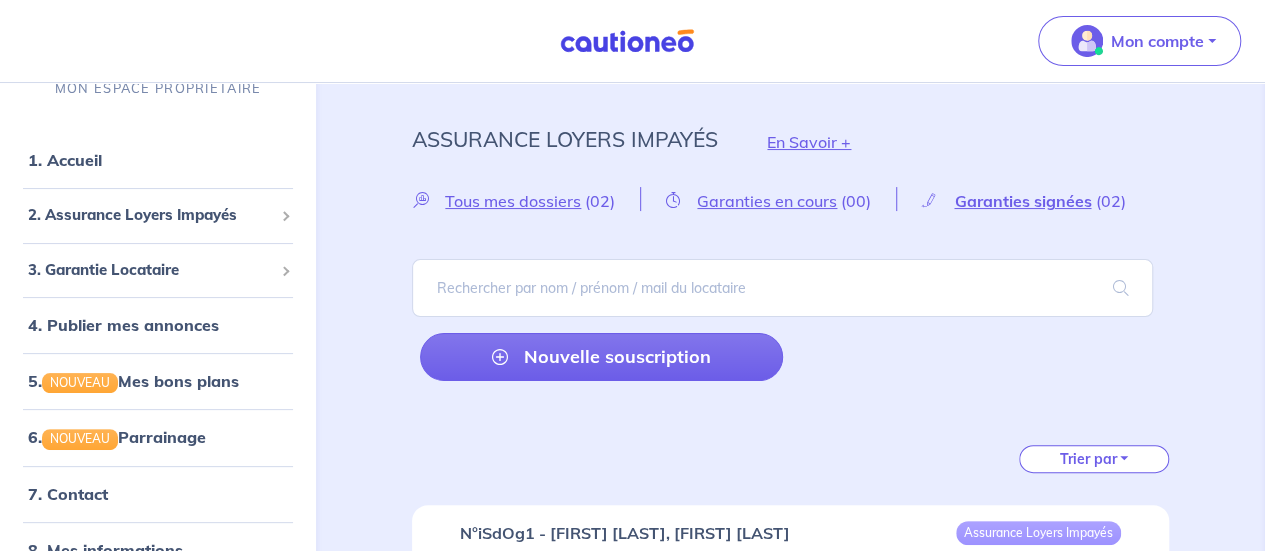 scroll, scrollTop: 0, scrollLeft: 0, axis: both 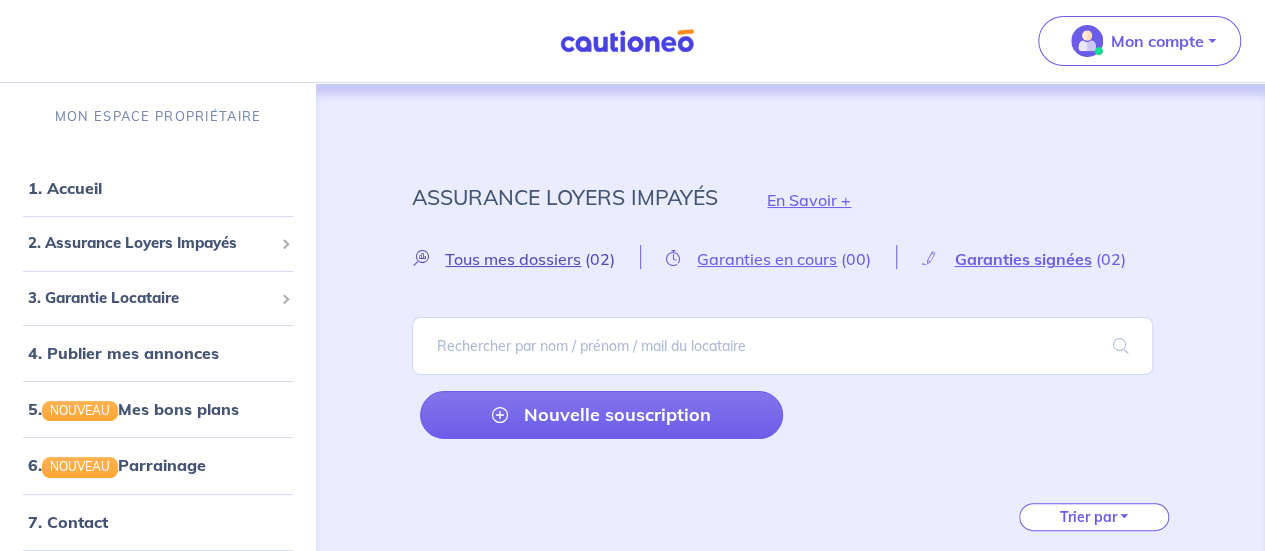 click on "Tous mes dossiers" at bounding box center (513, 259) 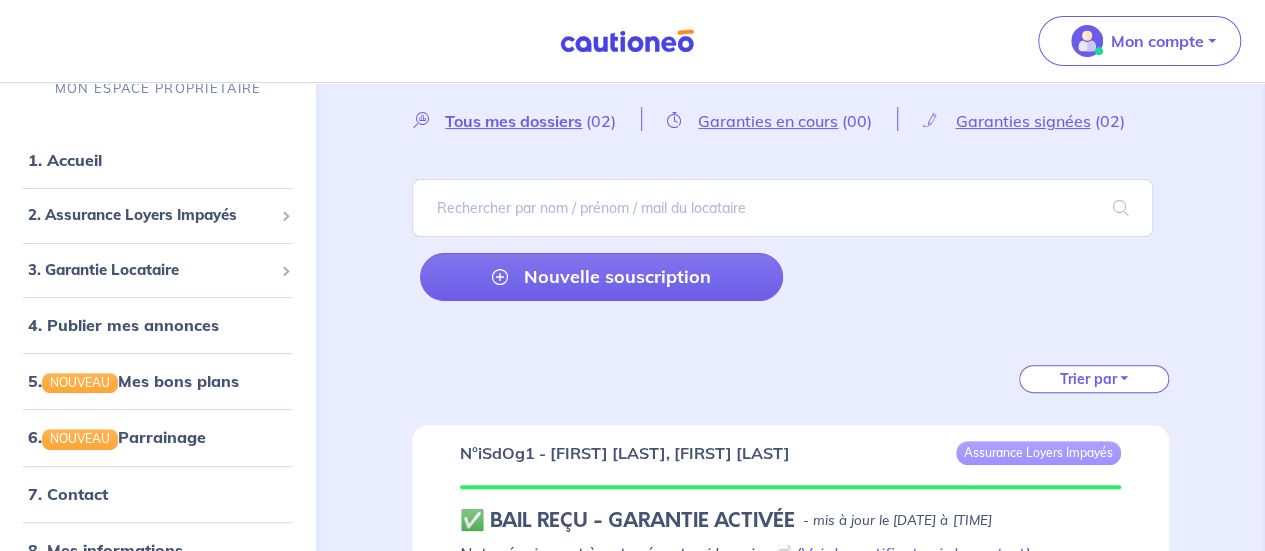 scroll, scrollTop: 0, scrollLeft: 0, axis: both 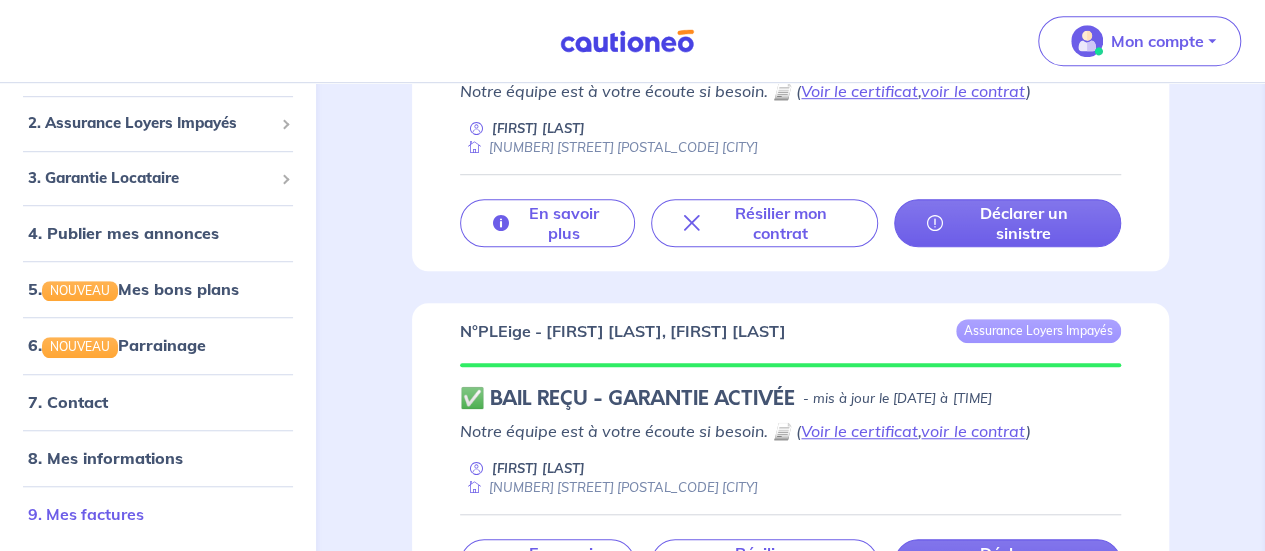 click on "9. Mes factures" at bounding box center (86, 514) 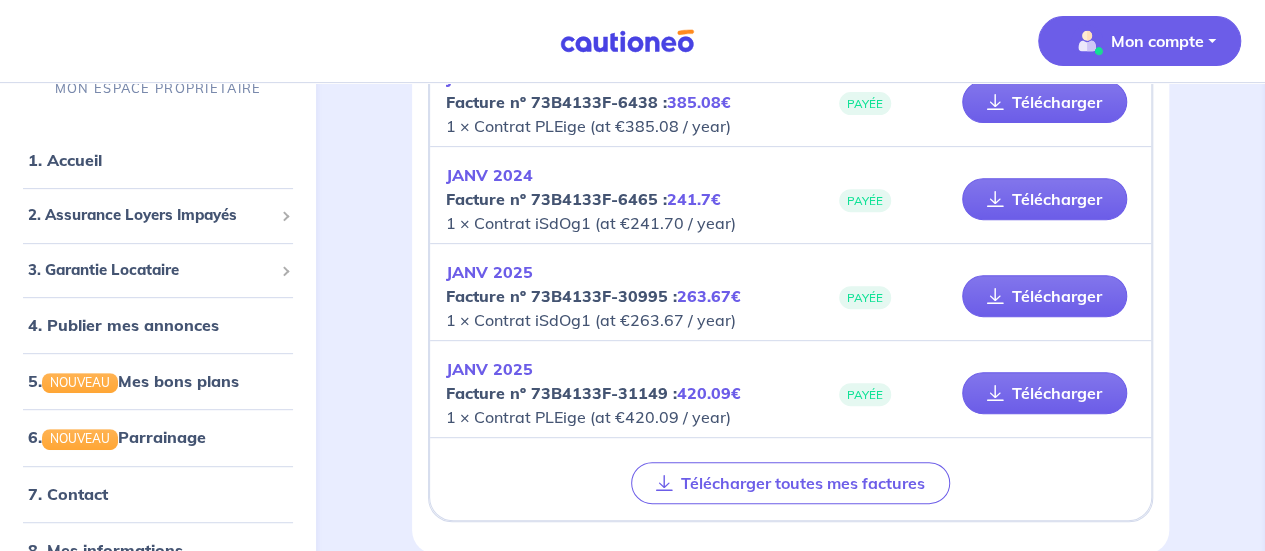 scroll, scrollTop: 0, scrollLeft: 0, axis: both 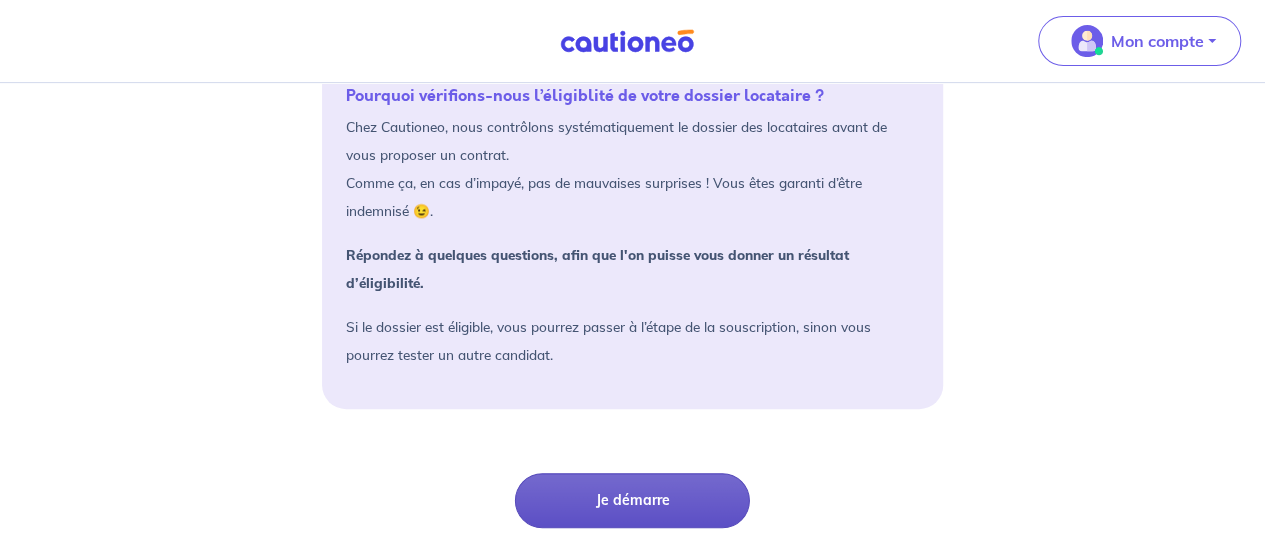click on "Je démarre" at bounding box center [632, 500] 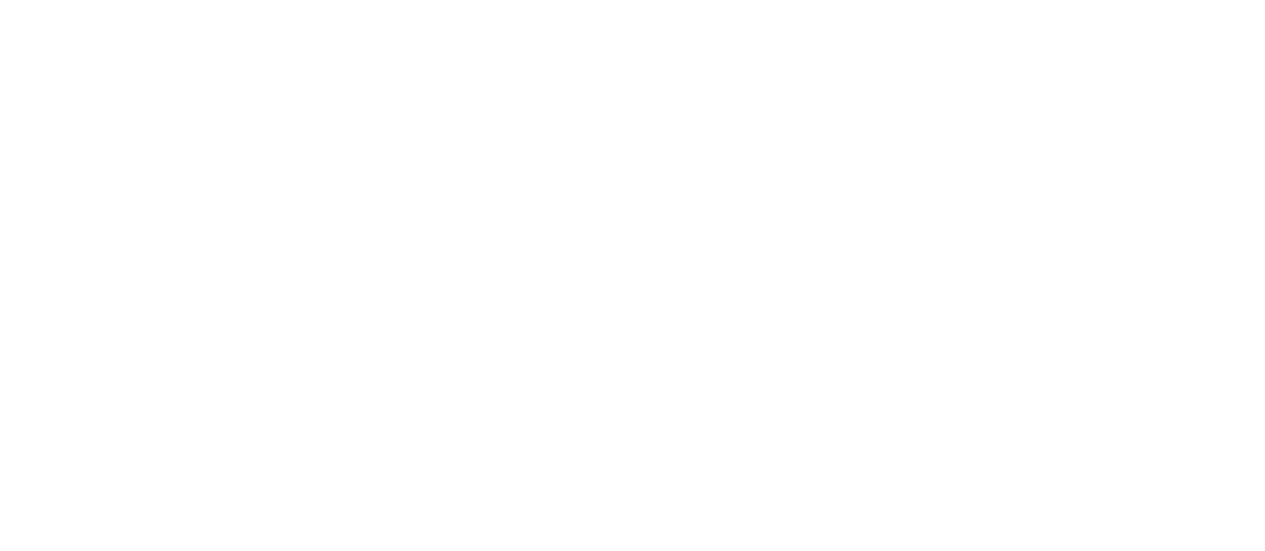 scroll, scrollTop: 0, scrollLeft: 0, axis: both 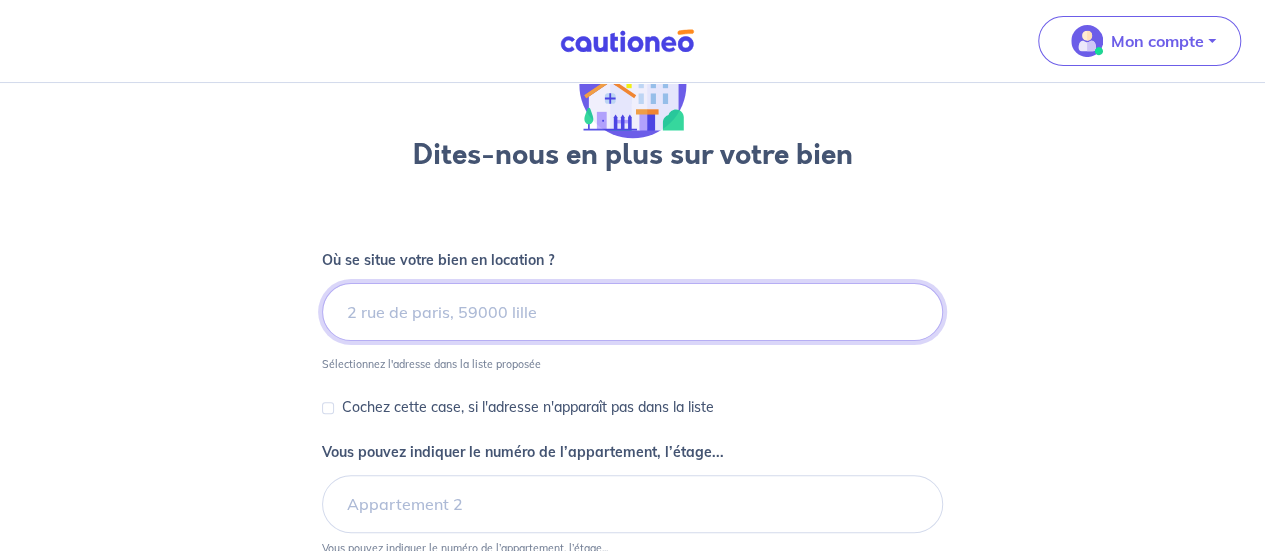 click at bounding box center (632, 312) 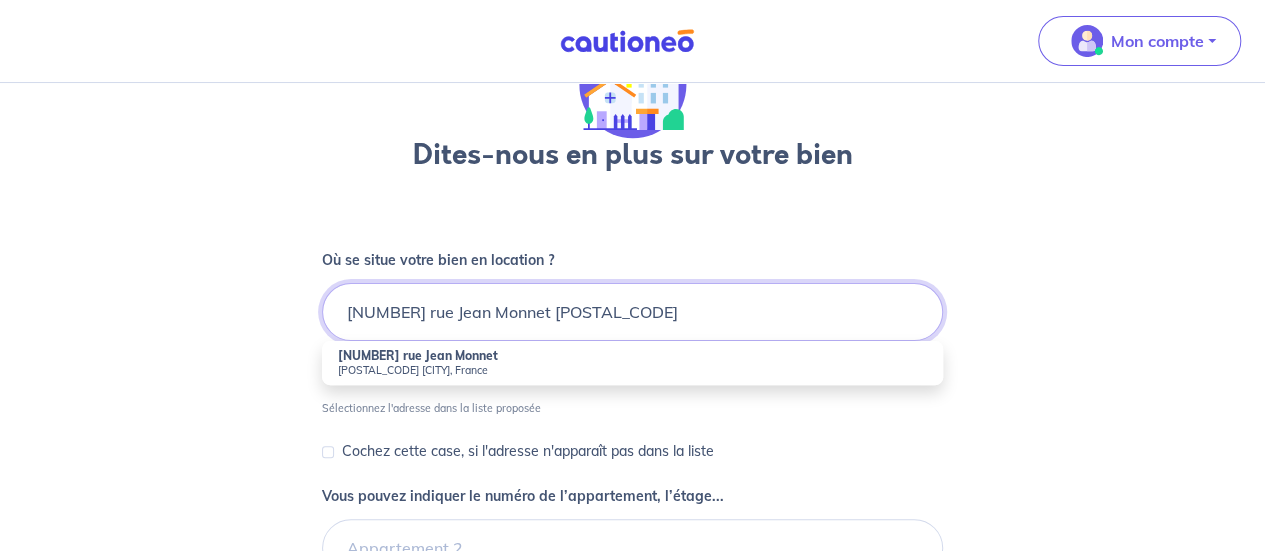 type on "[NUMBER] rue Jean Monnet [POSTAL_CODE]" 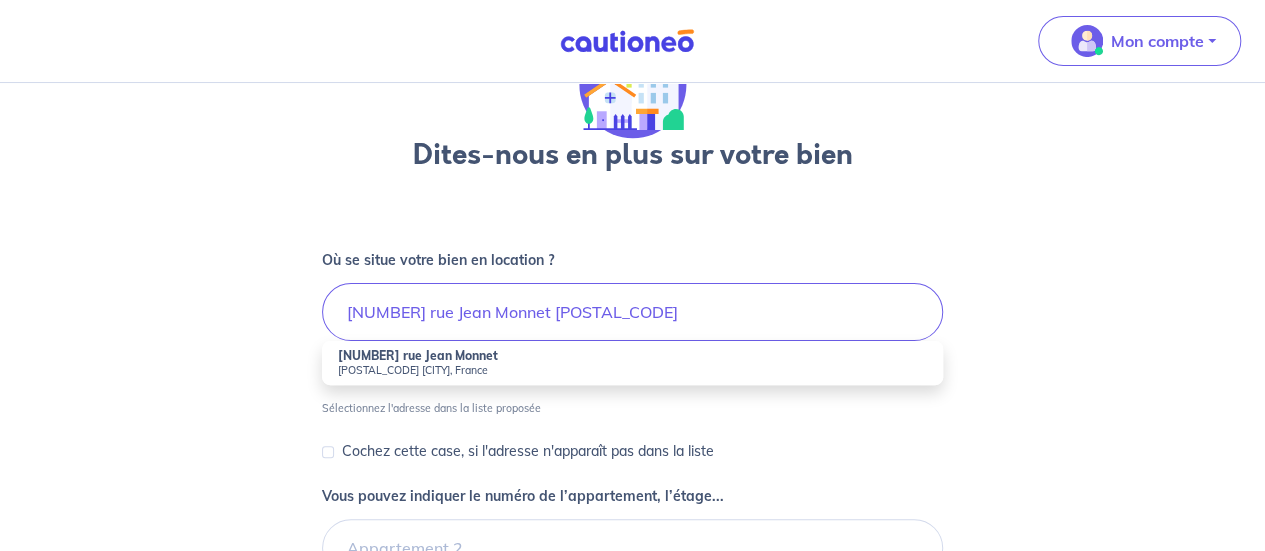 click on "[POSTAL_CODE] [CITY], France" at bounding box center [632, 370] 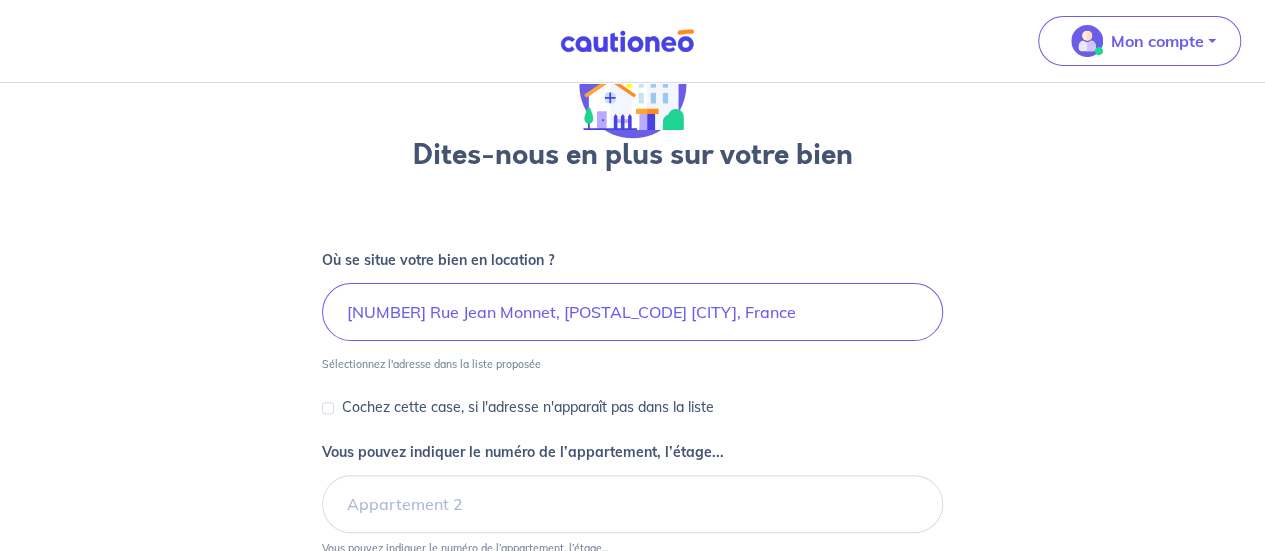 scroll, scrollTop: 200, scrollLeft: 0, axis: vertical 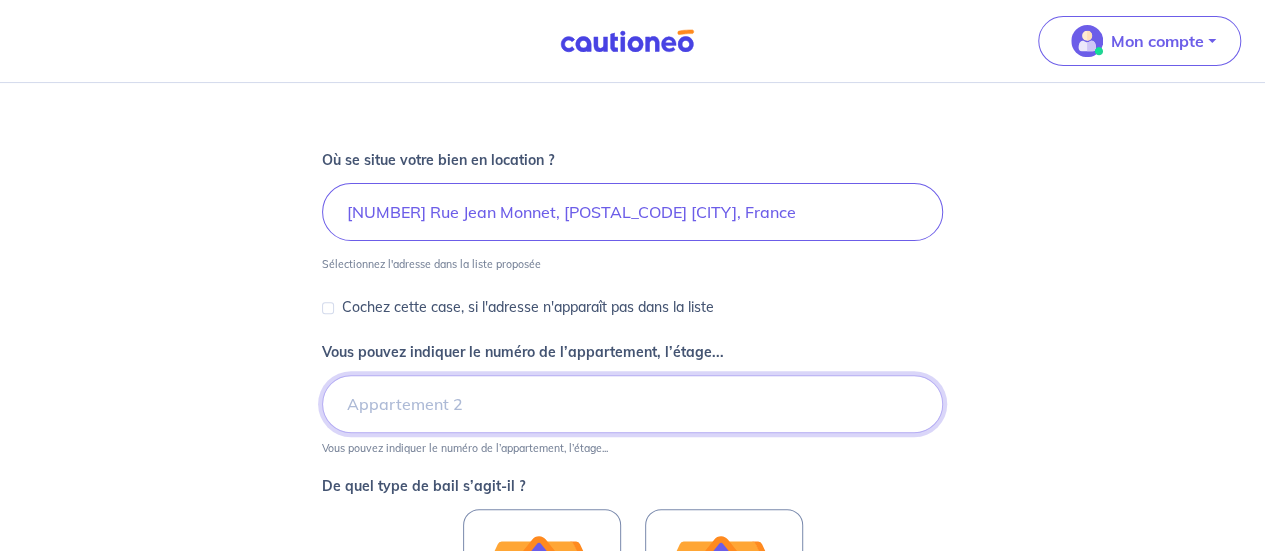 click on "Vous pouvez indiquer le numéro de l’appartement, l’étage..." at bounding box center (632, 404) 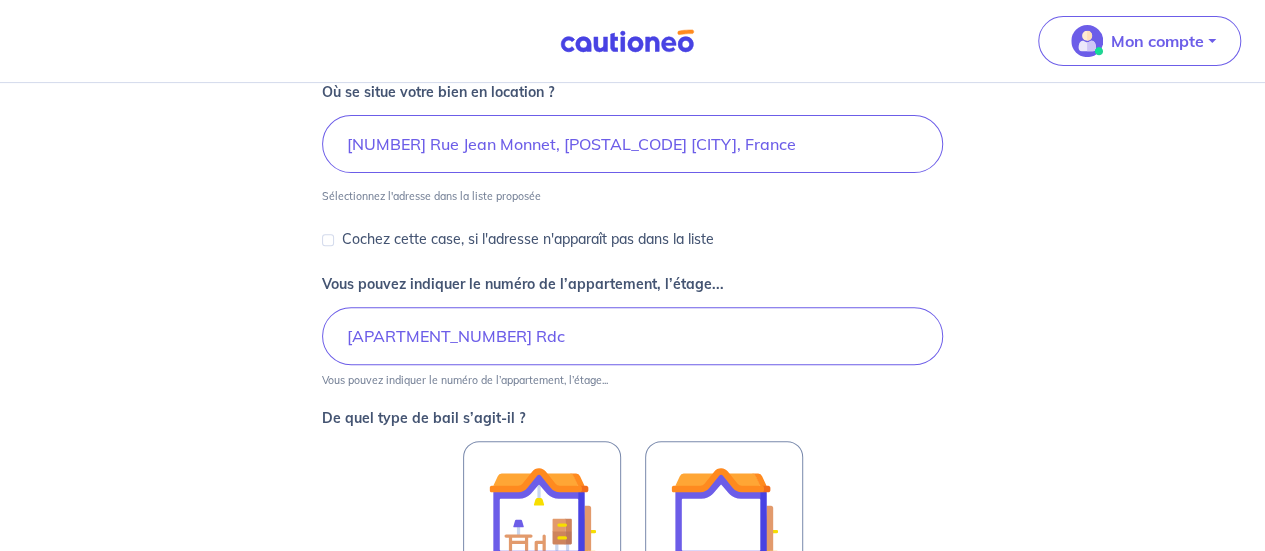 scroll, scrollTop: 300, scrollLeft: 0, axis: vertical 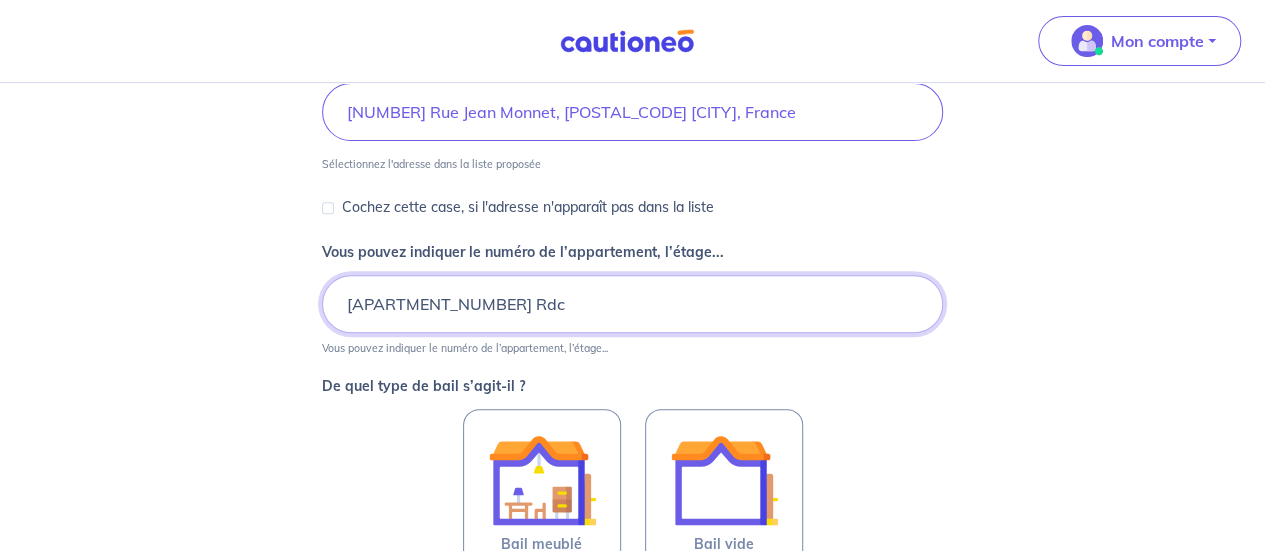 click on "[APARTMENT_NUMBER] Rdc" at bounding box center [632, 304] 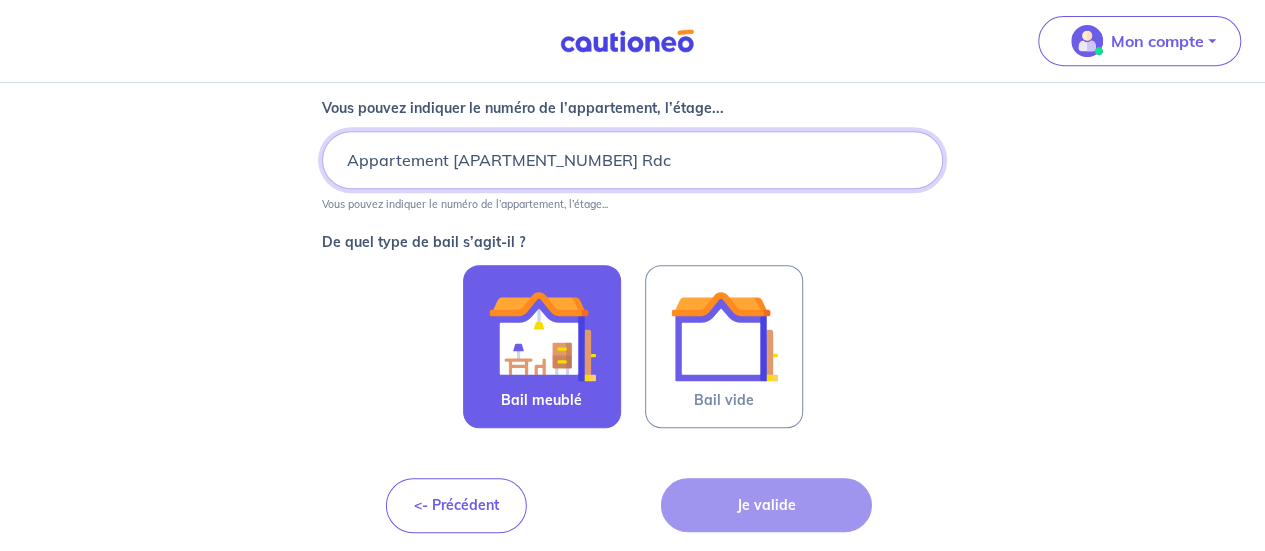 scroll, scrollTop: 447, scrollLeft: 0, axis: vertical 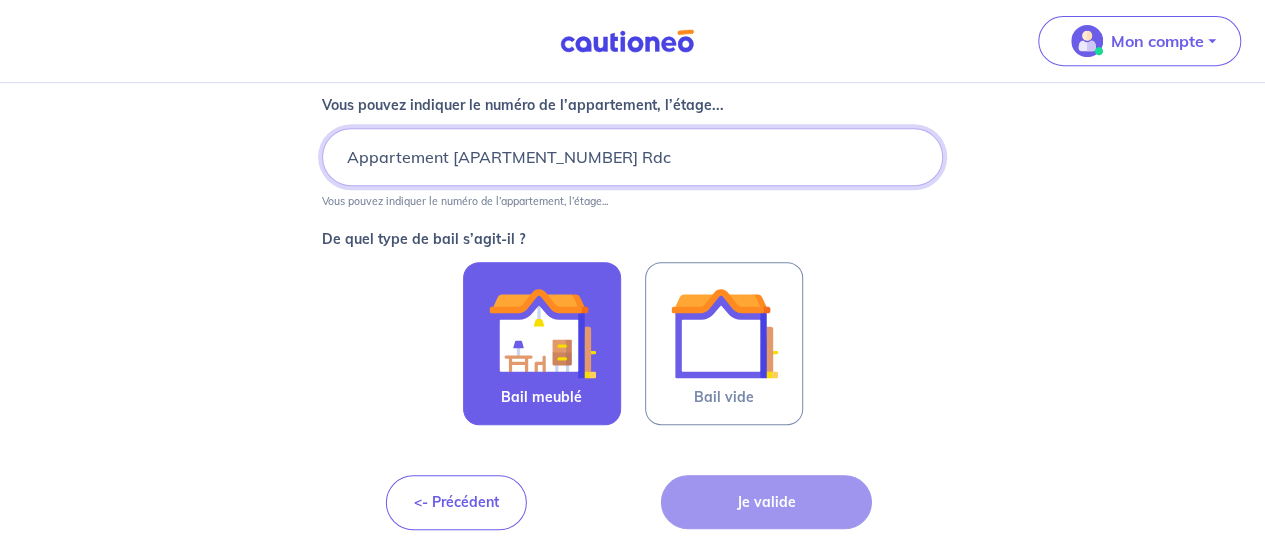 type on "Appartement [APARTMENT_NUMBER] Rdc" 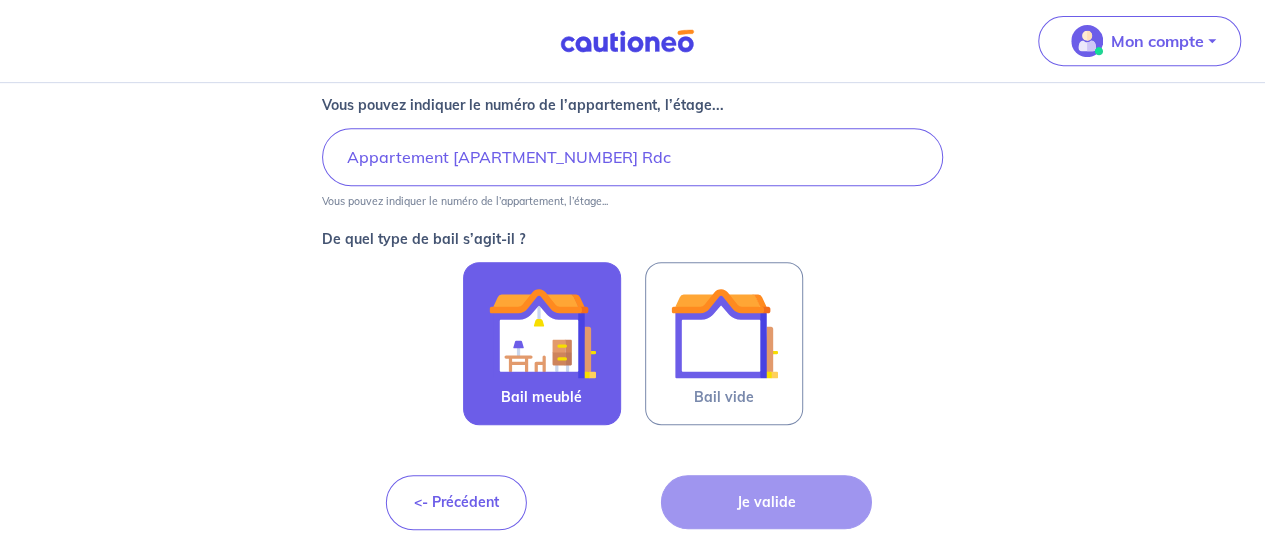 click at bounding box center (542, 333) 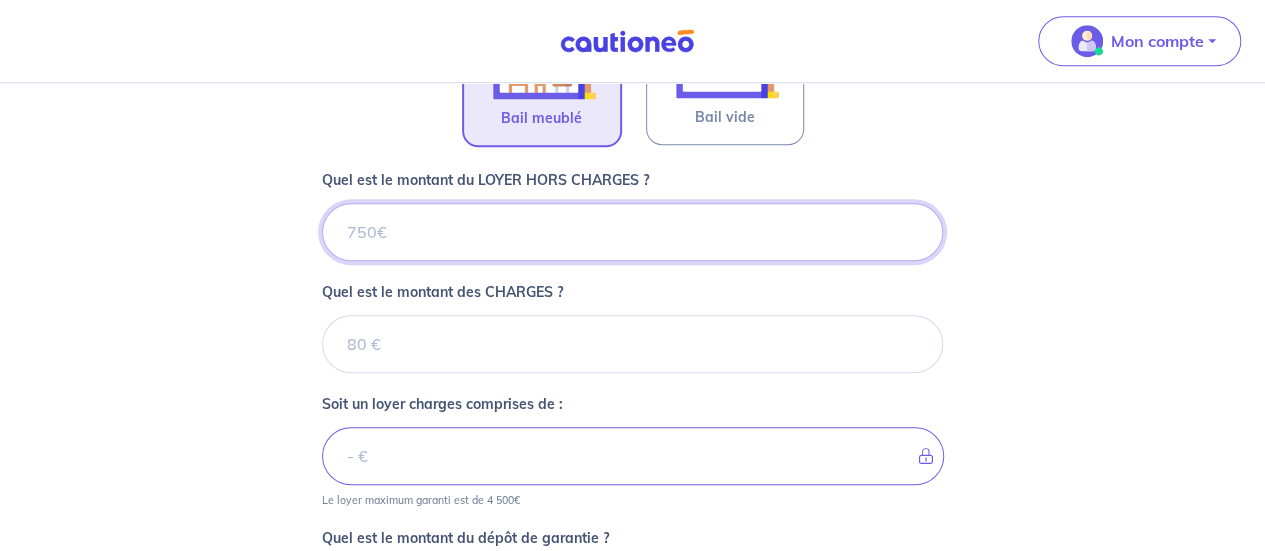 scroll, scrollTop: 627, scrollLeft: 0, axis: vertical 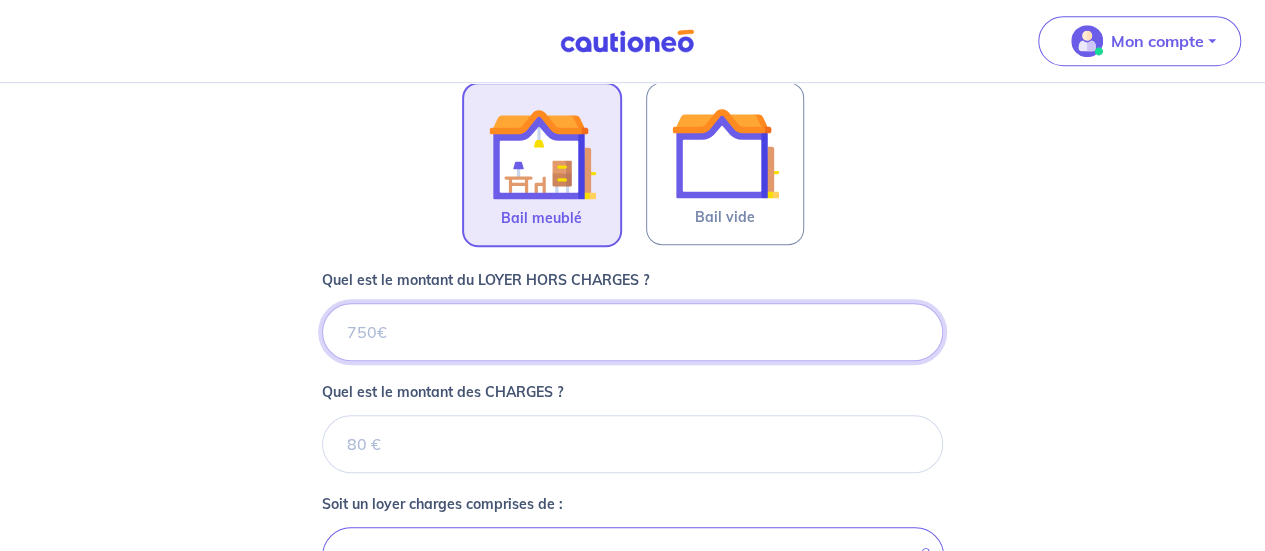 click on "Quel est le montant du LOYER HORS CHARGES ?" at bounding box center [632, 332] 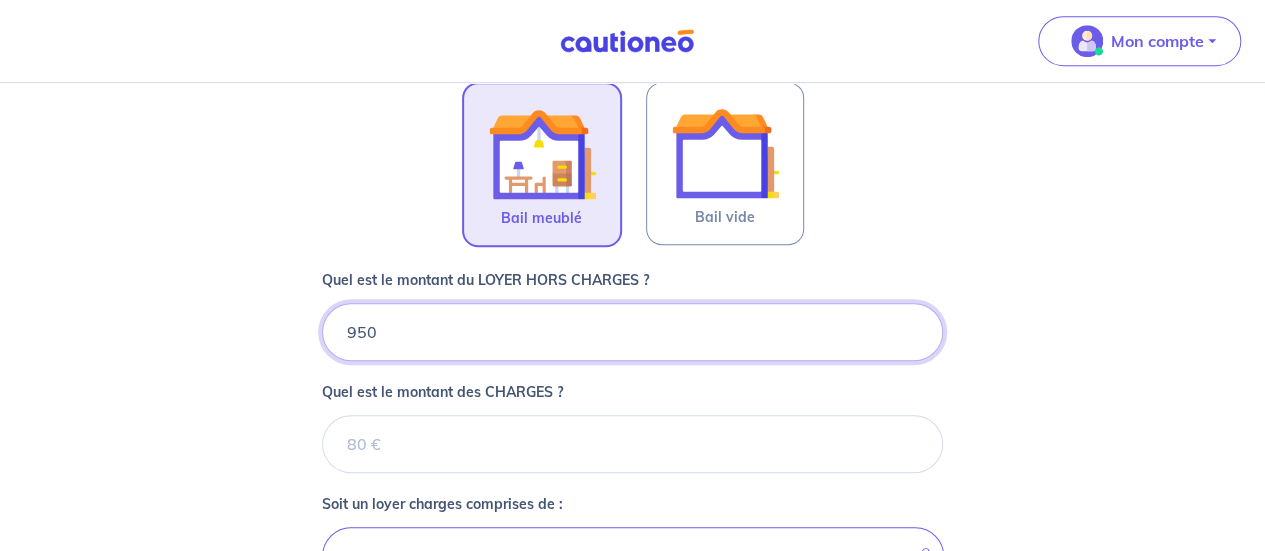 type on "950" 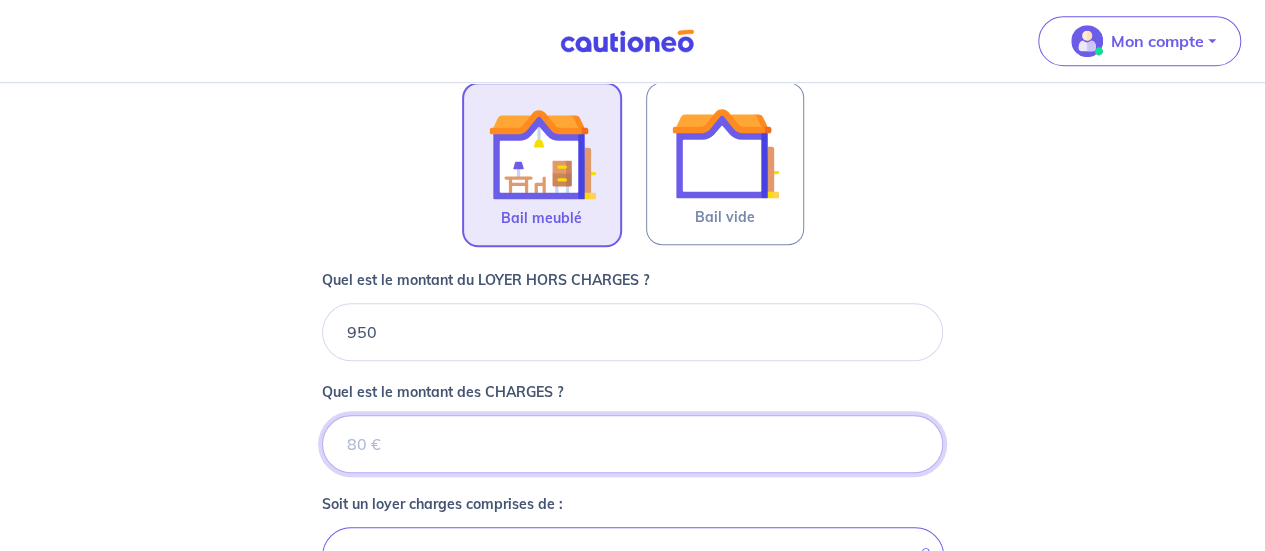 click on "Quel est le montant des CHARGES ?" at bounding box center [632, 444] 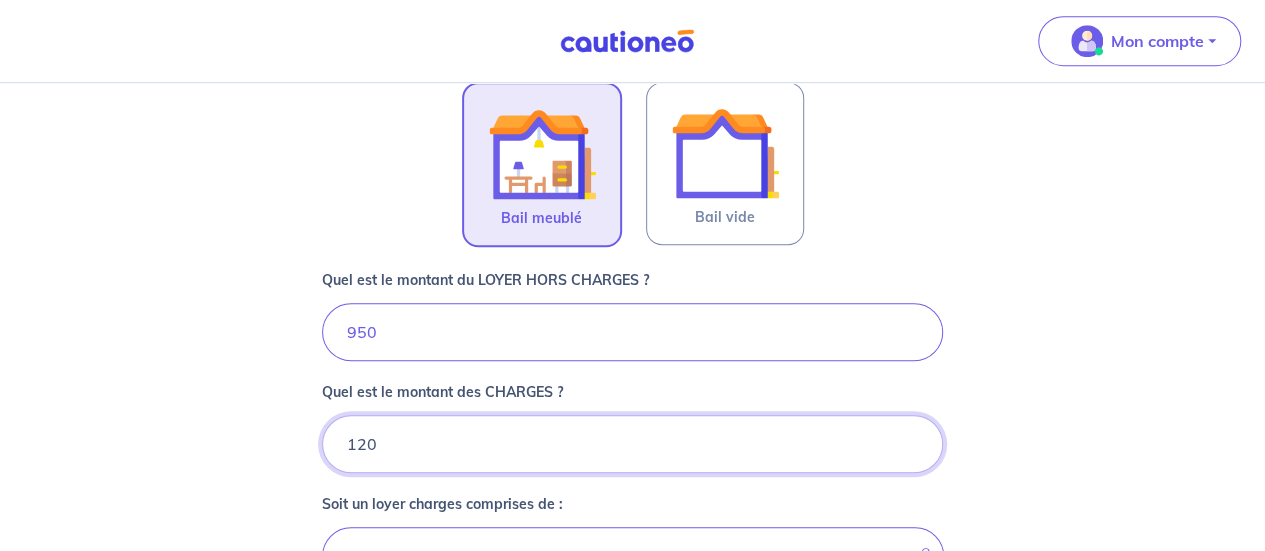 type on "120" 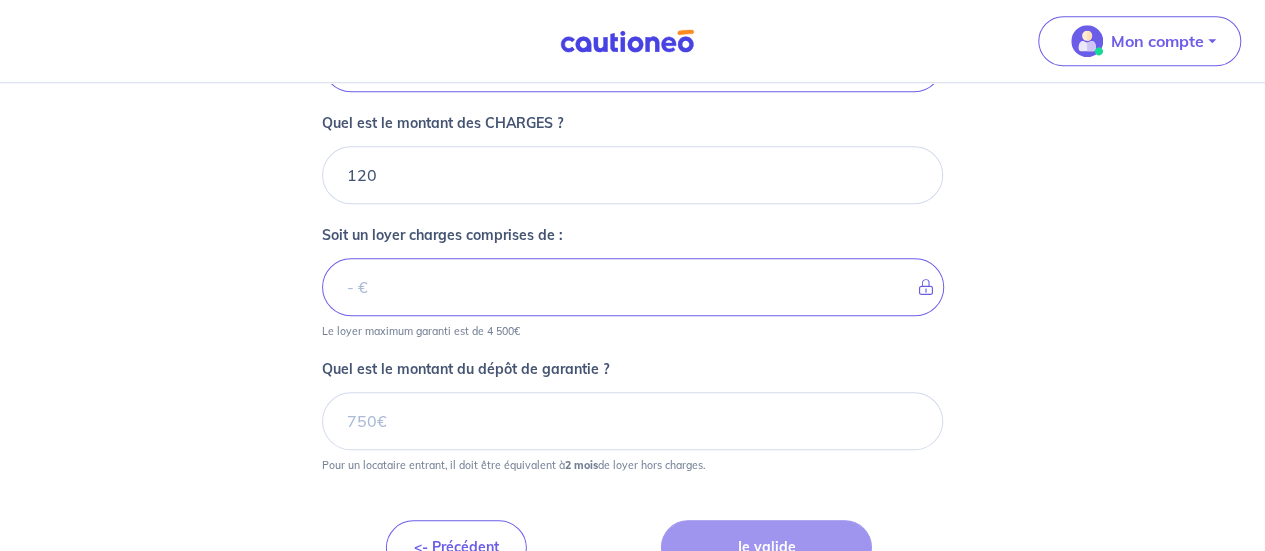scroll, scrollTop: 927, scrollLeft: 0, axis: vertical 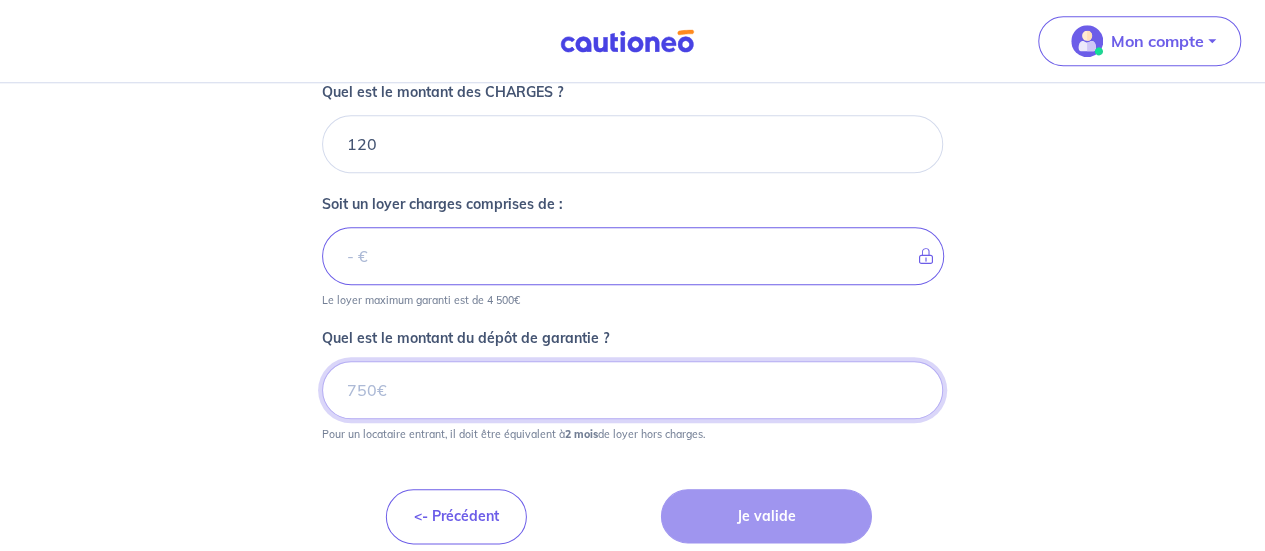 click on "Quel est le montant du dépôt de garantie ?" at bounding box center (632, 390) 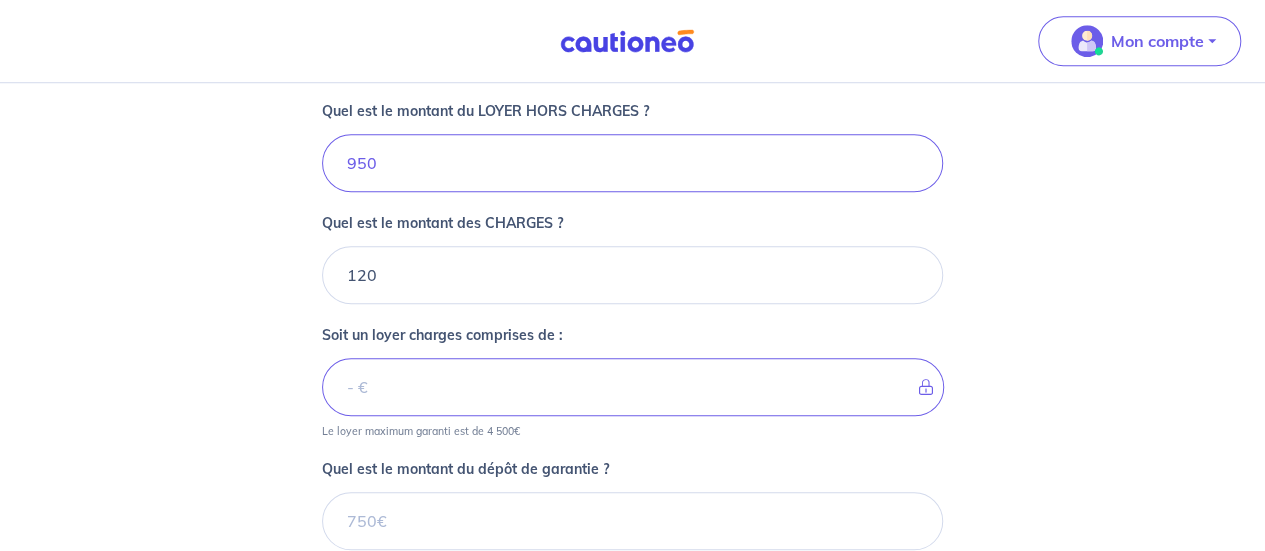 scroll, scrollTop: 827, scrollLeft: 0, axis: vertical 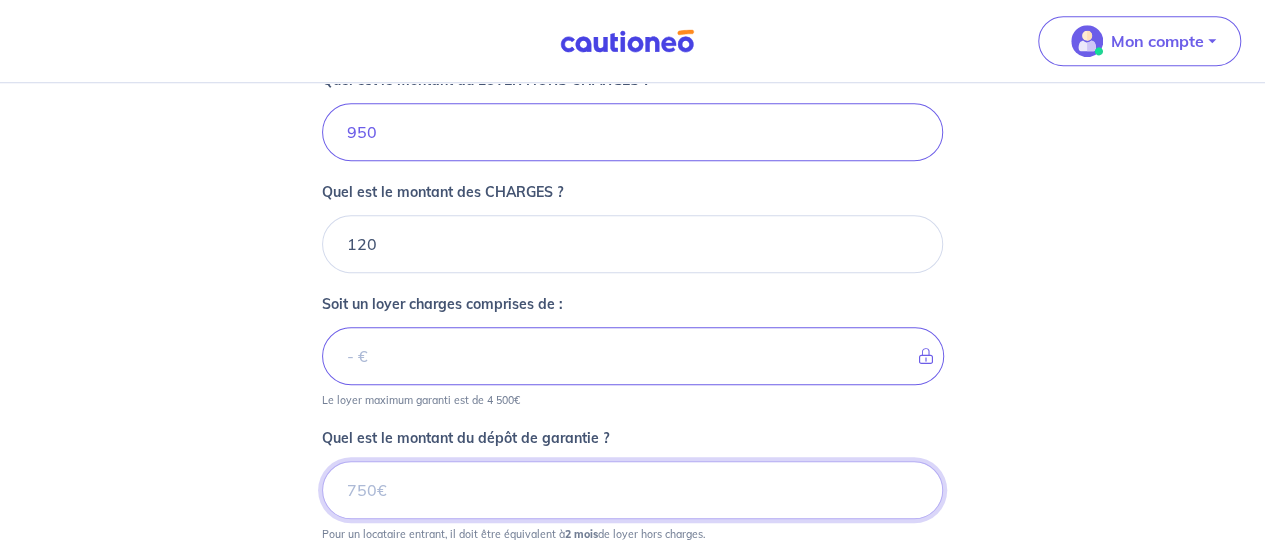 drag, startPoint x: 398, startPoint y: 485, endPoint x: 365, endPoint y: 487, distance: 33.06055 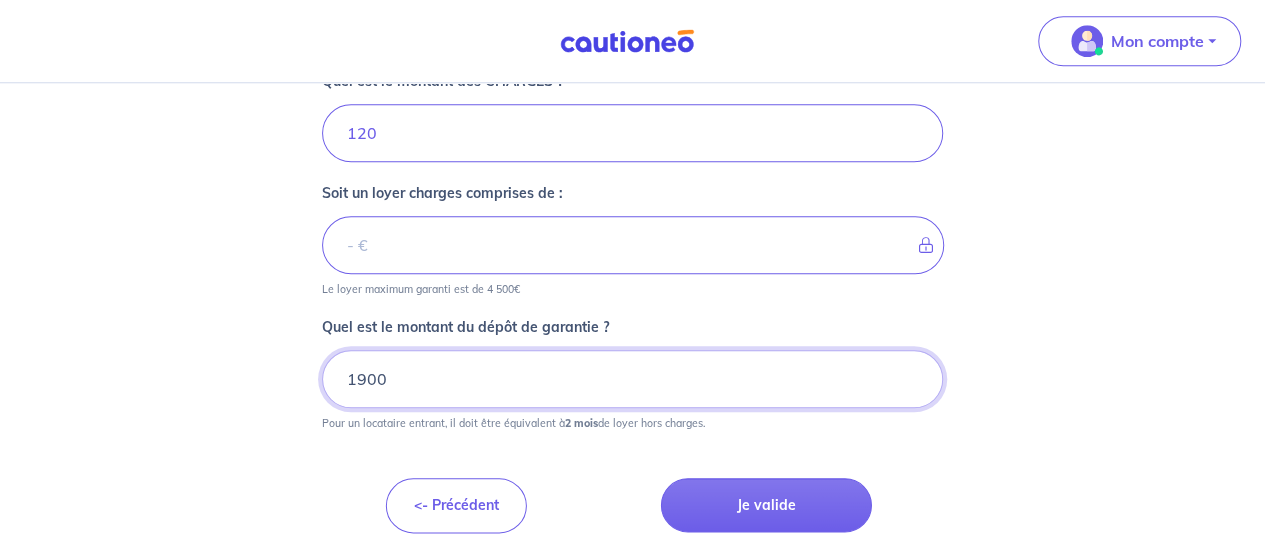 scroll, scrollTop: 939, scrollLeft: 0, axis: vertical 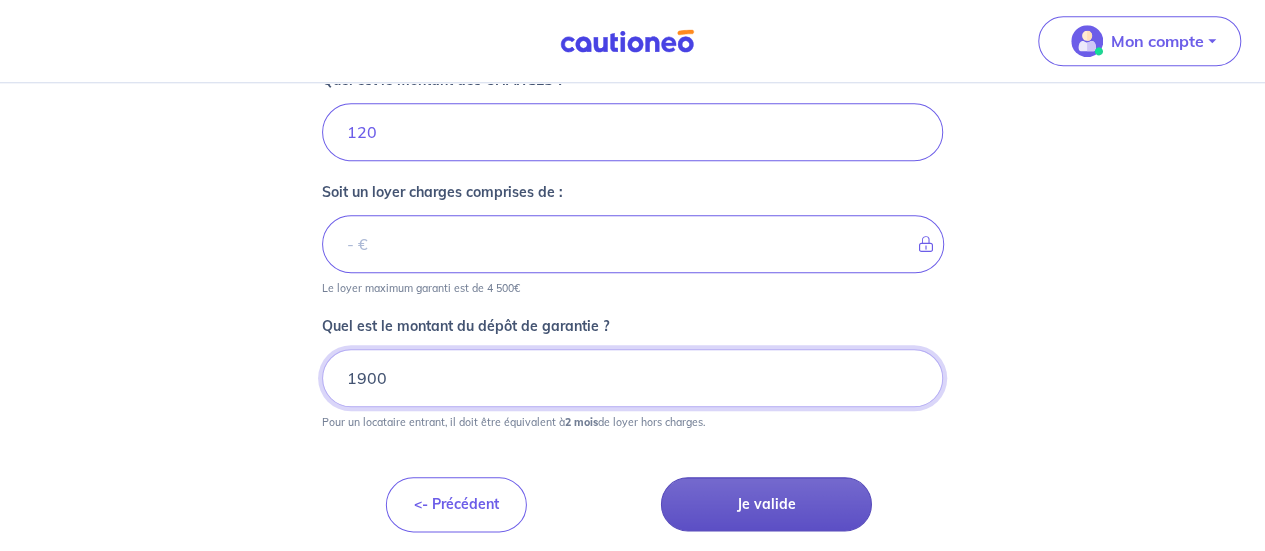 type on "1900" 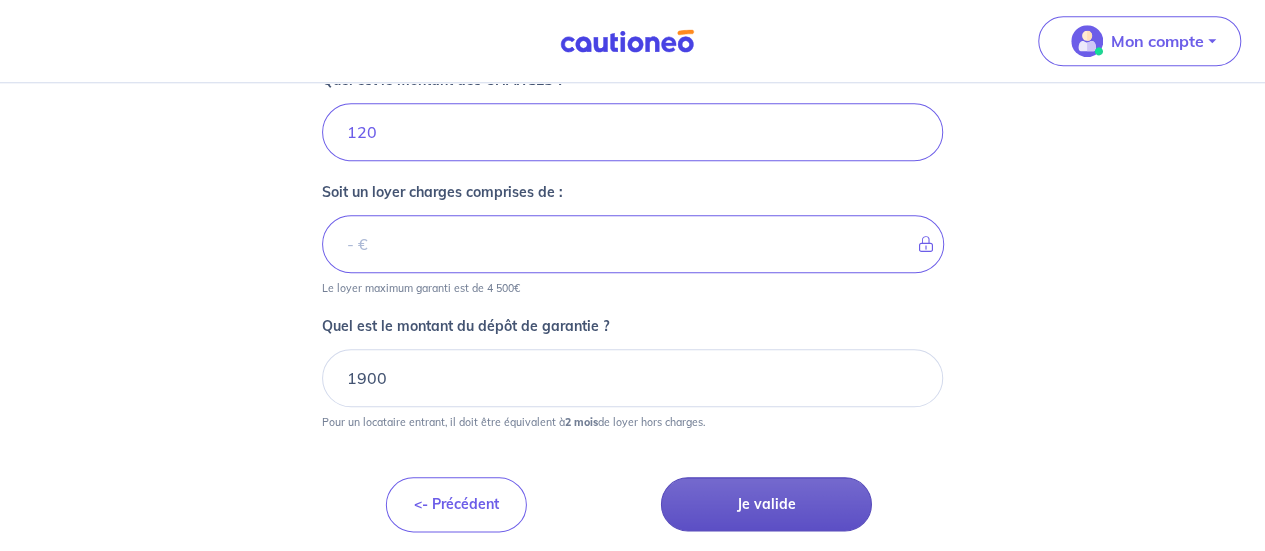click on "Je valide" at bounding box center (766, 504) 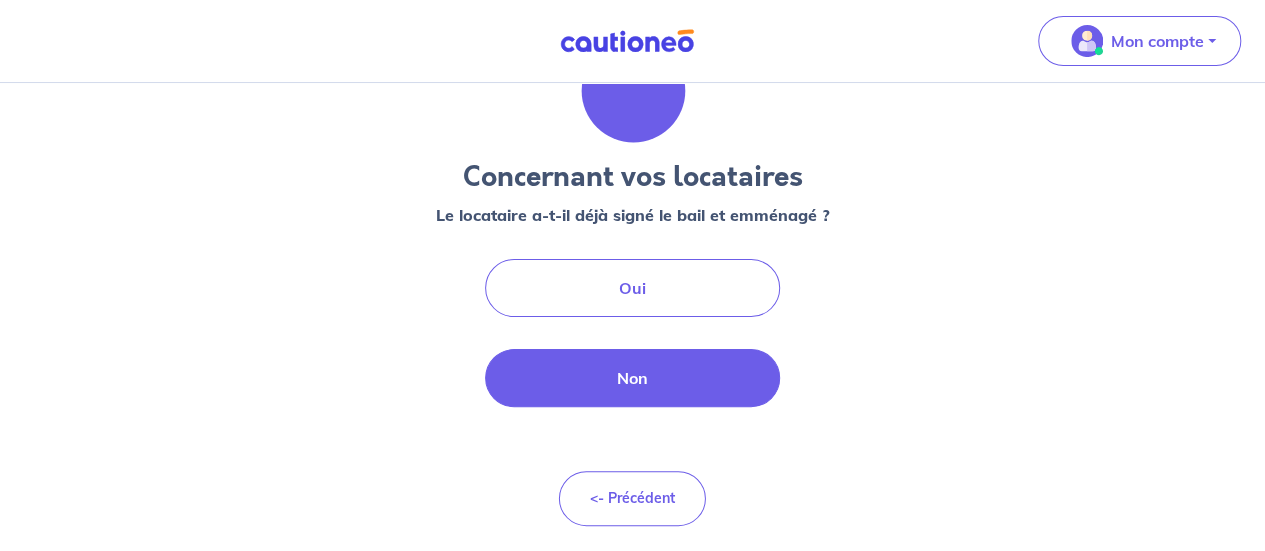 scroll, scrollTop: 0, scrollLeft: 0, axis: both 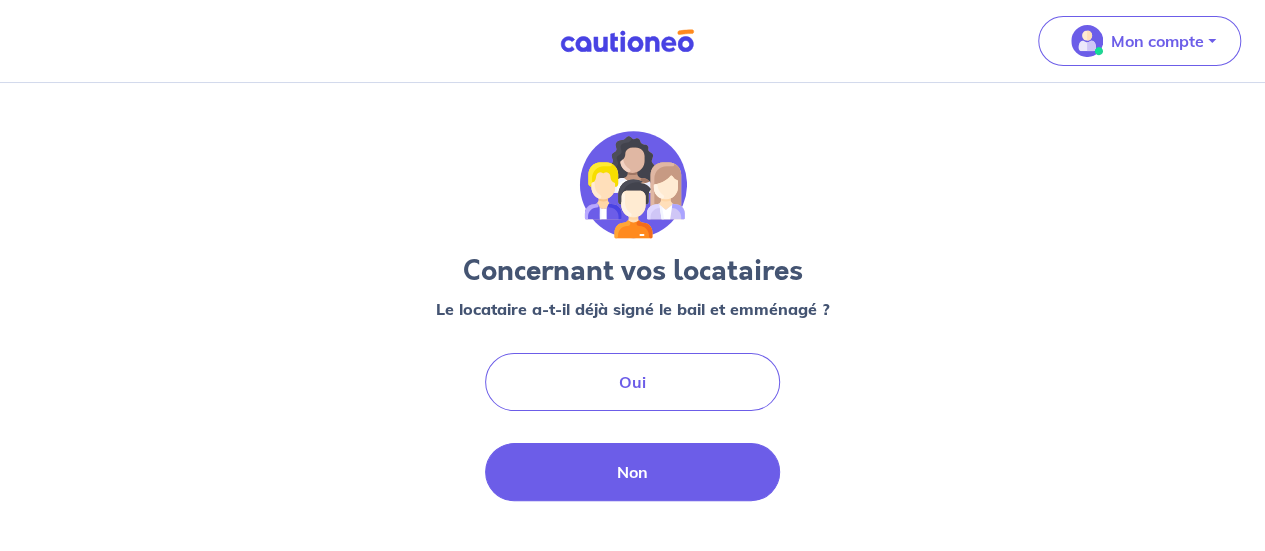 click on "Non" at bounding box center (633, 472) 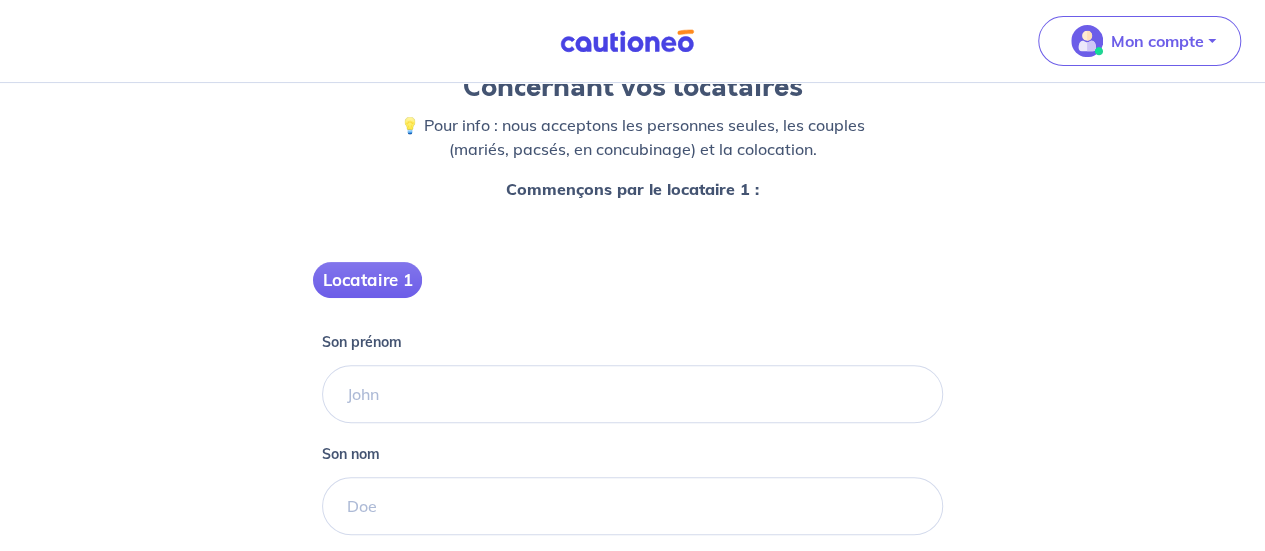 scroll, scrollTop: 200, scrollLeft: 0, axis: vertical 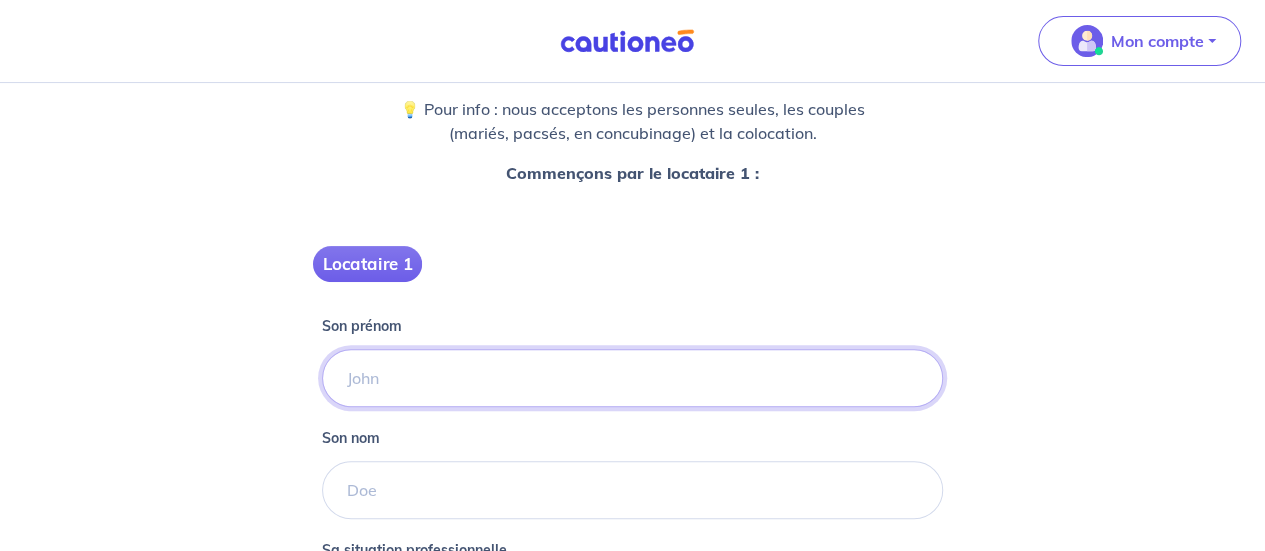 click on "Son prénom" at bounding box center [632, 378] 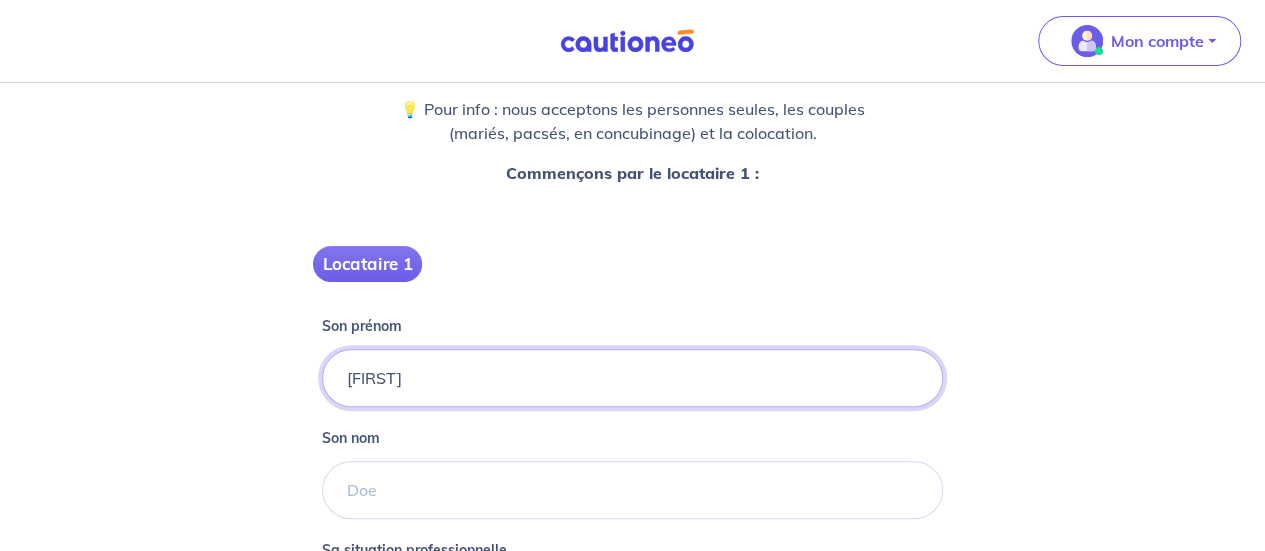 type on "[FIRST]" 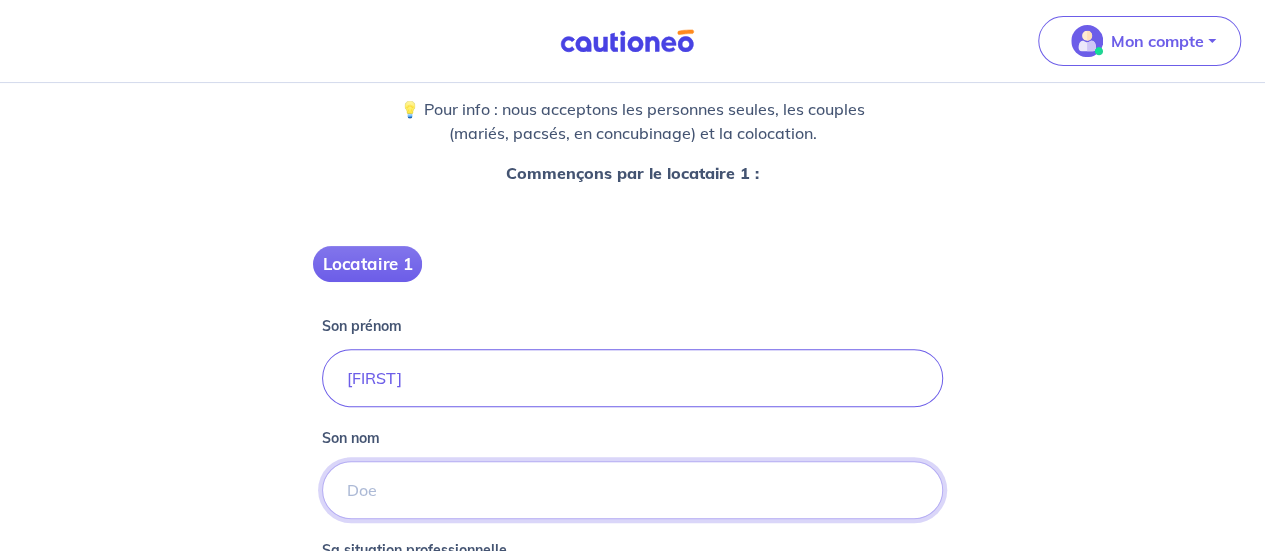 click on "Son nom" at bounding box center [632, 490] 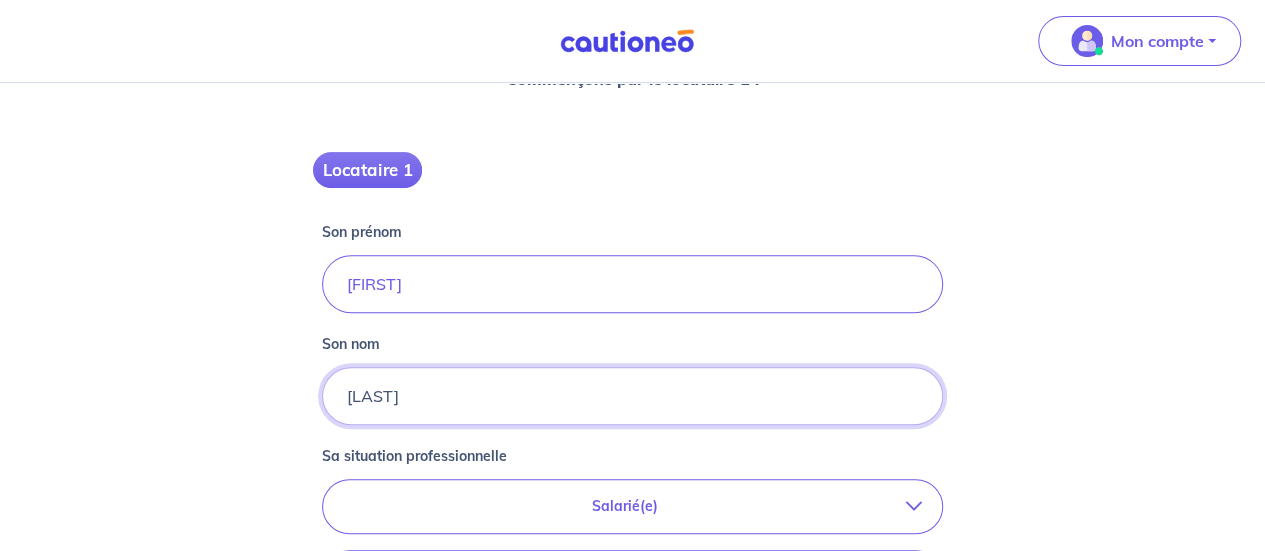scroll, scrollTop: 400, scrollLeft: 0, axis: vertical 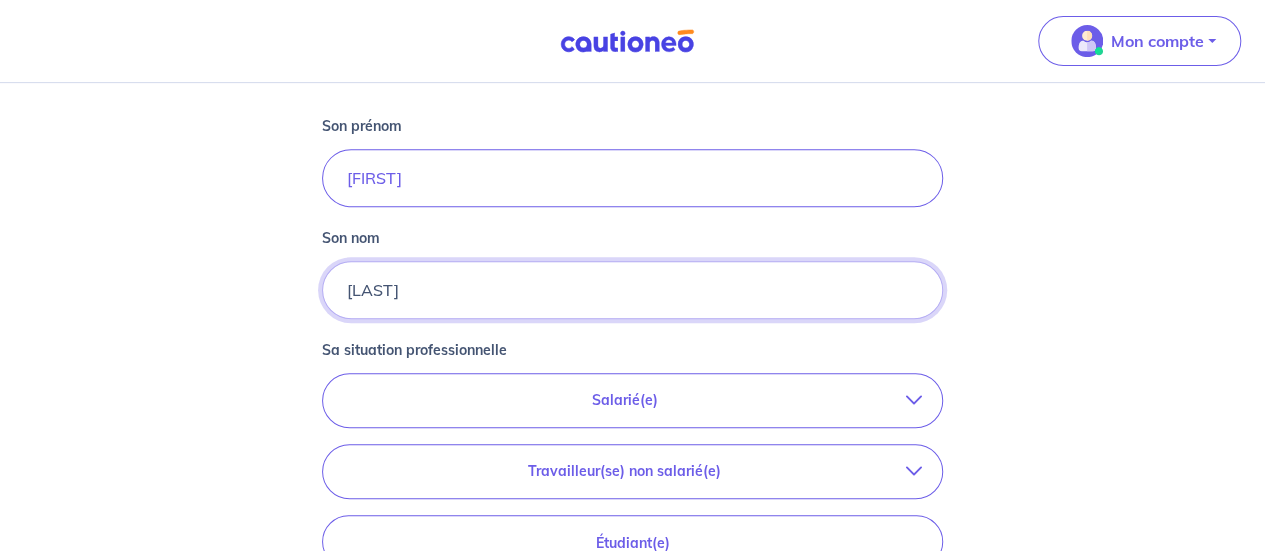 type on "[LAST]" 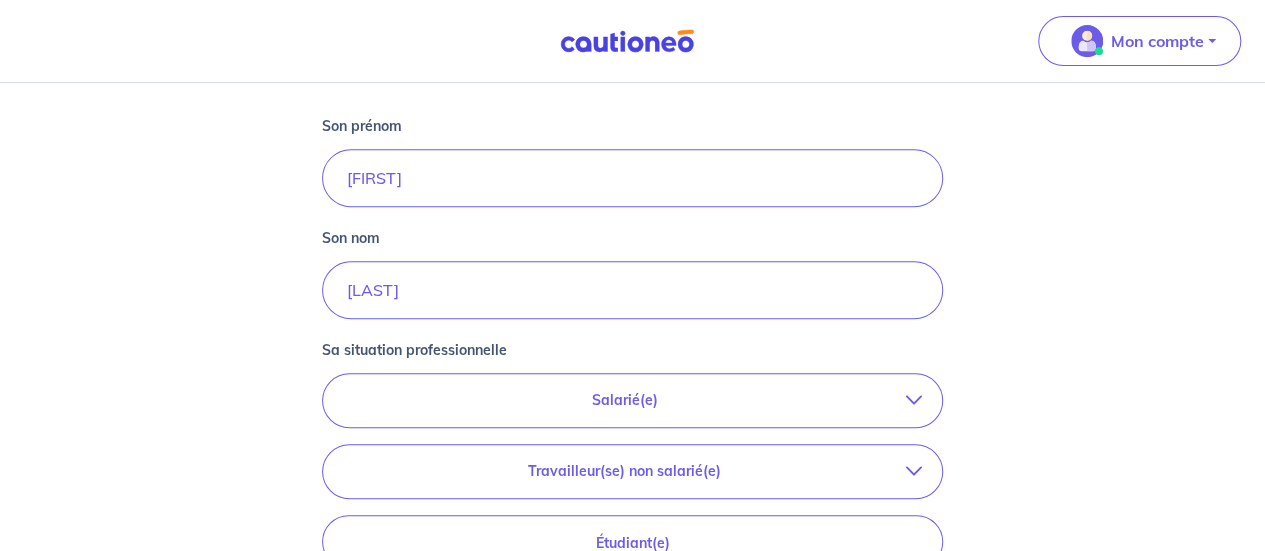 click on "Salarié(e)" at bounding box center (624, 400) 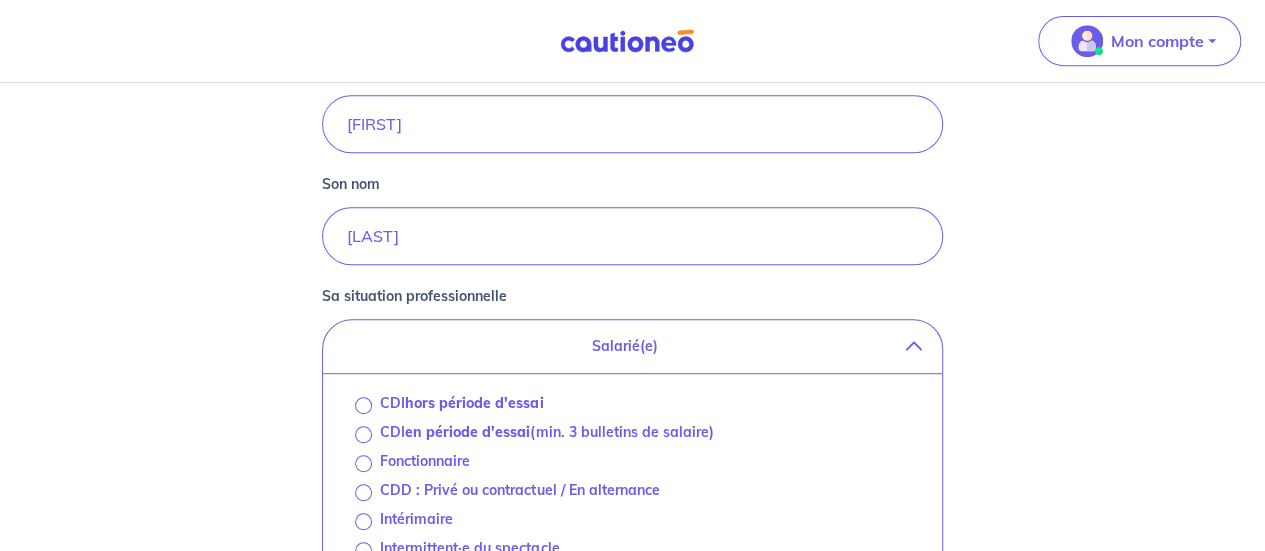 scroll, scrollTop: 600, scrollLeft: 0, axis: vertical 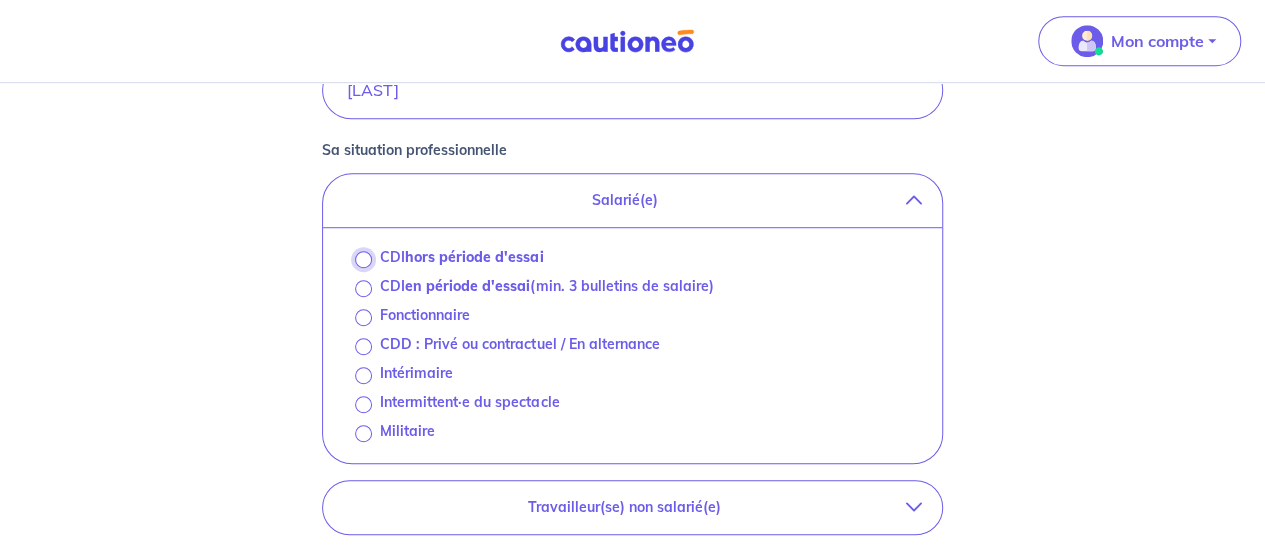 click on "CDI  hors période d'essai" at bounding box center [363, 259] 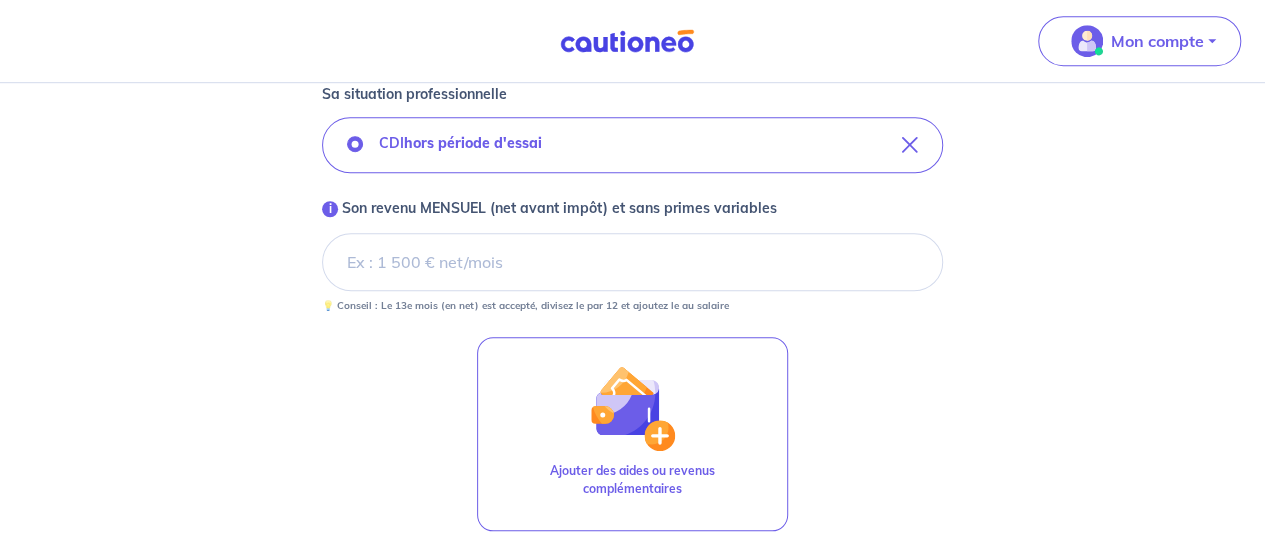 scroll, scrollTop: 700, scrollLeft: 0, axis: vertical 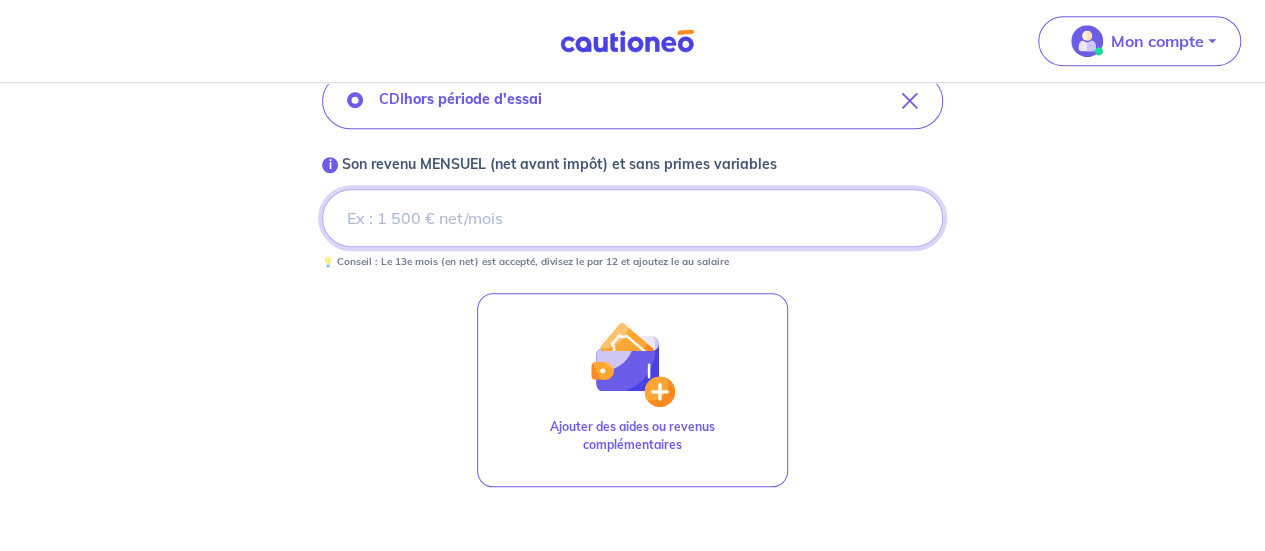 click on "i Son revenu MENSUEL (net avant impôt) et sans primes variables" at bounding box center (632, 218) 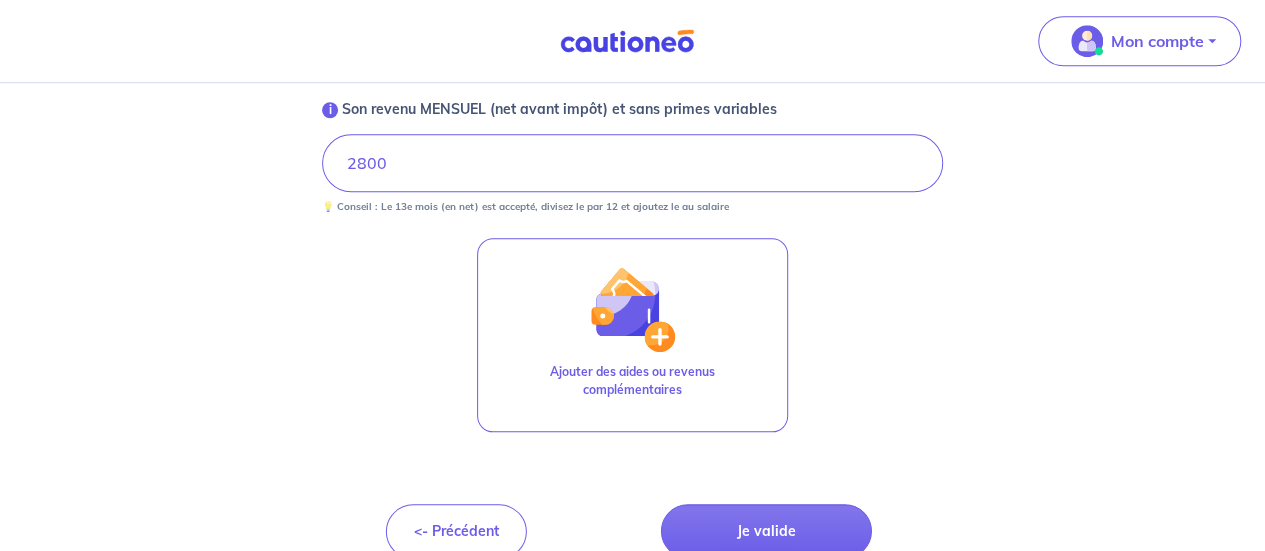 scroll, scrollTop: 783, scrollLeft: 0, axis: vertical 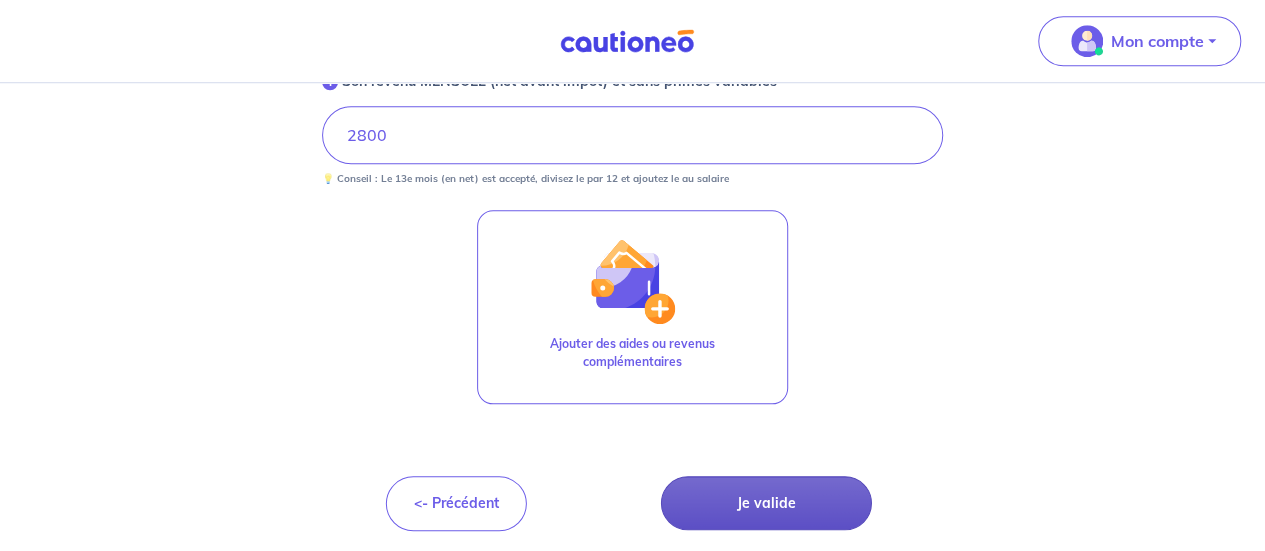 click on "Je valide" at bounding box center (766, 503) 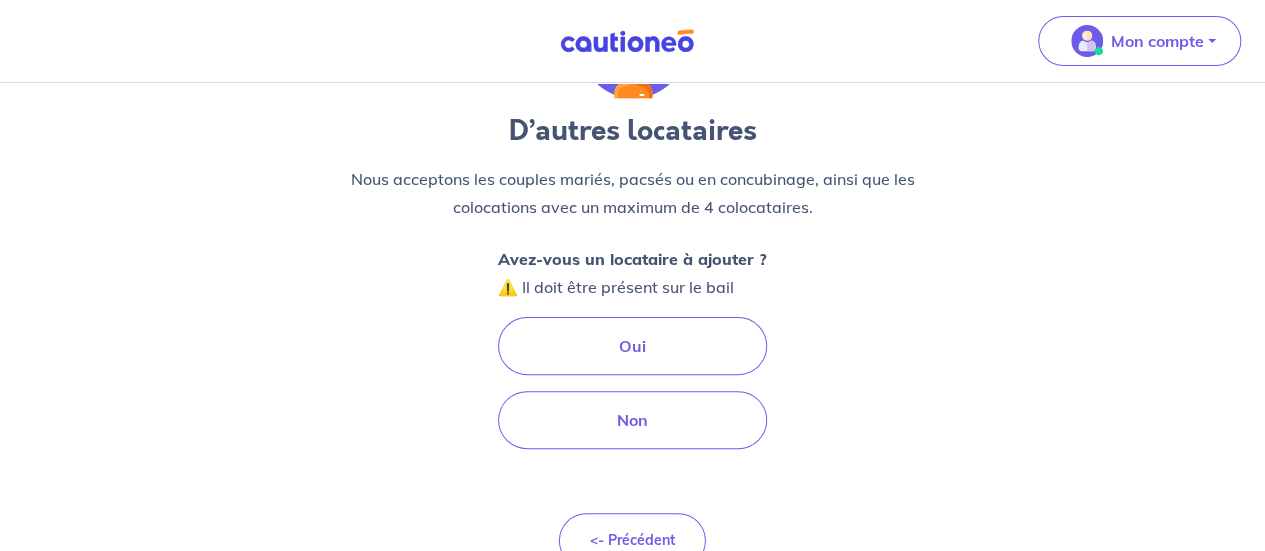 scroll, scrollTop: 178, scrollLeft: 0, axis: vertical 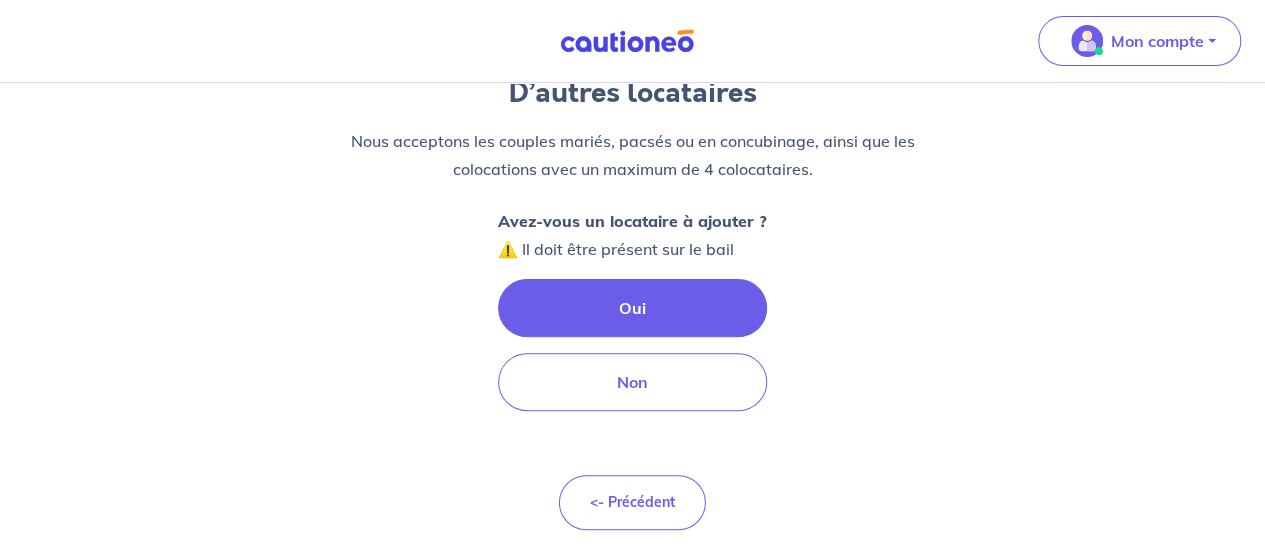 click on "Oui" at bounding box center [632, 308] 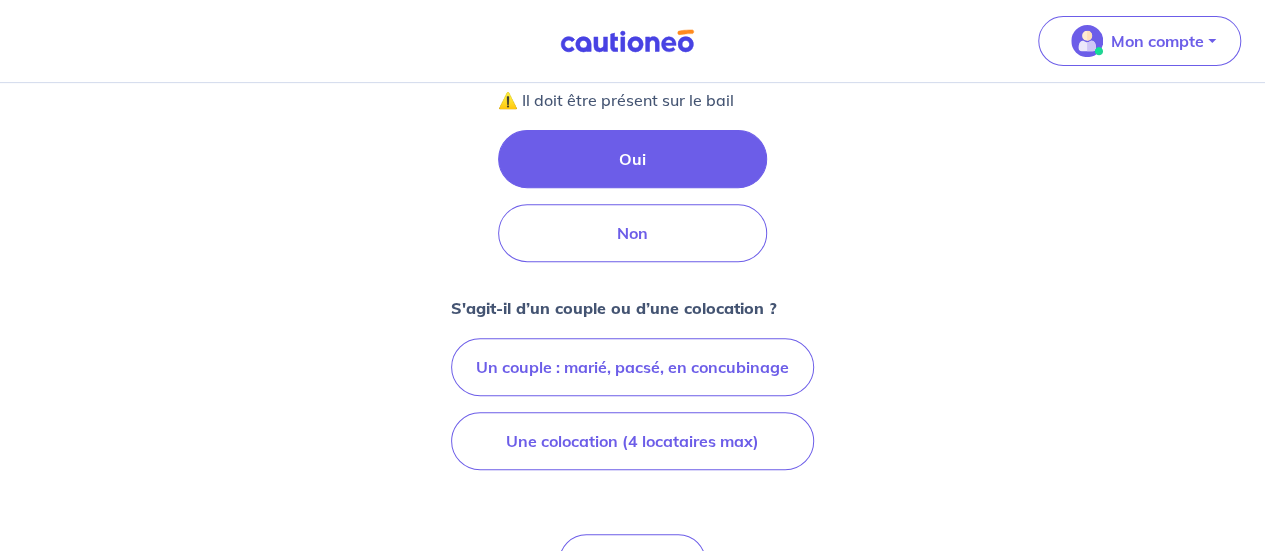 scroll, scrollTop: 378, scrollLeft: 0, axis: vertical 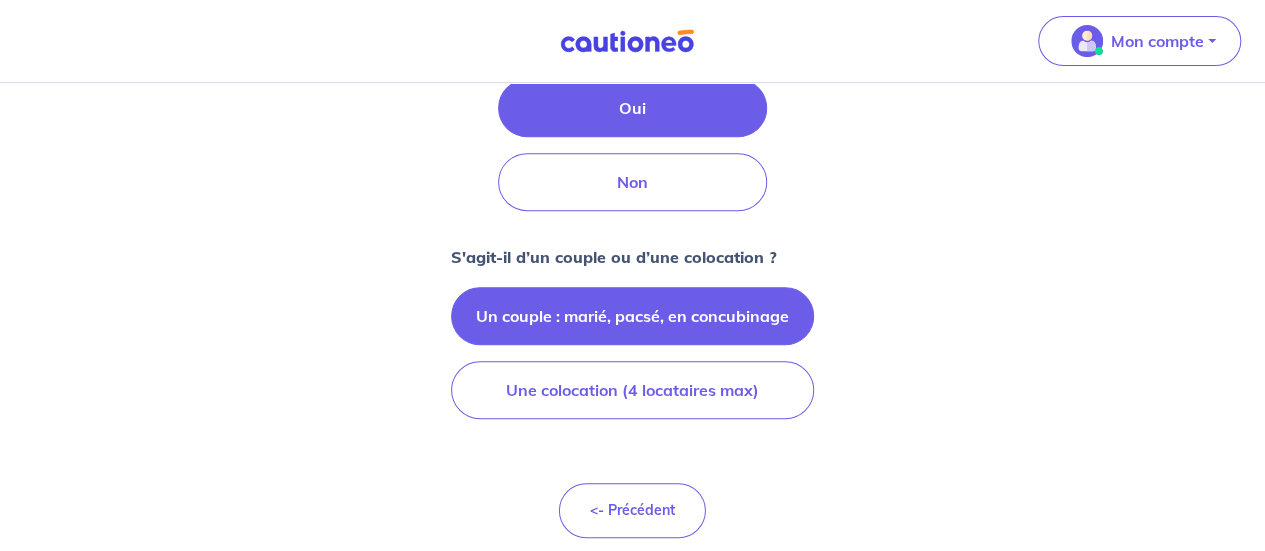 click on "Un couple : marié, pacsé, en concubinage" at bounding box center (632, 316) 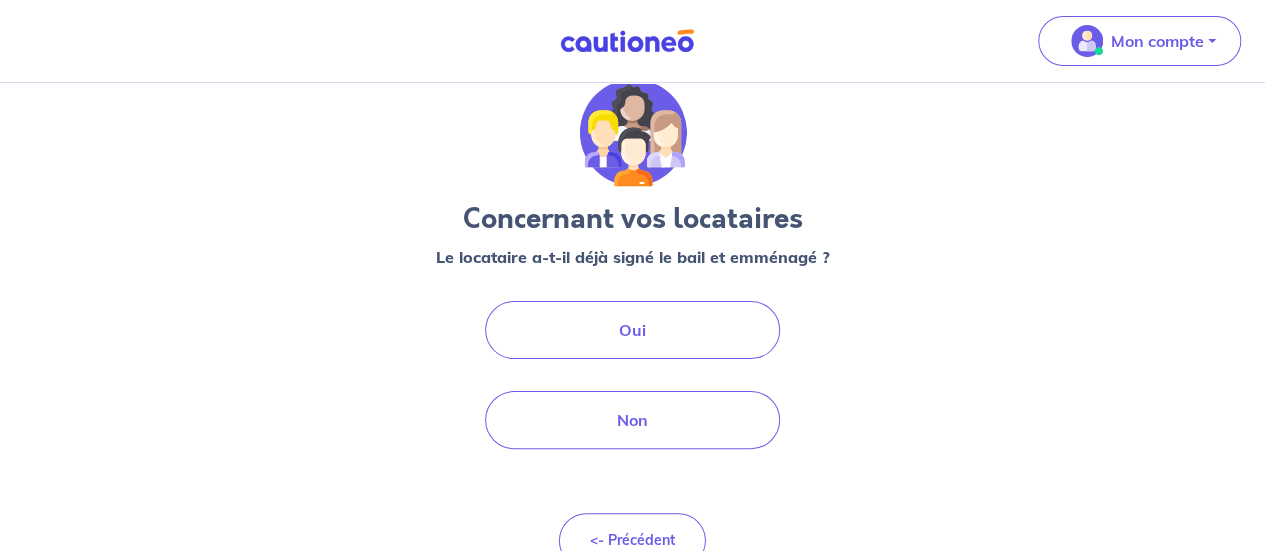 scroll, scrollTop: 90, scrollLeft: 0, axis: vertical 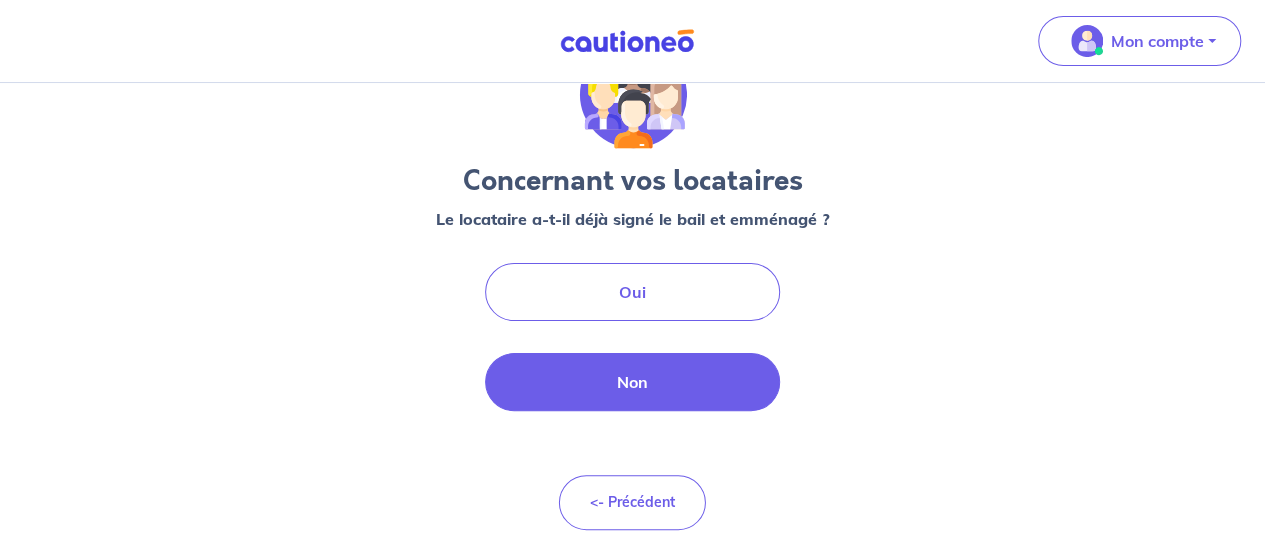 click on "Non" at bounding box center (633, 382) 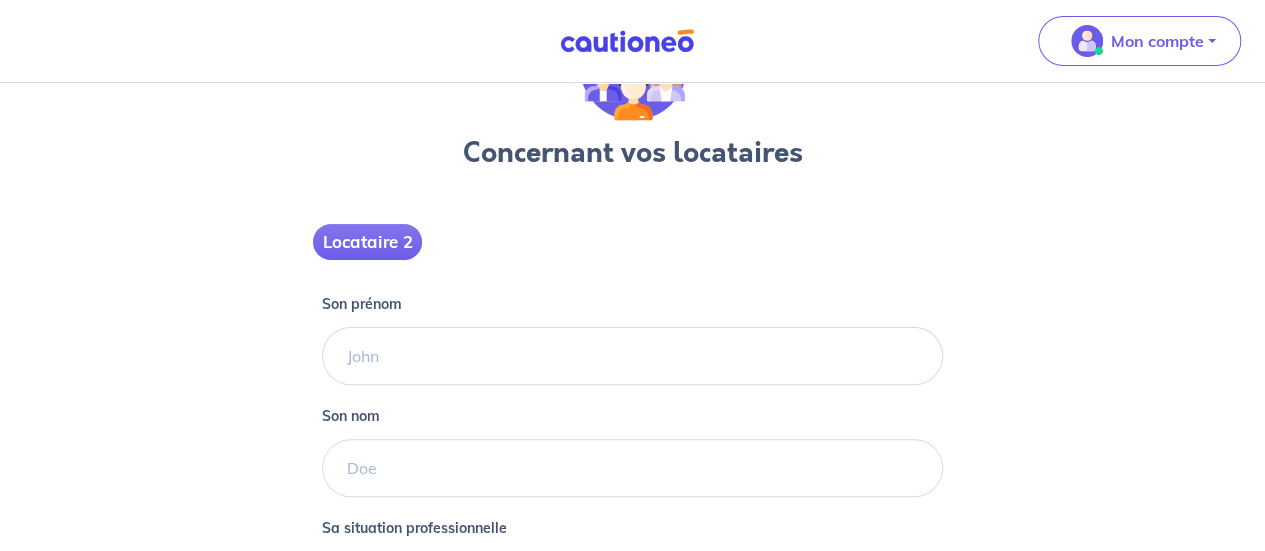 scroll, scrollTop: 200, scrollLeft: 0, axis: vertical 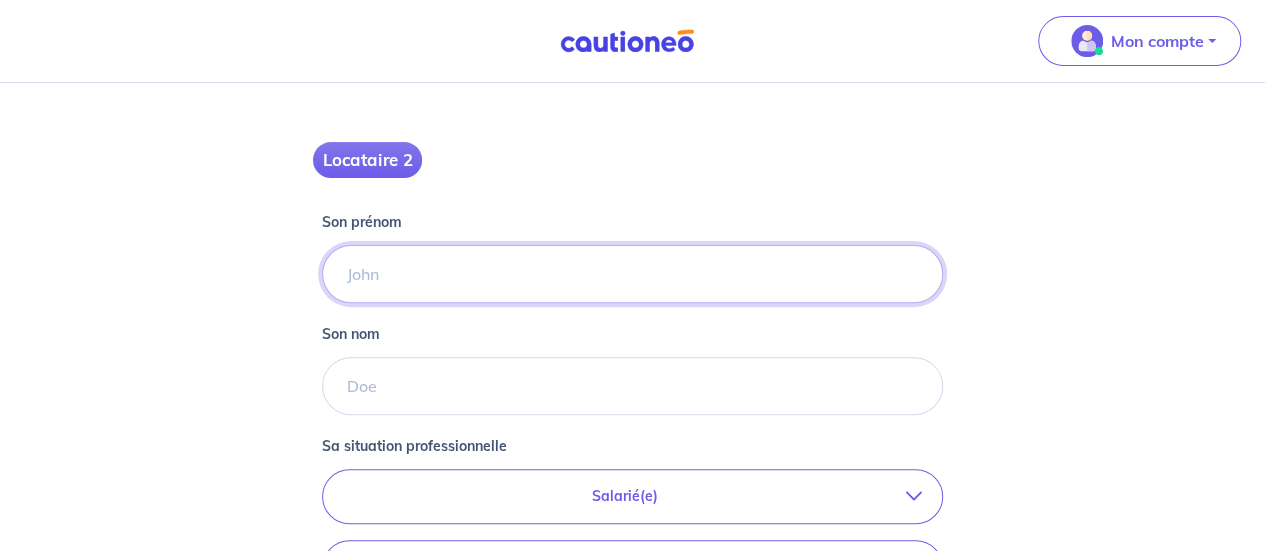 click on "Son prénom" at bounding box center [632, 274] 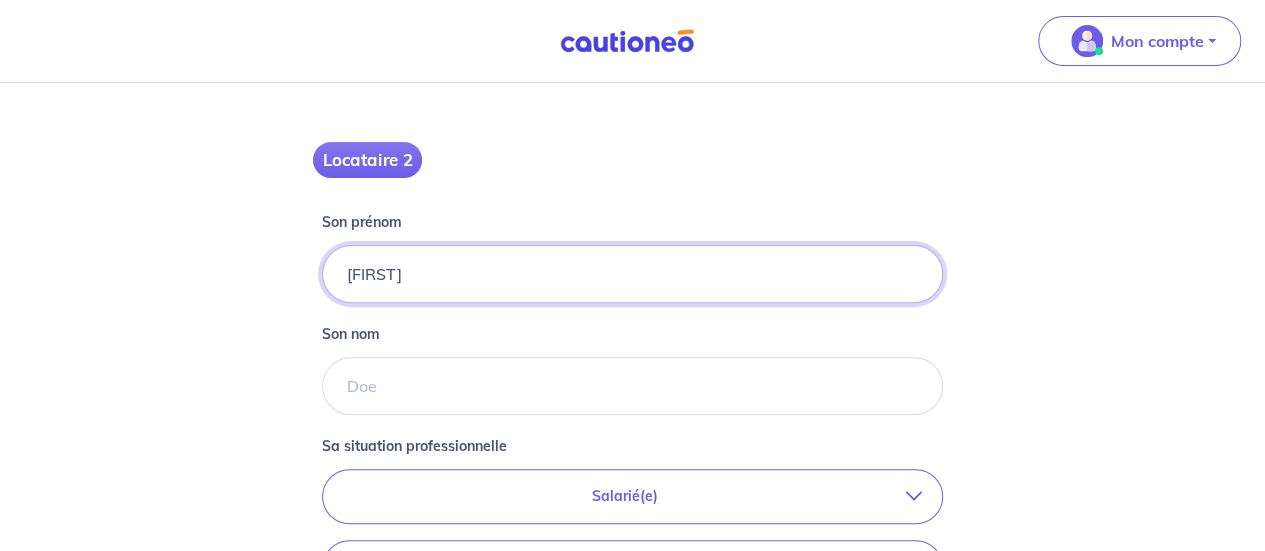 type on "[FIRST]" 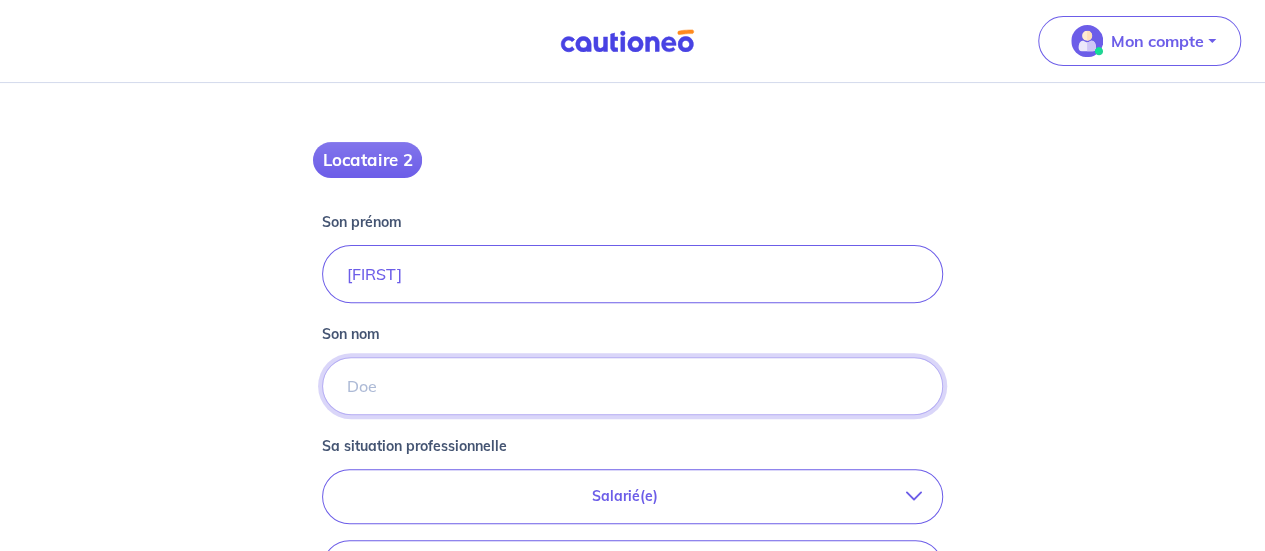 click on "Son nom" at bounding box center (632, 386) 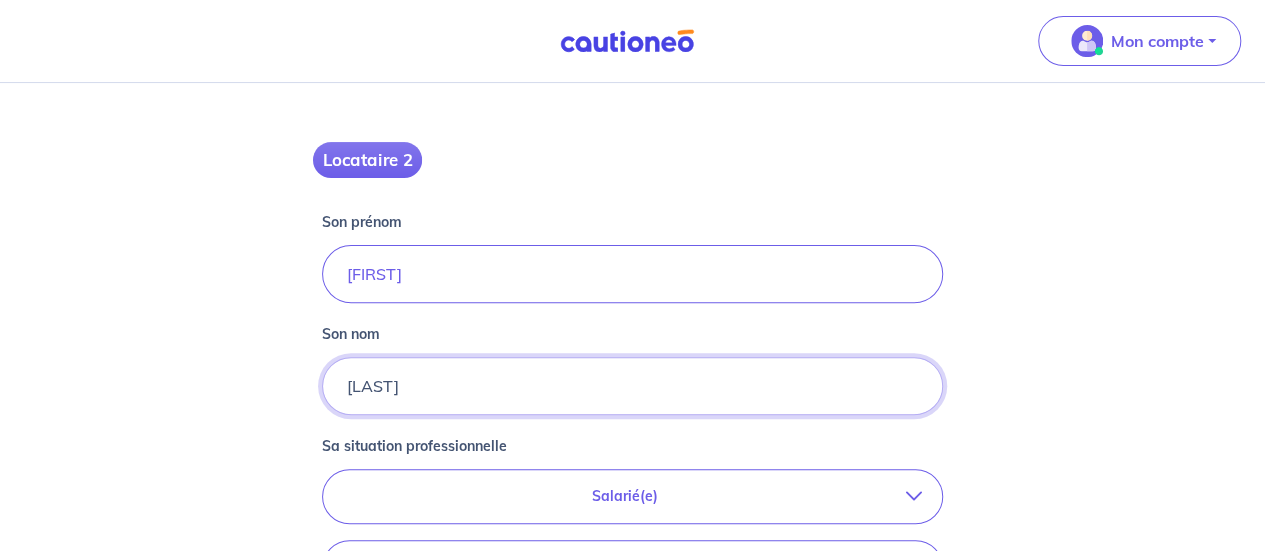 type on "[LAST]" 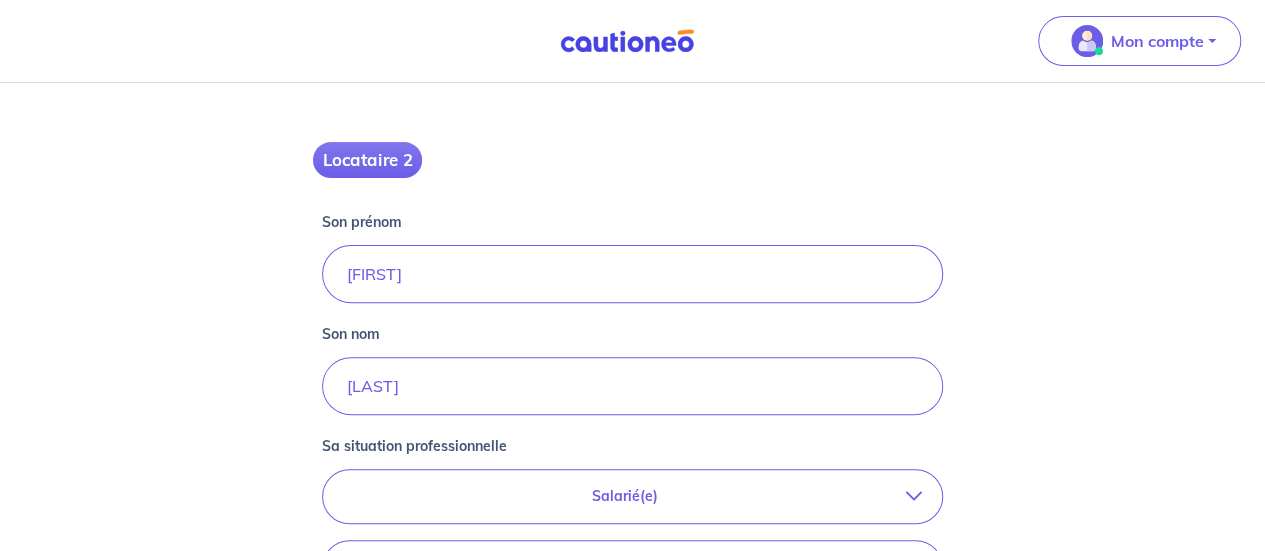 click on "Salarié(e)" at bounding box center [632, 496] 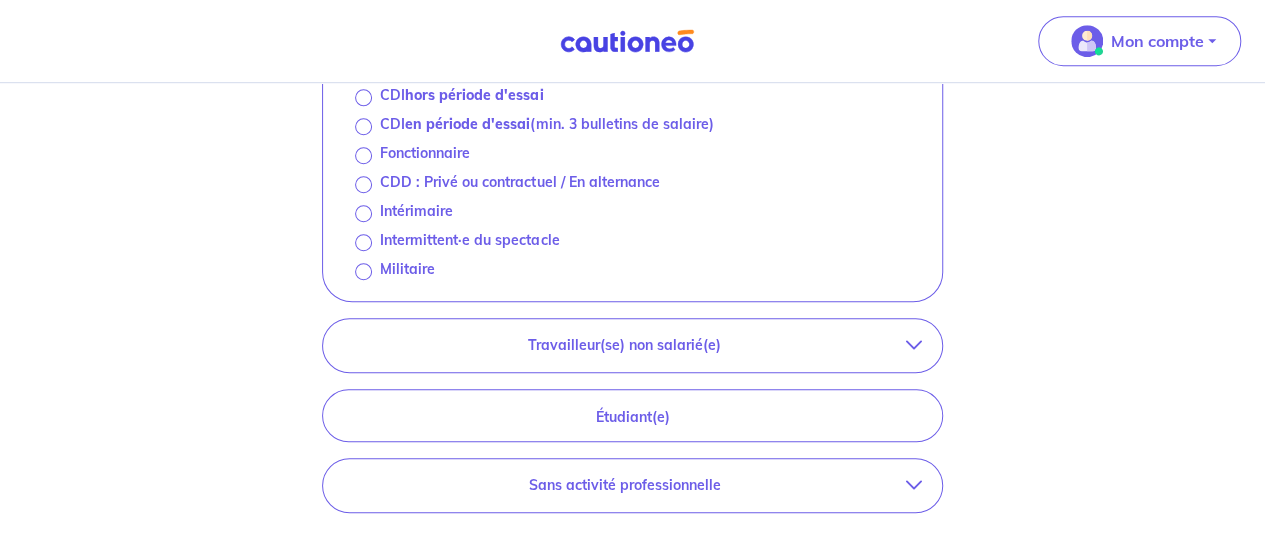 scroll, scrollTop: 700, scrollLeft: 0, axis: vertical 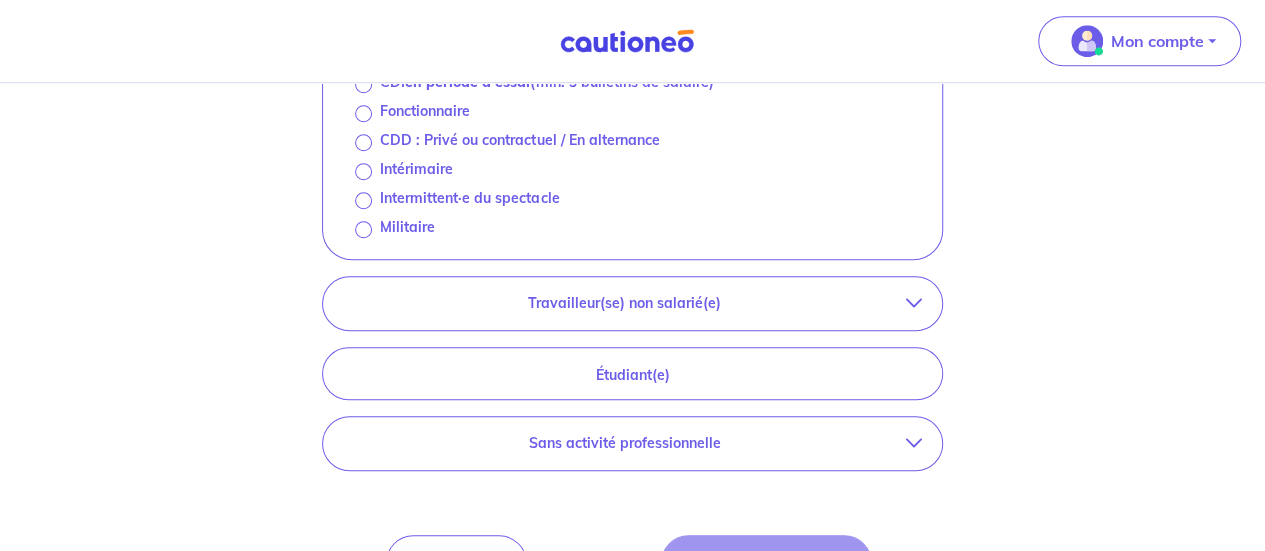 click at bounding box center [914, 303] 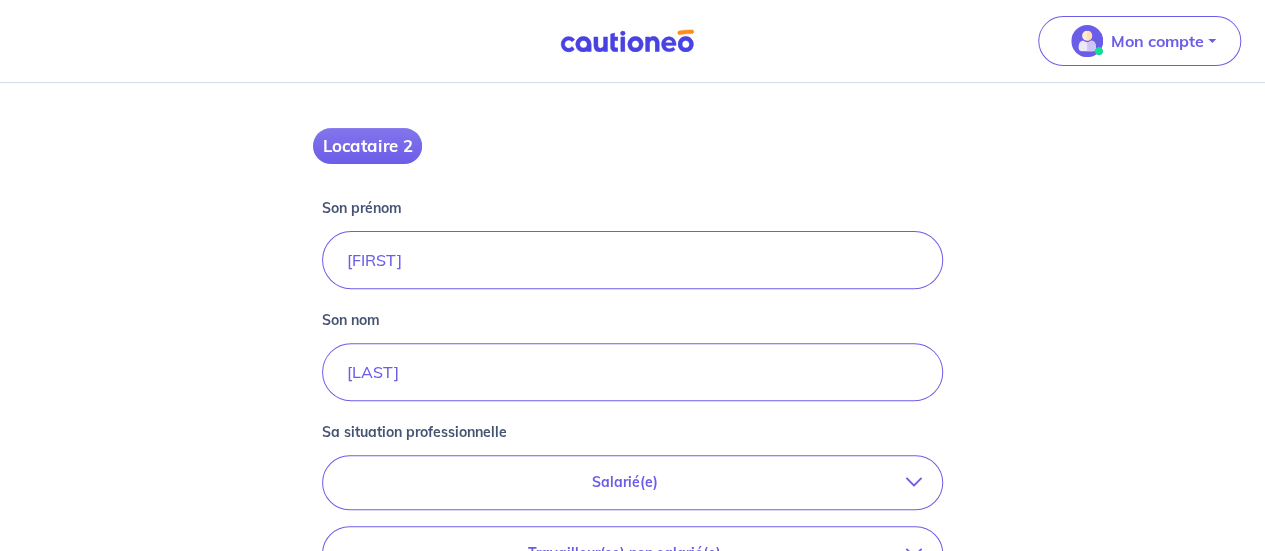 scroll, scrollTop: 414, scrollLeft: 0, axis: vertical 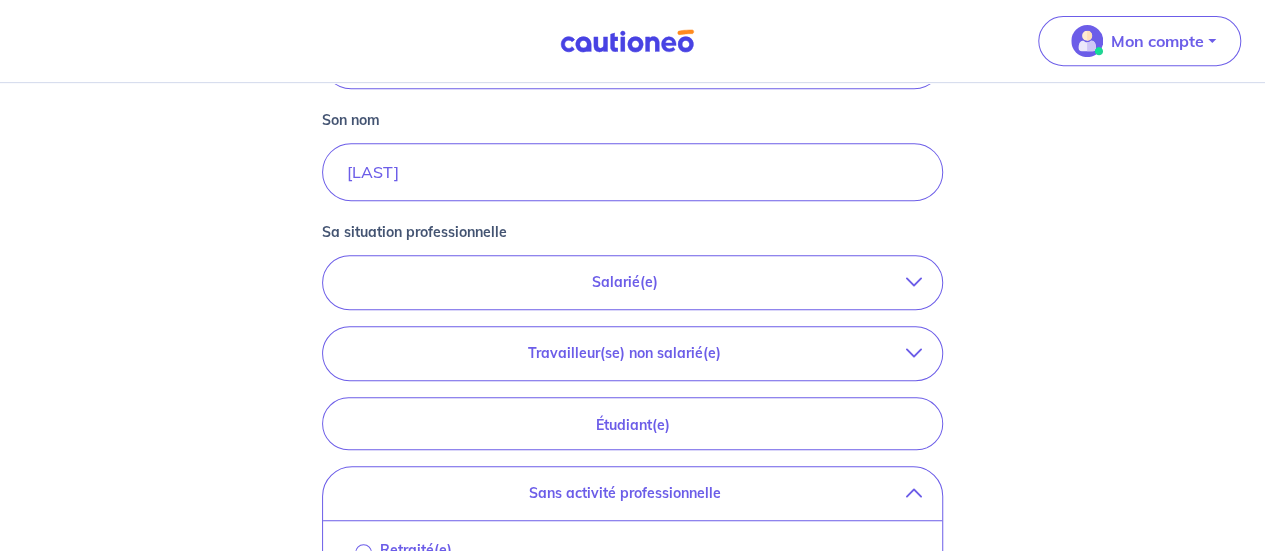 click at bounding box center [914, 282] 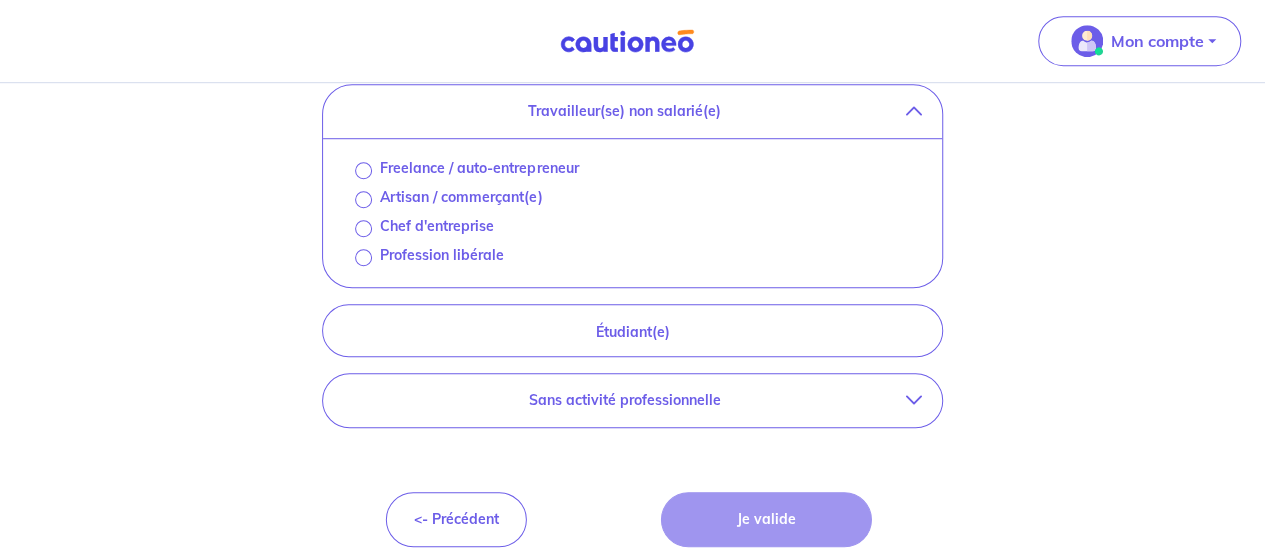 scroll, scrollTop: 672, scrollLeft: 0, axis: vertical 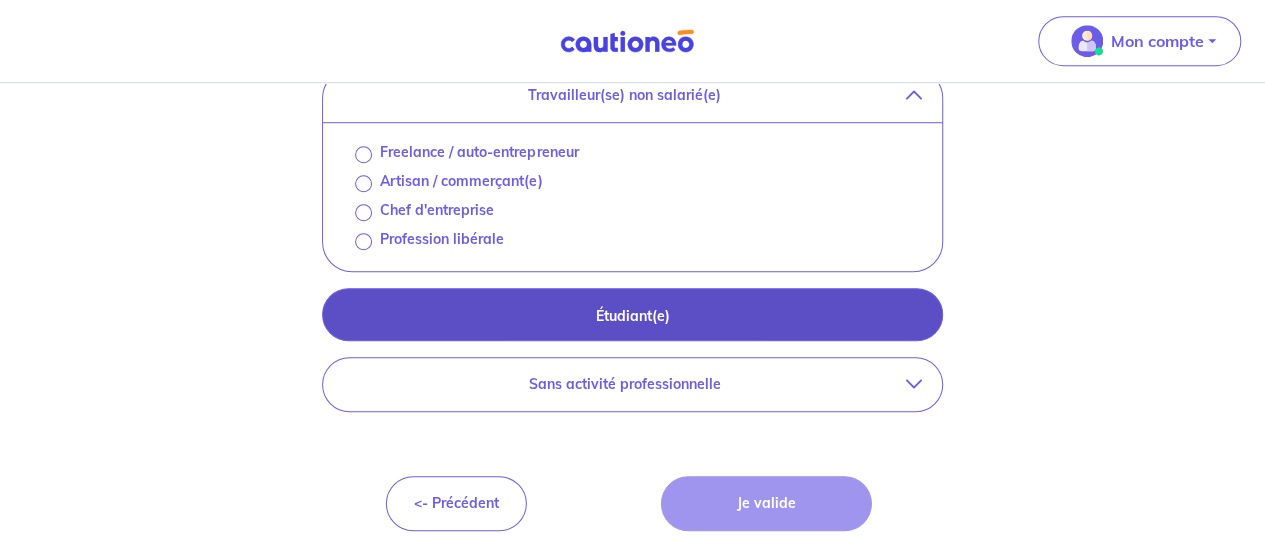 click on "Étudiant(e)" at bounding box center (632, 316) 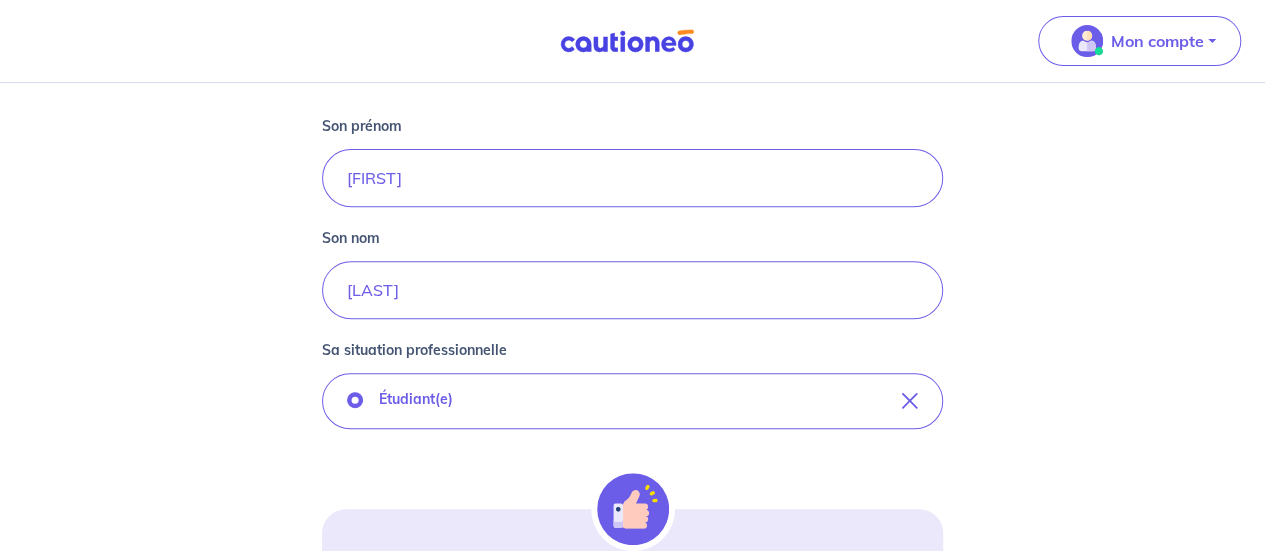 scroll, scrollTop: 338, scrollLeft: 0, axis: vertical 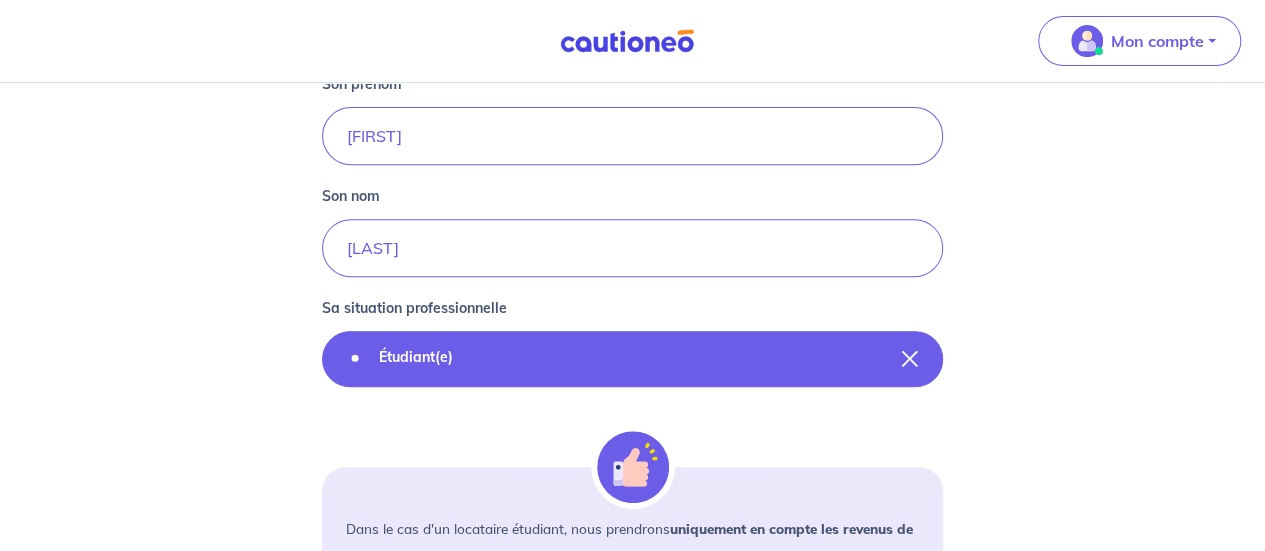click at bounding box center [910, 359] 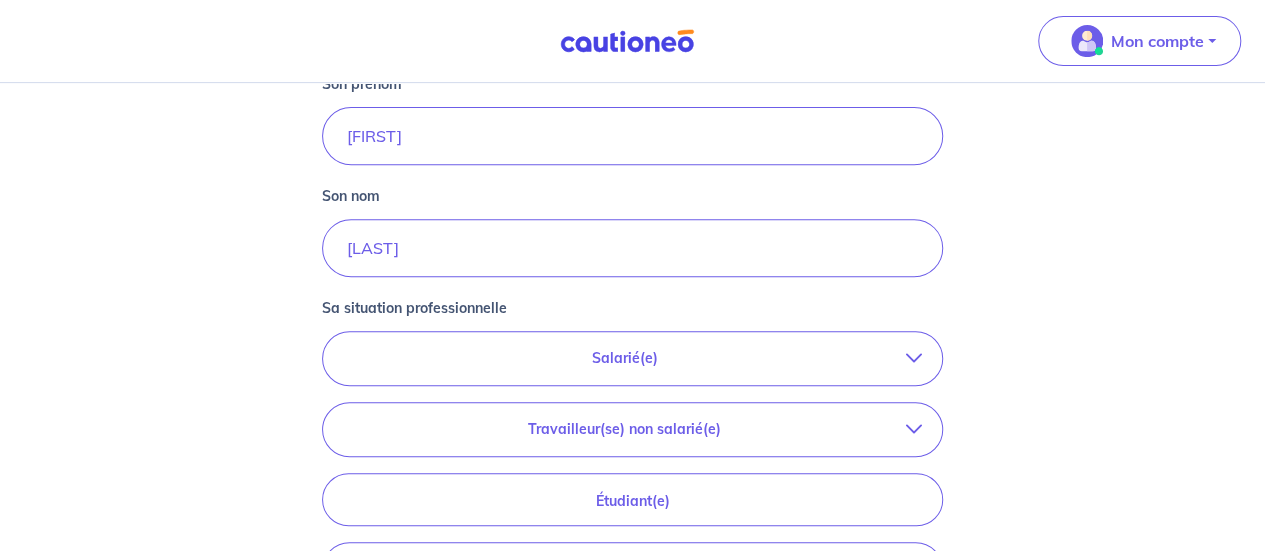 click at bounding box center [914, 358] 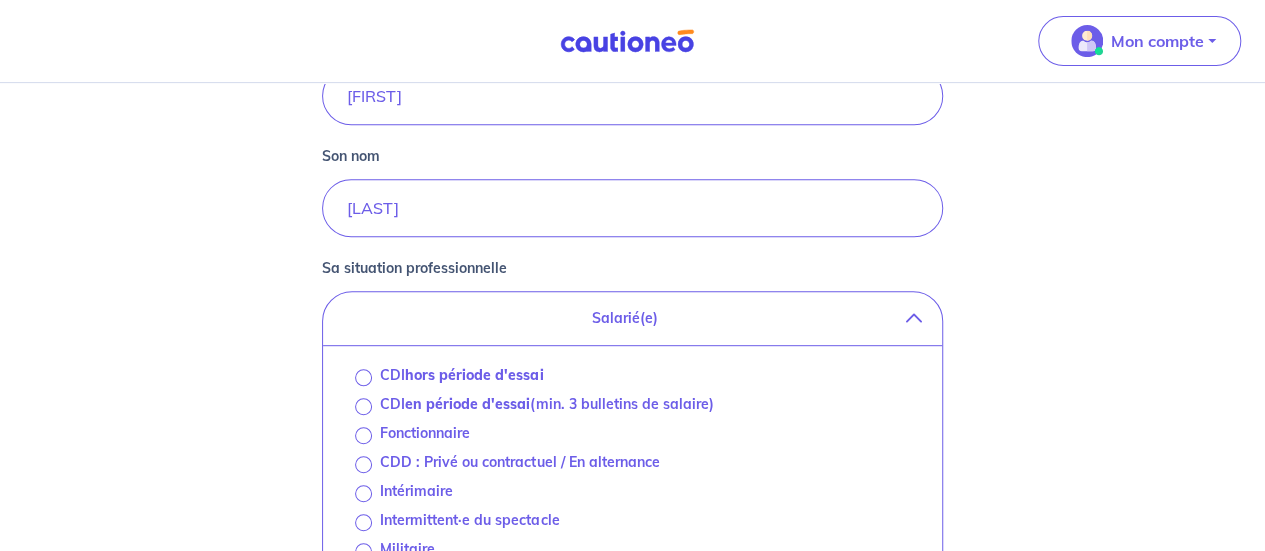 scroll, scrollTop: 338, scrollLeft: 0, axis: vertical 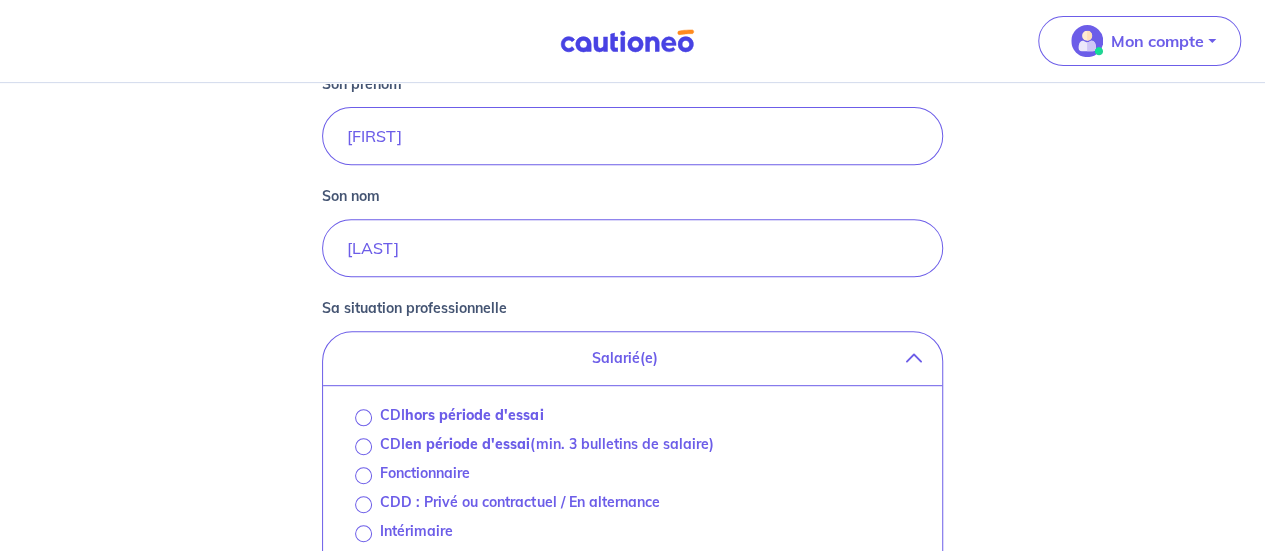 click at bounding box center [914, 358] 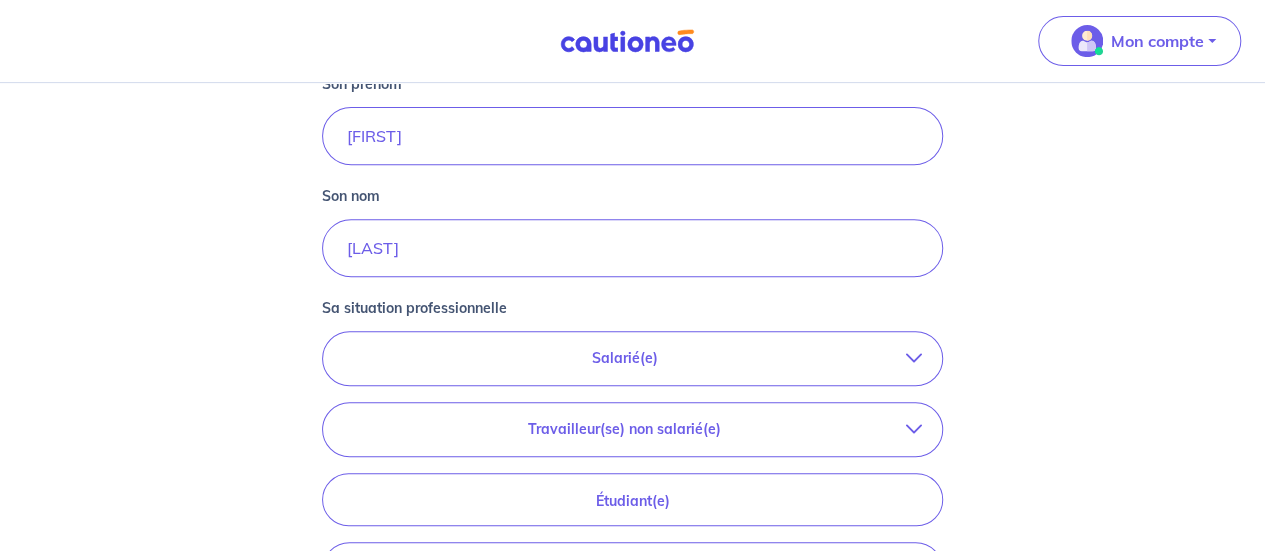 click at bounding box center [914, 358] 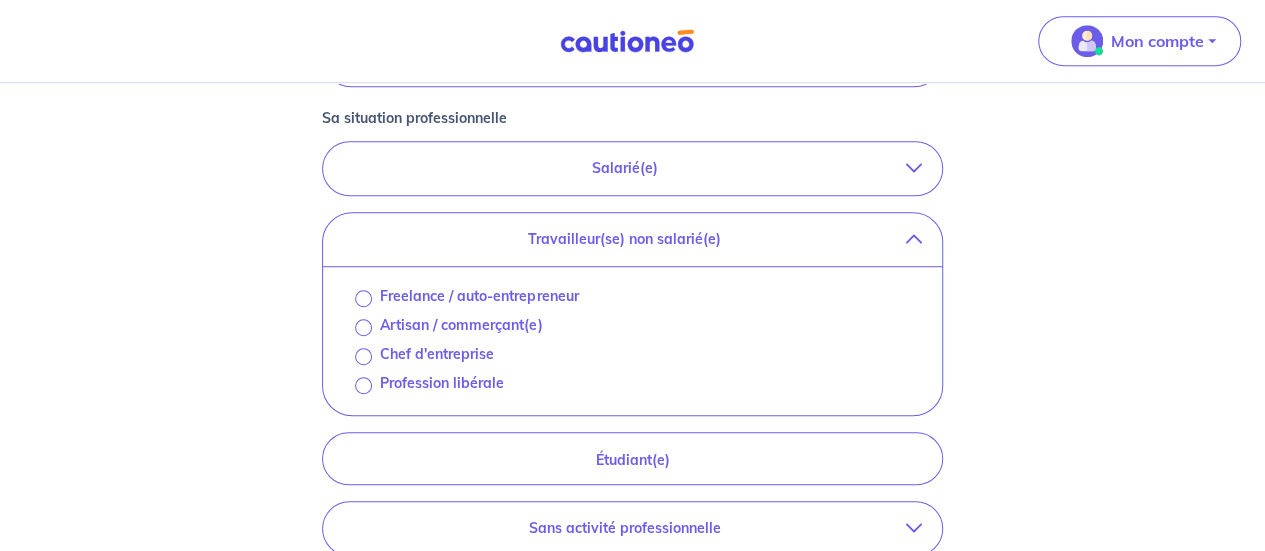 scroll, scrollTop: 538, scrollLeft: 0, axis: vertical 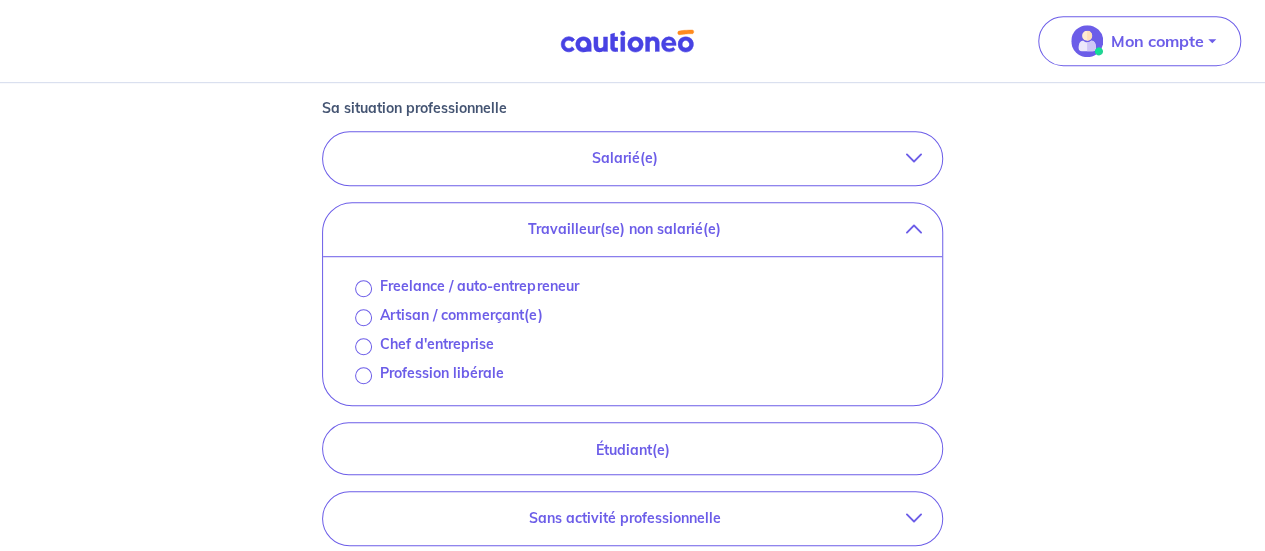 click at bounding box center (914, 229) 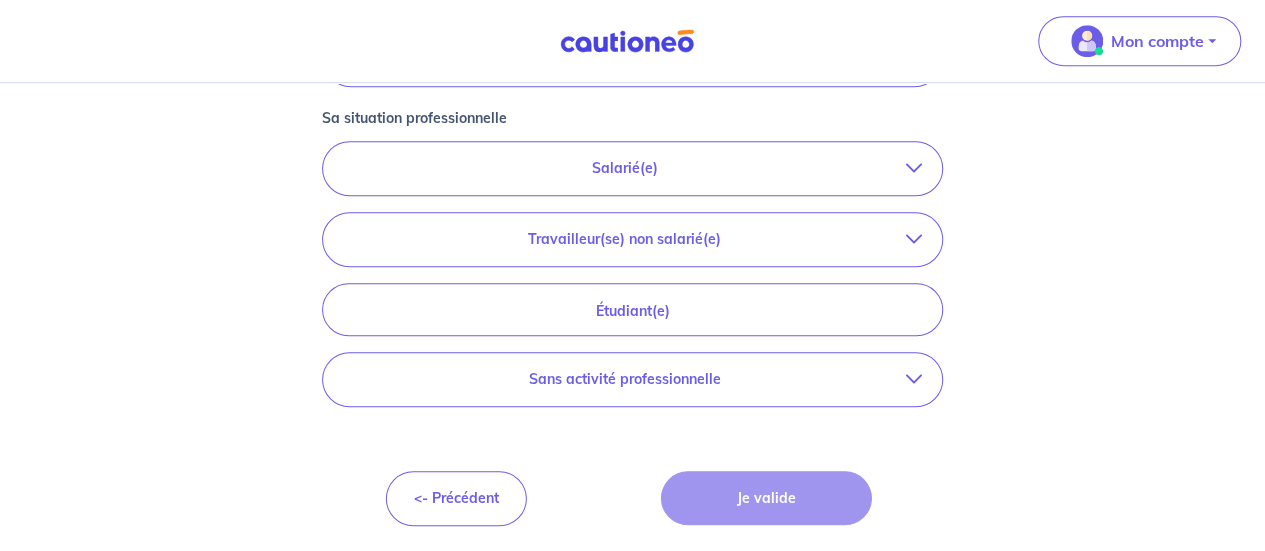 scroll, scrollTop: 522, scrollLeft: 0, axis: vertical 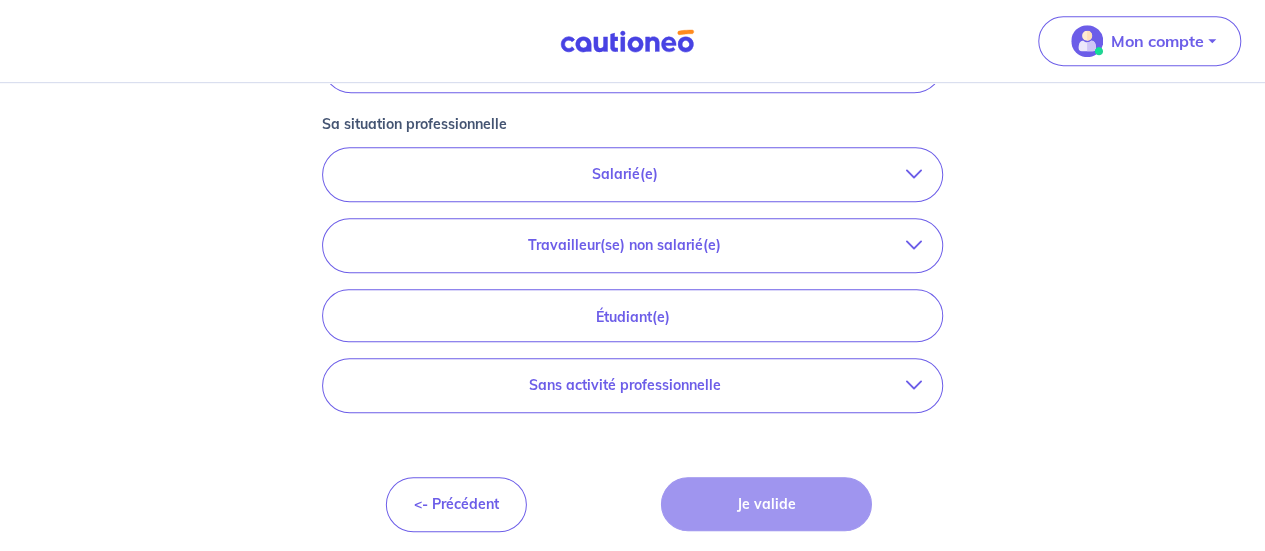 click at bounding box center (914, 174) 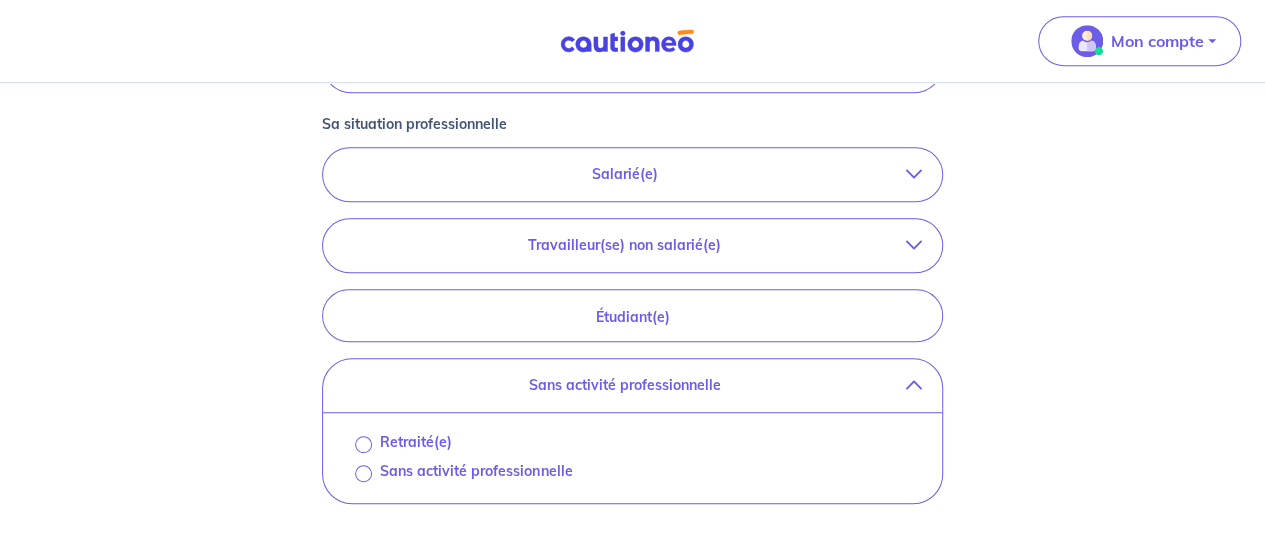 scroll, scrollTop: 614, scrollLeft: 0, axis: vertical 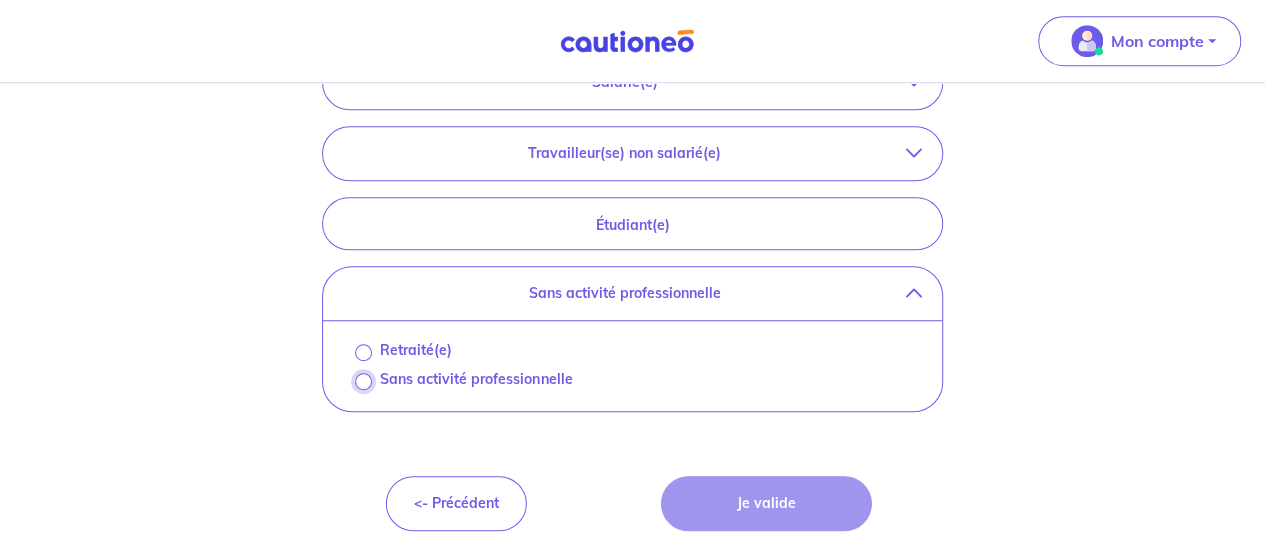 click on "Sans activité professionnelle" at bounding box center (363, 381) 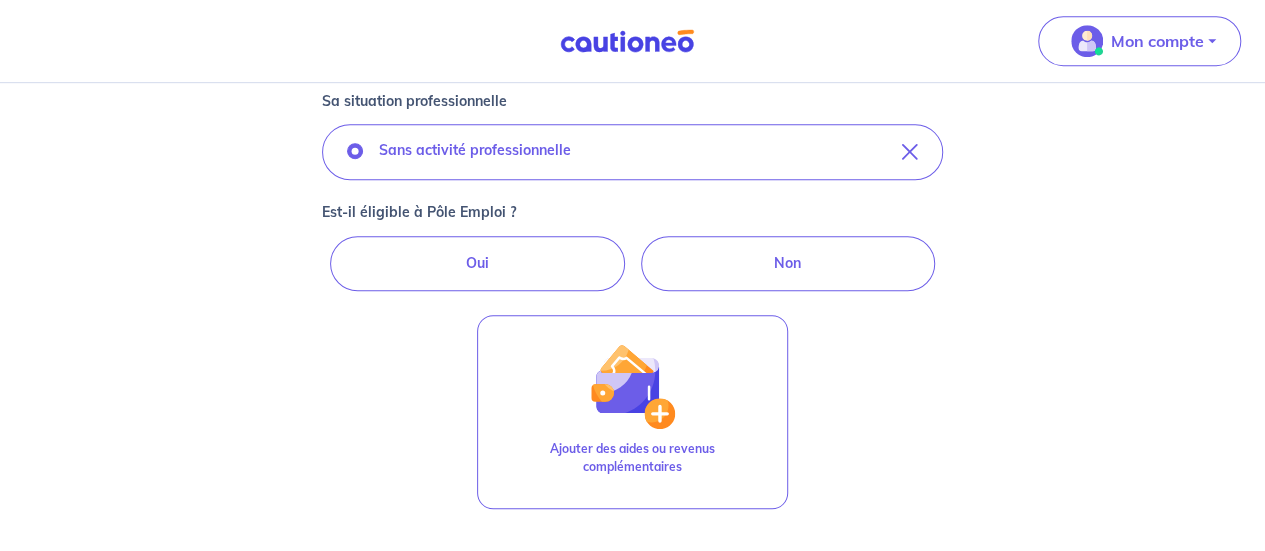 scroll, scrollTop: 514, scrollLeft: 0, axis: vertical 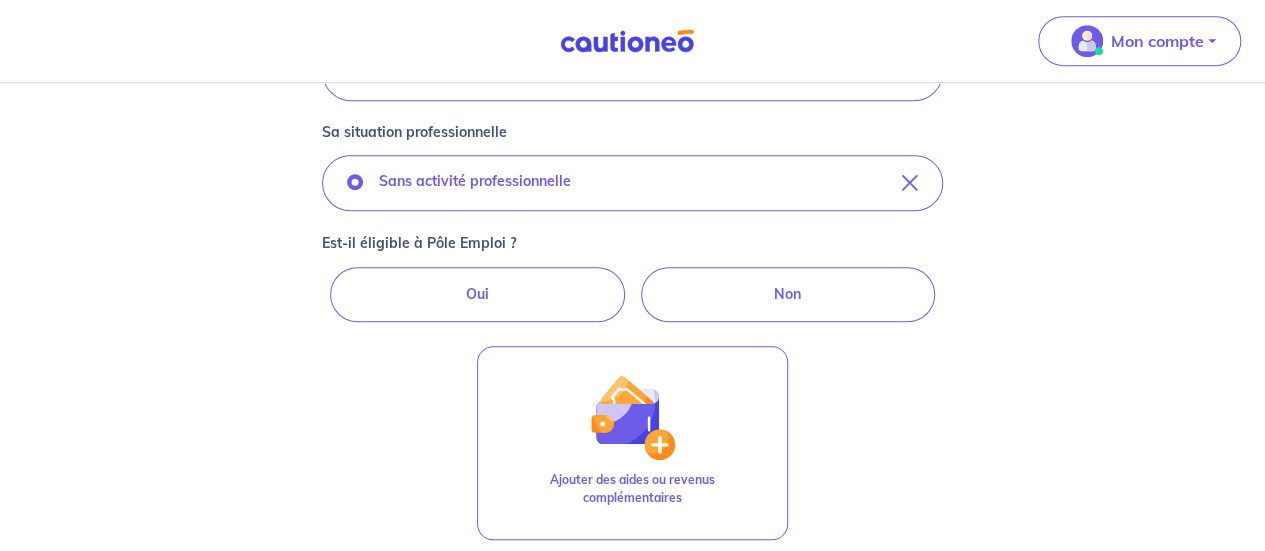 click on "Oui" at bounding box center (477, 294) 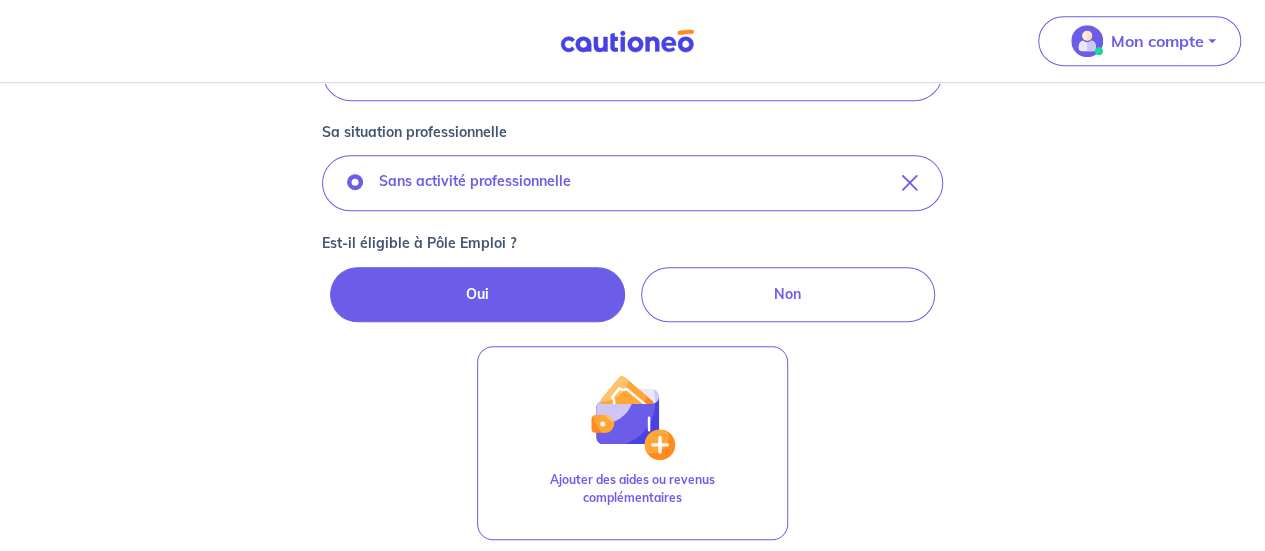 radio on "true" 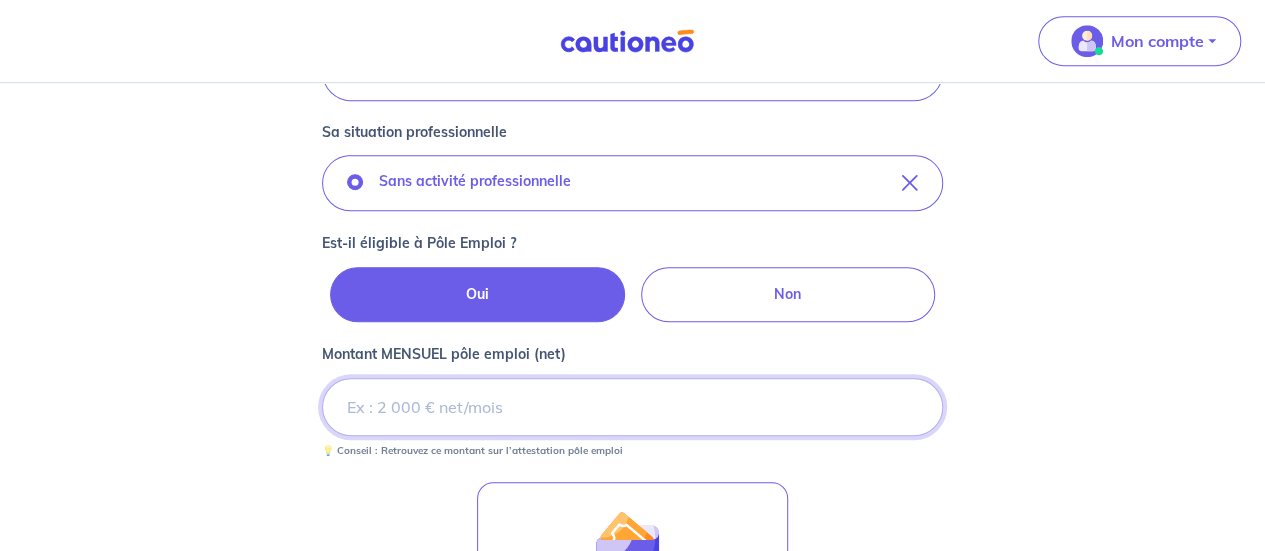 click on "Montant MENSUEL pôle emploi (net)" at bounding box center (632, 407) 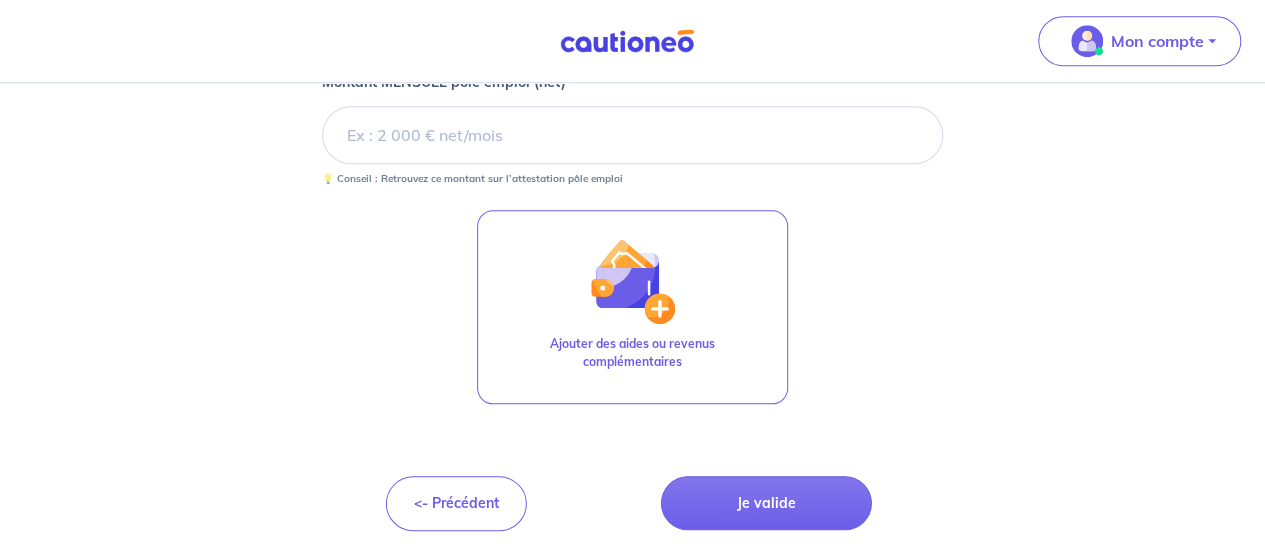 scroll, scrollTop: 686, scrollLeft: 0, axis: vertical 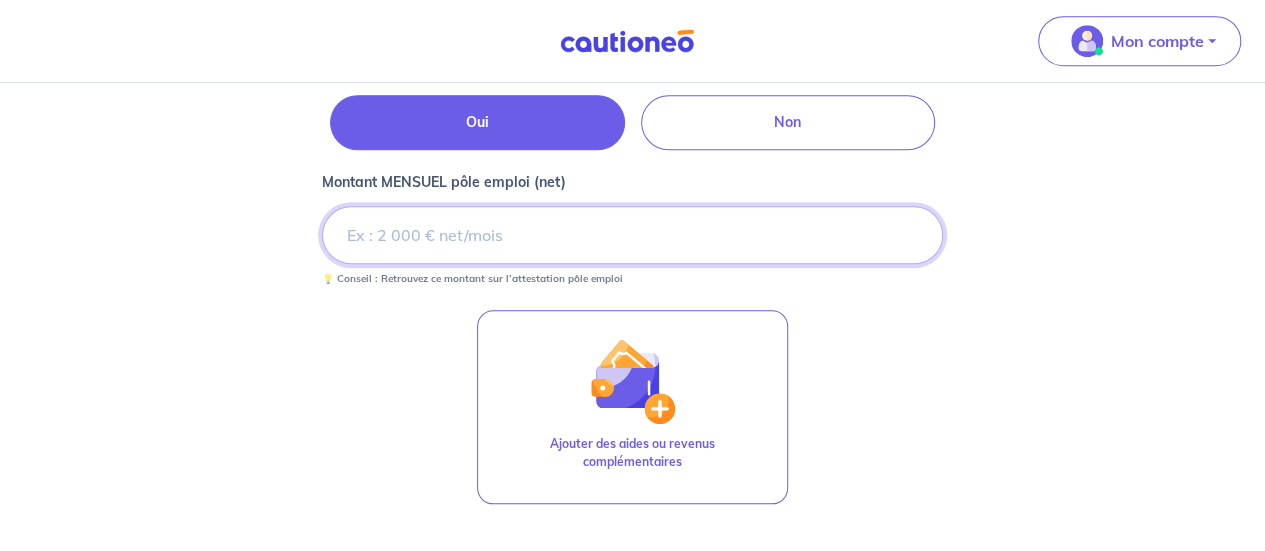 click on "Montant MENSUEL pôle emploi (net)" at bounding box center [632, 235] 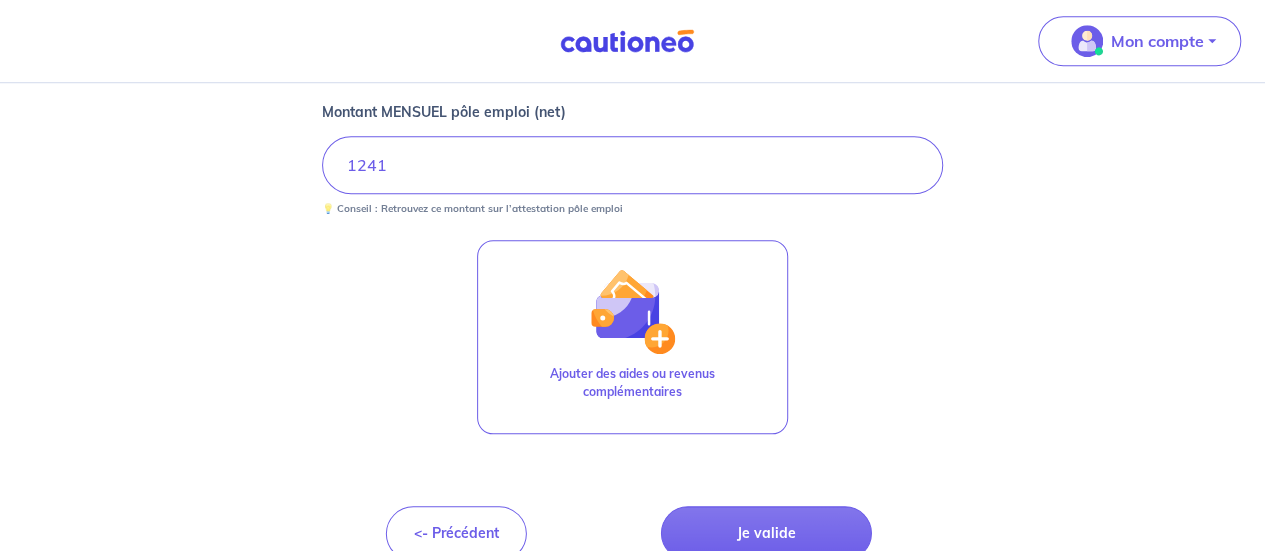 scroll, scrollTop: 786, scrollLeft: 0, axis: vertical 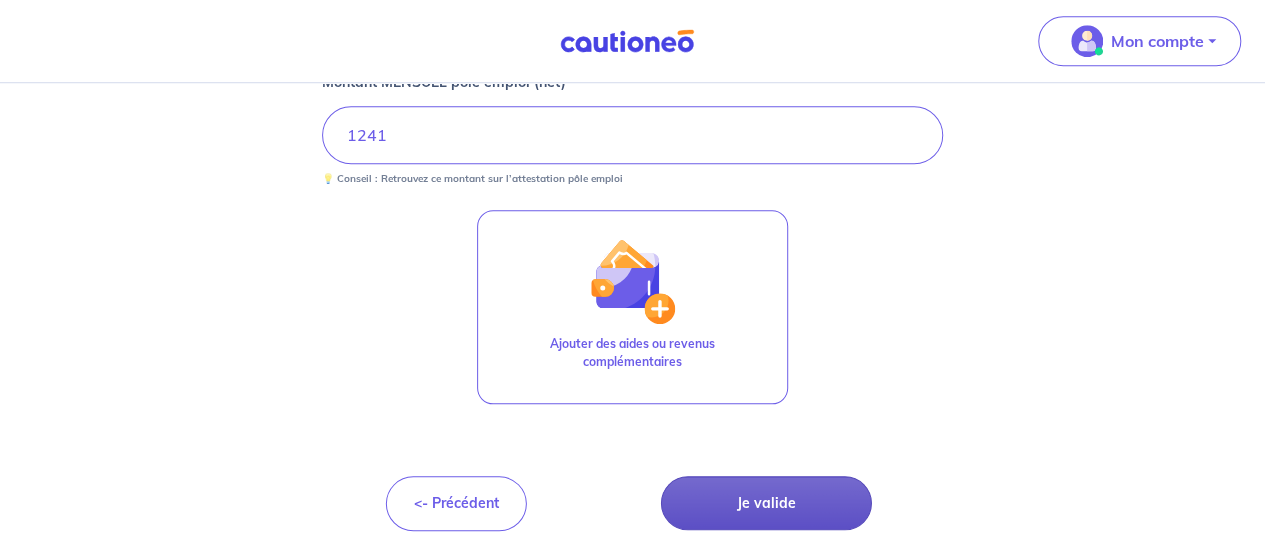 click on "Je valide" at bounding box center (766, 503) 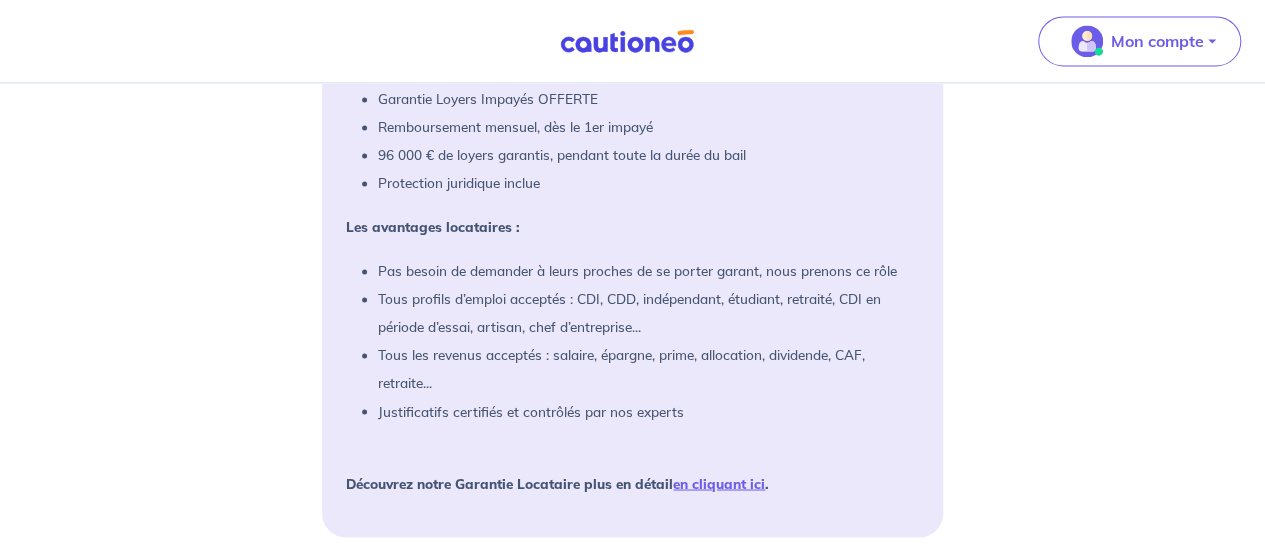 scroll, scrollTop: 1500, scrollLeft: 0, axis: vertical 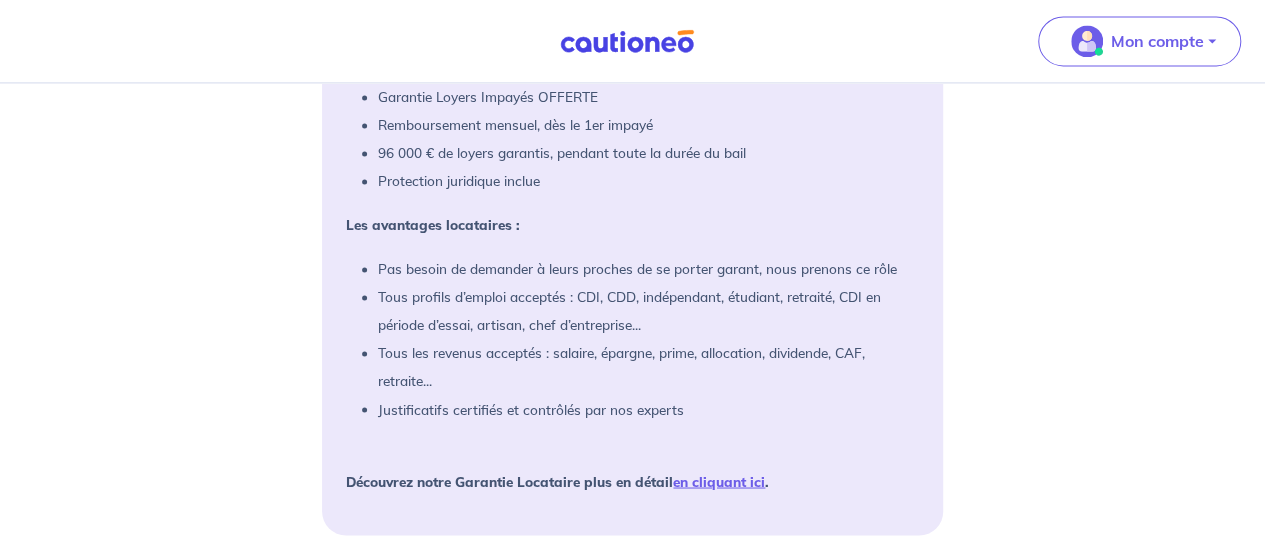 click on "Nous sommes désolé,
le dossier locataire n'est pas éligible D’après les informations saisies, la situation professionnelle ou les revenus des locataires sont insuffisants pour nous permettre de protéger vos loyers. J'accède à mon espace Vous avez peut-être eu un bon feeling avec ce candidat ? Nous avons une solution qui vous protégera des impayés GRATUITEMENT : Découvrez notre Garantie Locataire   (en savoir plus) . Testez l’éligibilité du dossier de votre locataire en moins de 2 minutes : Tester la Garantie Locataire OU invitez votre locataire pour qu’il puisse tester son dossier.
Votre locataire recevra un email avec un lien, il pourra tester son éligibilité et y souscrire. Vous pourrez suivre l’état d’avancement de son dossier depuis votre espace propriétaire : Inviter mon locataire Qu'est-ce que la Garantie Locataire ? La Garantie Locataire, vous protège des impayés gratuitement, elle est à la charge du locataire, à partir de 2,9% du loyers charges comprises." at bounding box center [632, -385] 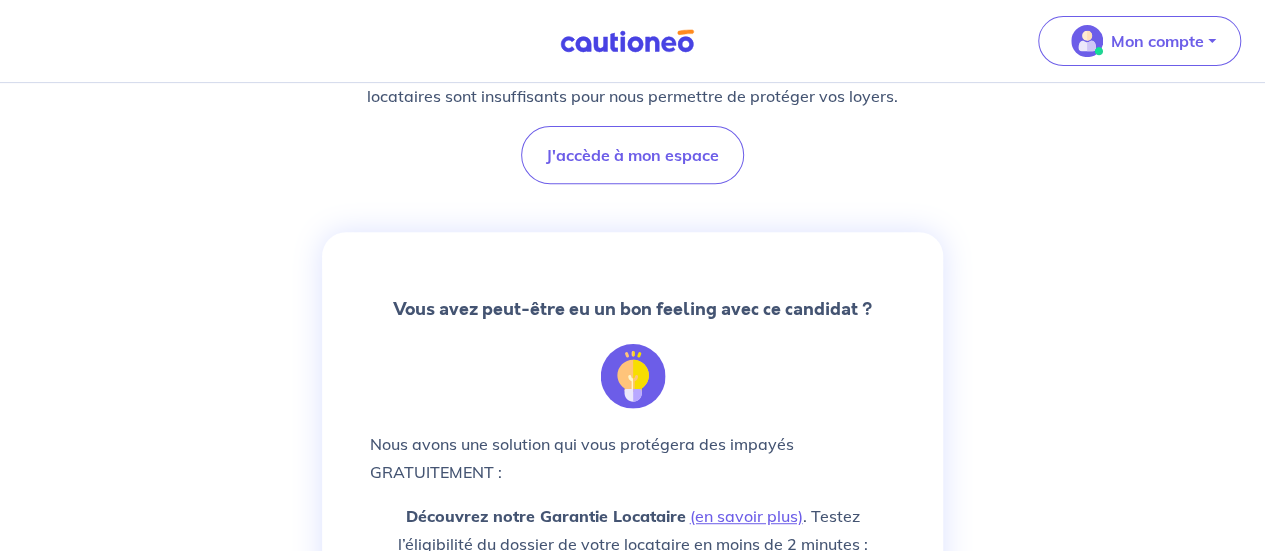 scroll, scrollTop: 0, scrollLeft: 0, axis: both 